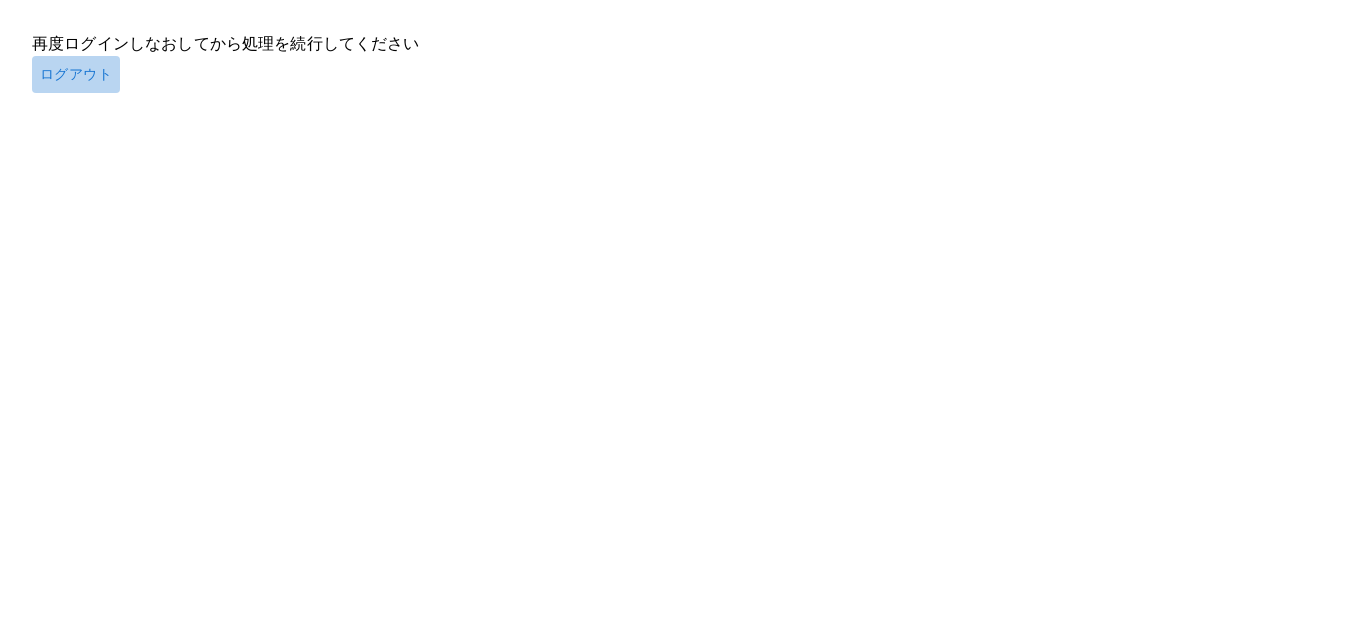 scroll, scrollTop: 0, scrollLeft: 0, axis: both 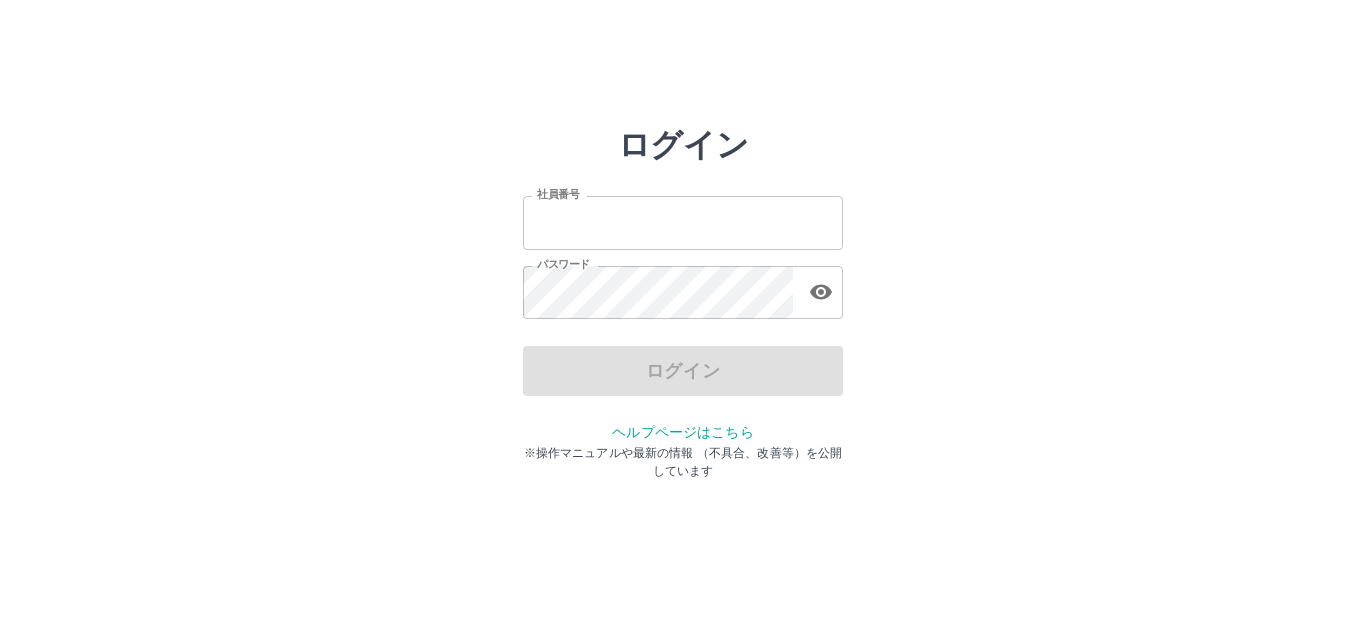 type on "*******" 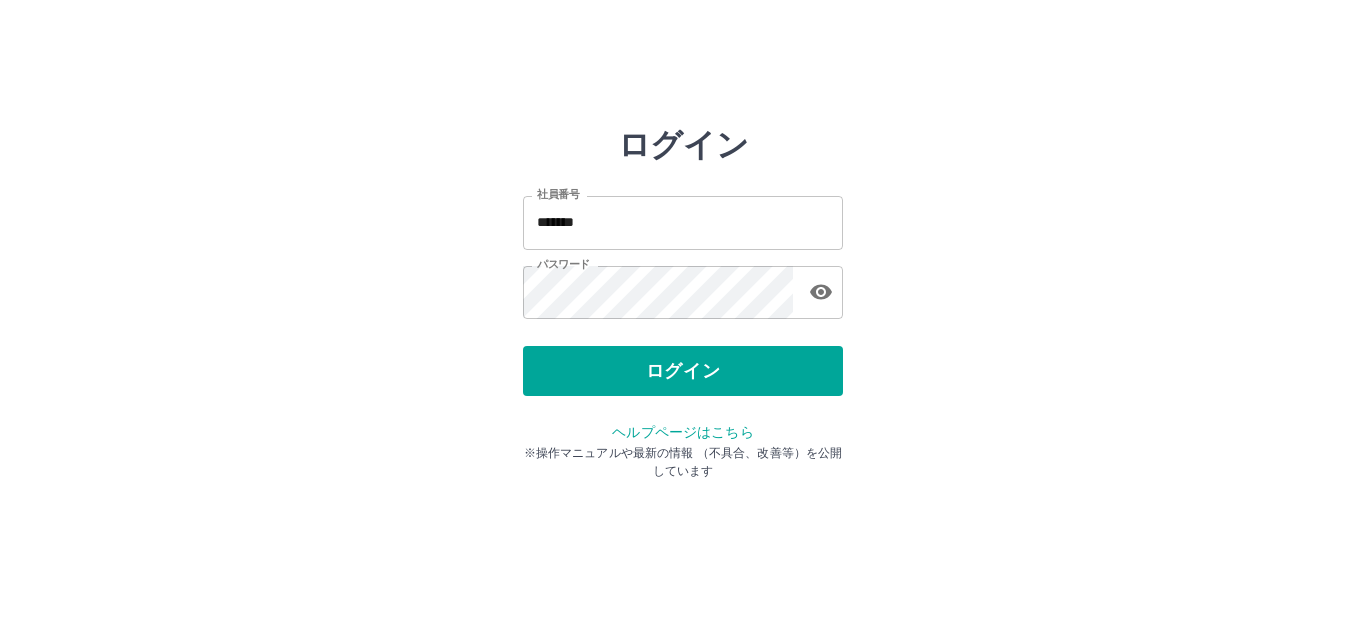 click on "ログイン" at bounding box center [683, 371] 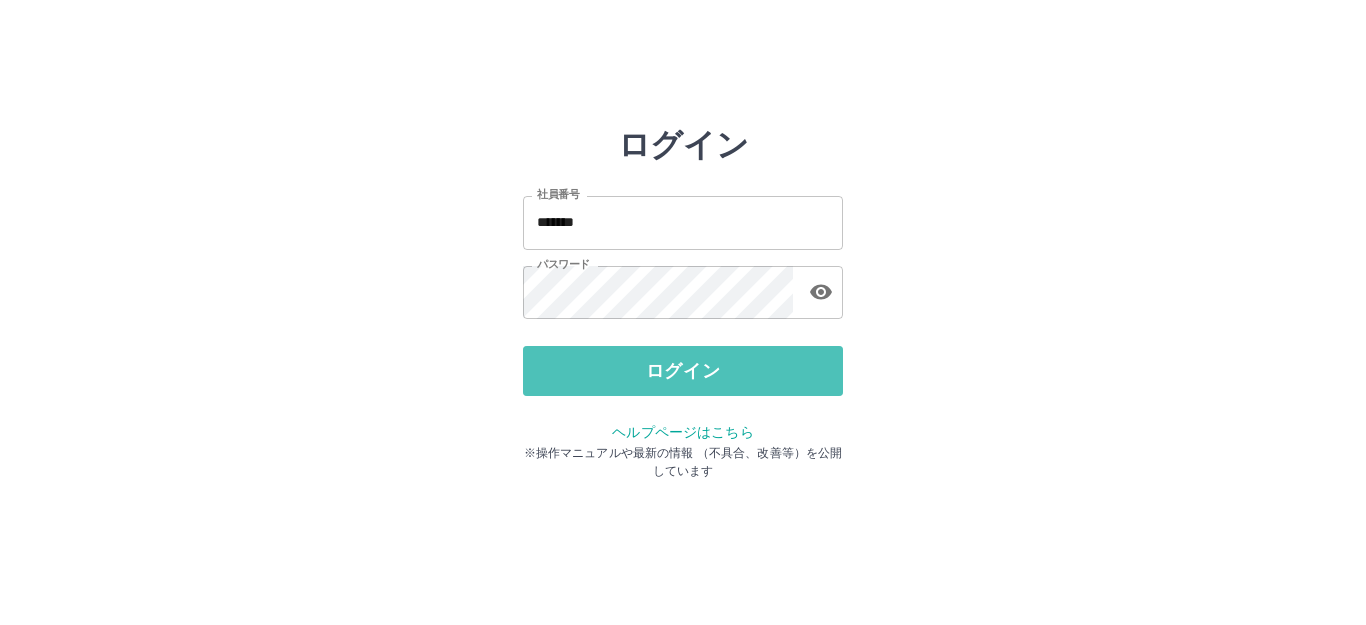 click on "ログイン" at bounding box center [683, 371] 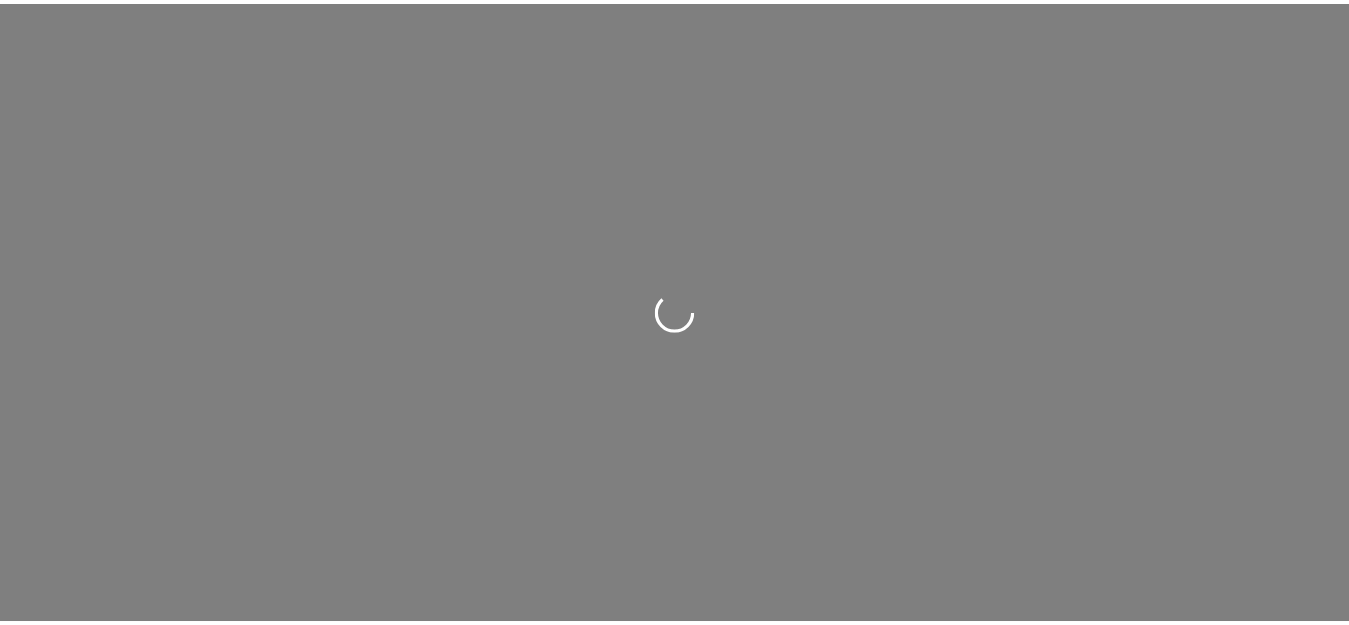 scroll, scrollTop: 0, scrollLeft: 0, axis: both 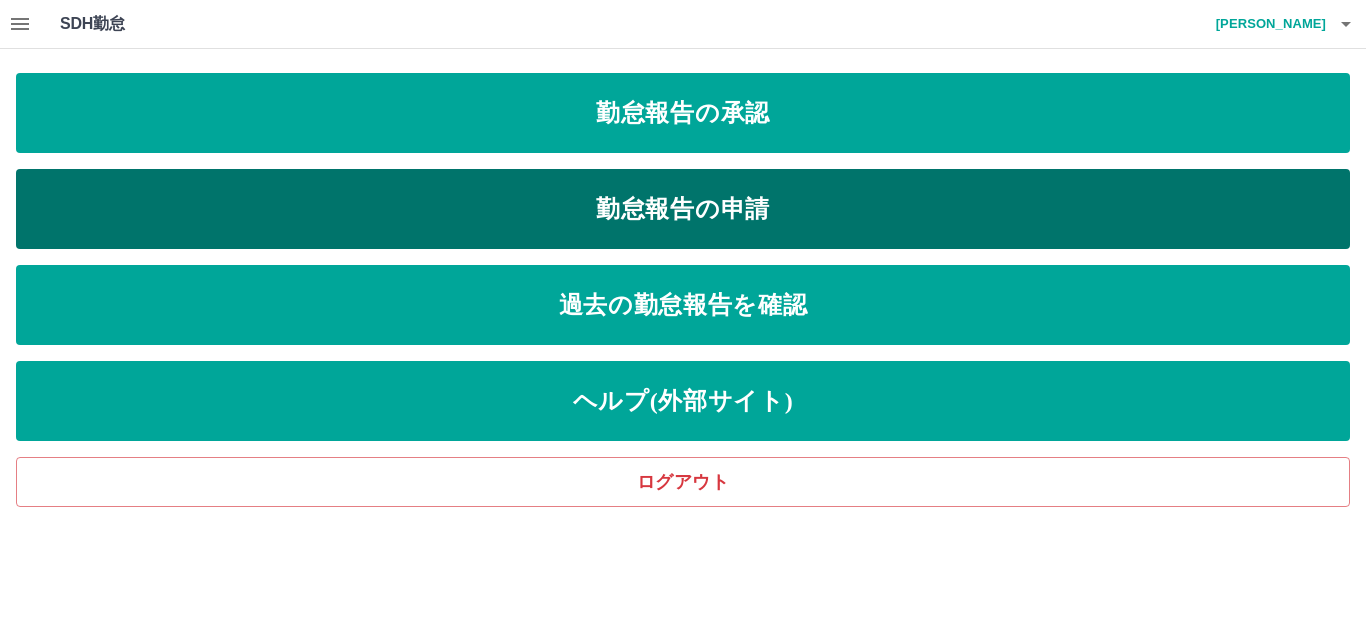 click on "勤怠報告の申請" at bounding box center (683, 209) 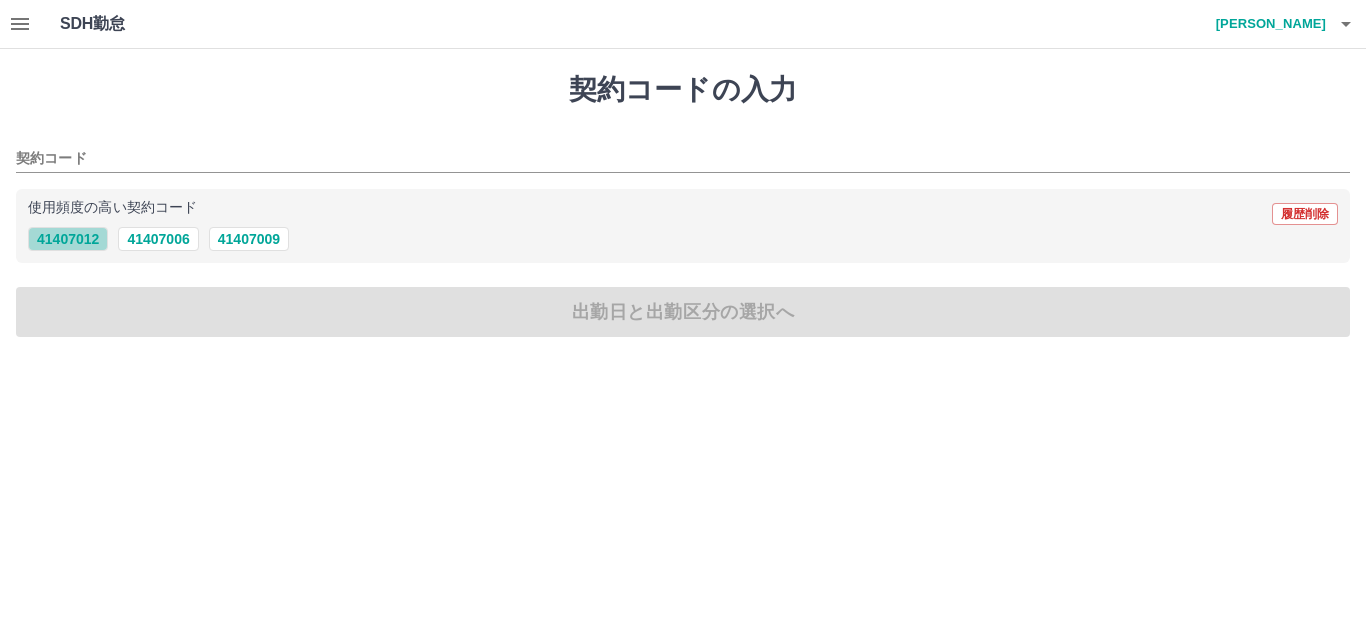 click on "41407012" at bounding box center [68, 239] 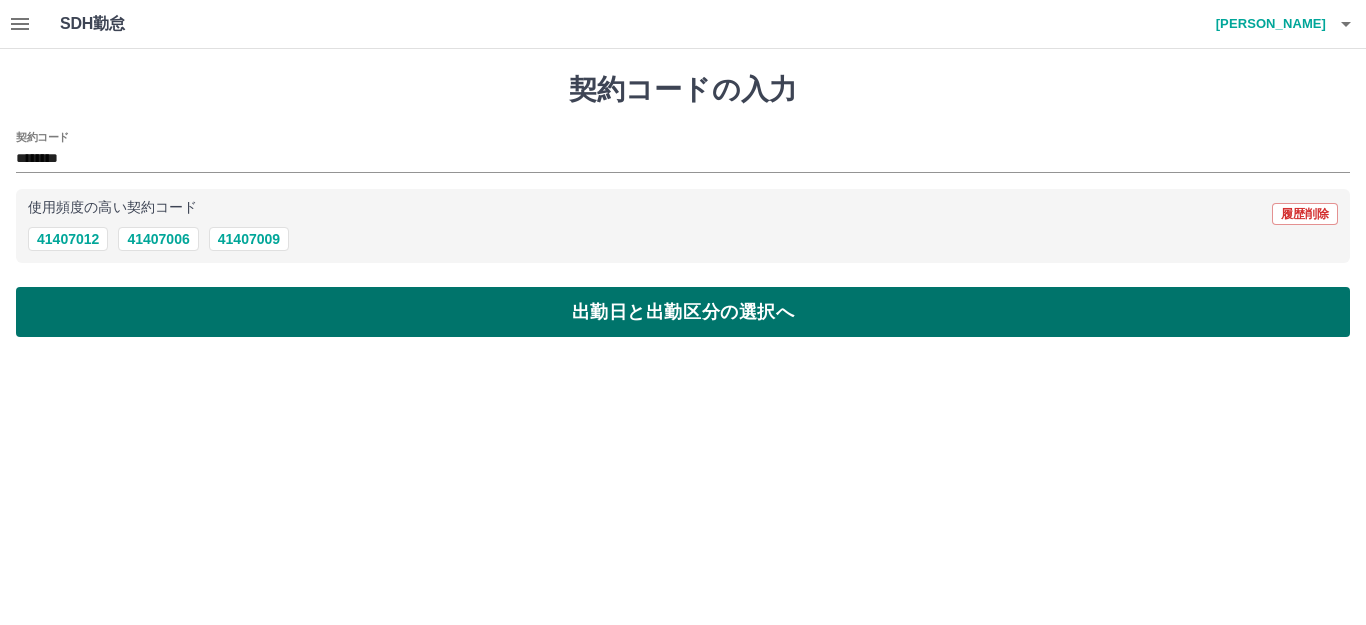 click on "出勤日と出勤区分の選択へ" at bounding box center [683, 312] 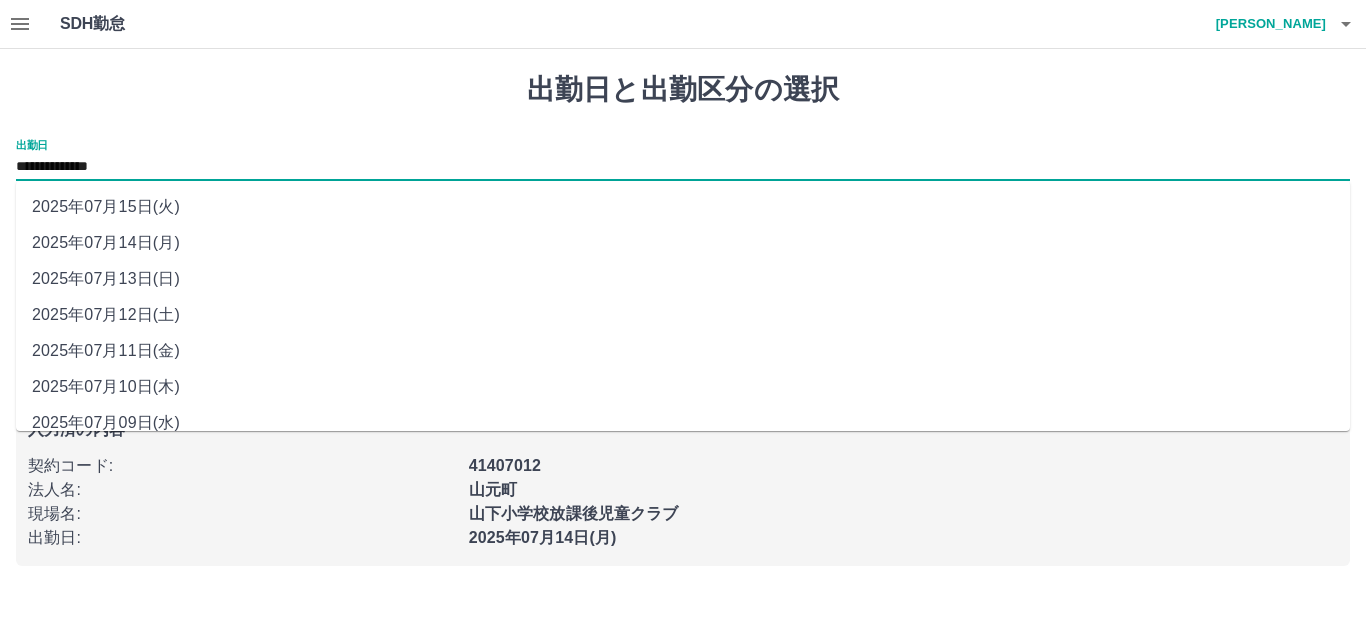 click on "**********" at bounding box center (683, 167) 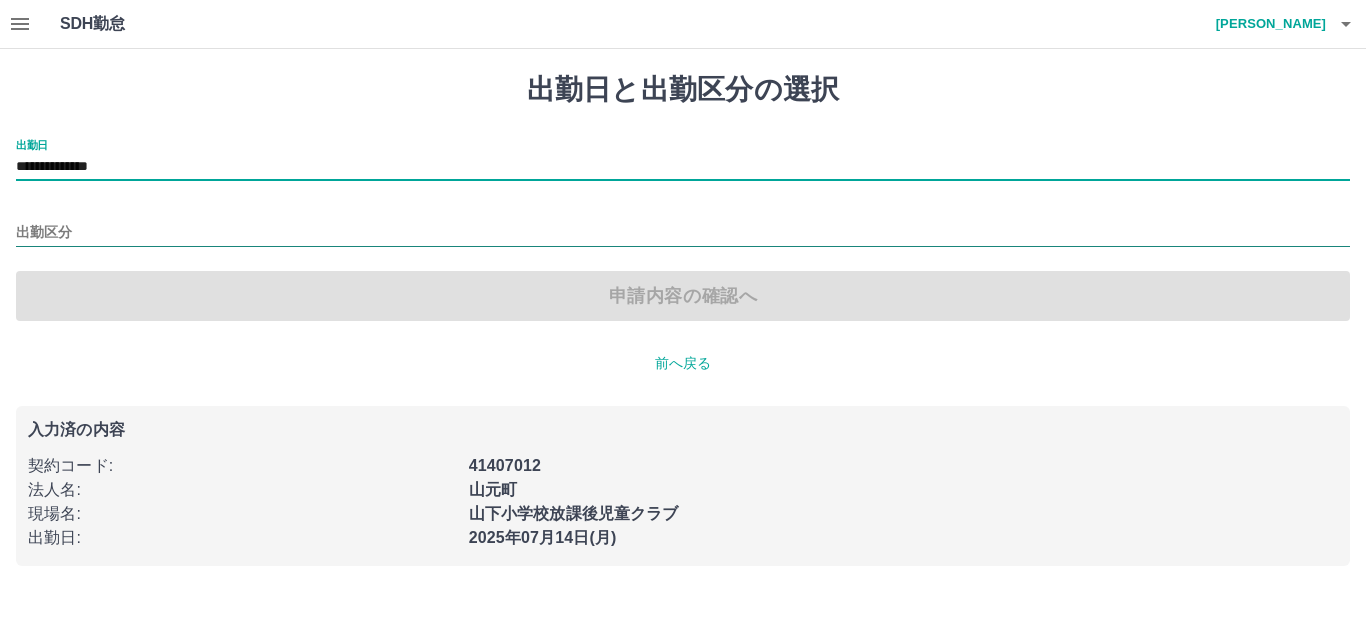 click on "出勤区分" at bounding box center [683, 233] 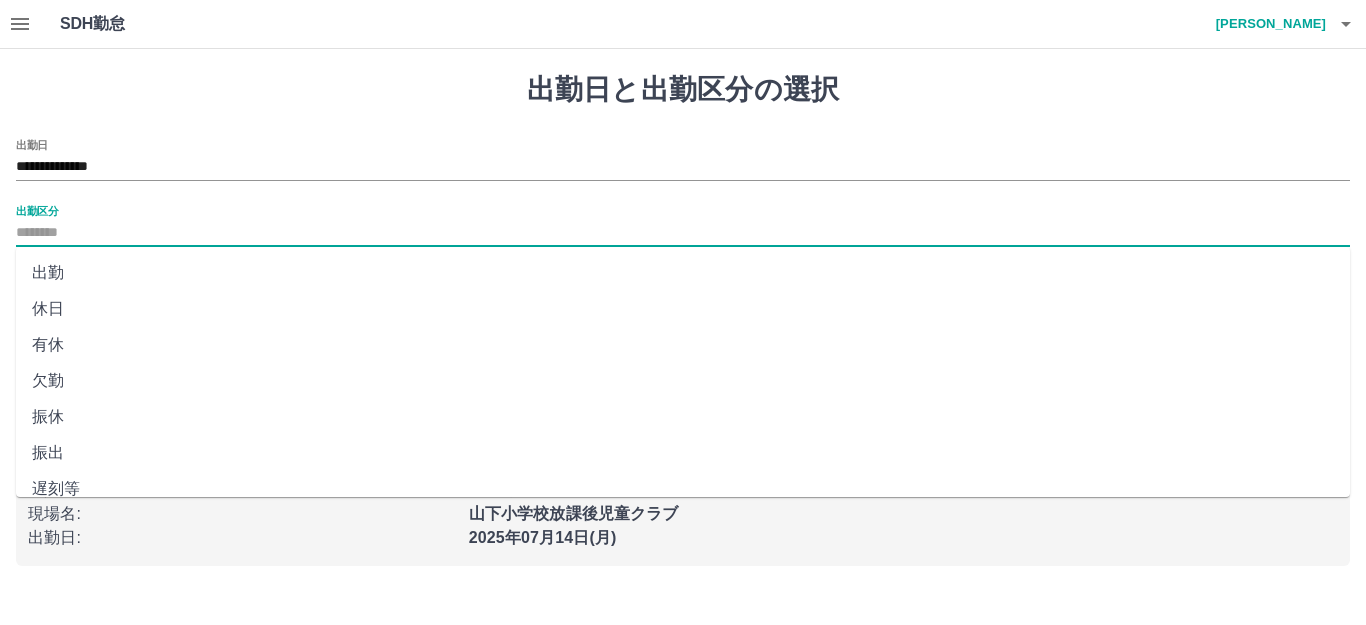 click on "出勤" at bounding box center [683, 273] 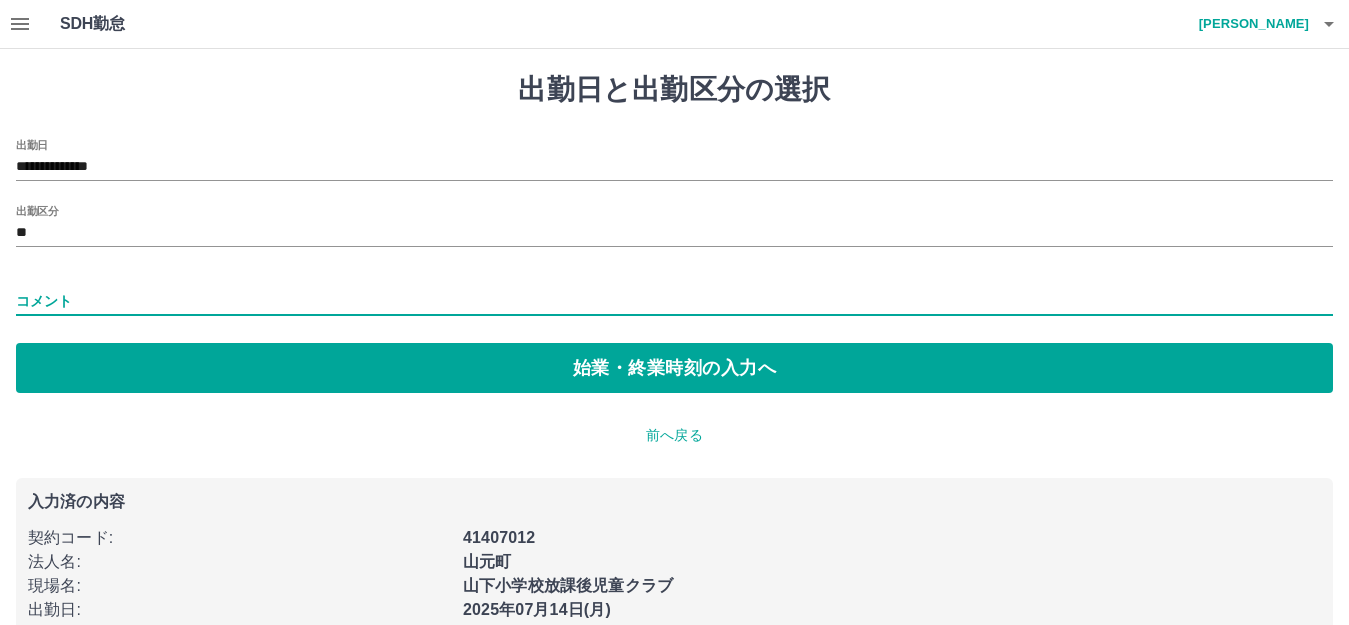 drag, startPoint x: 70, startPoint y: 303, endPoint x: 150, endPoint y: 289, distance: 81.21576 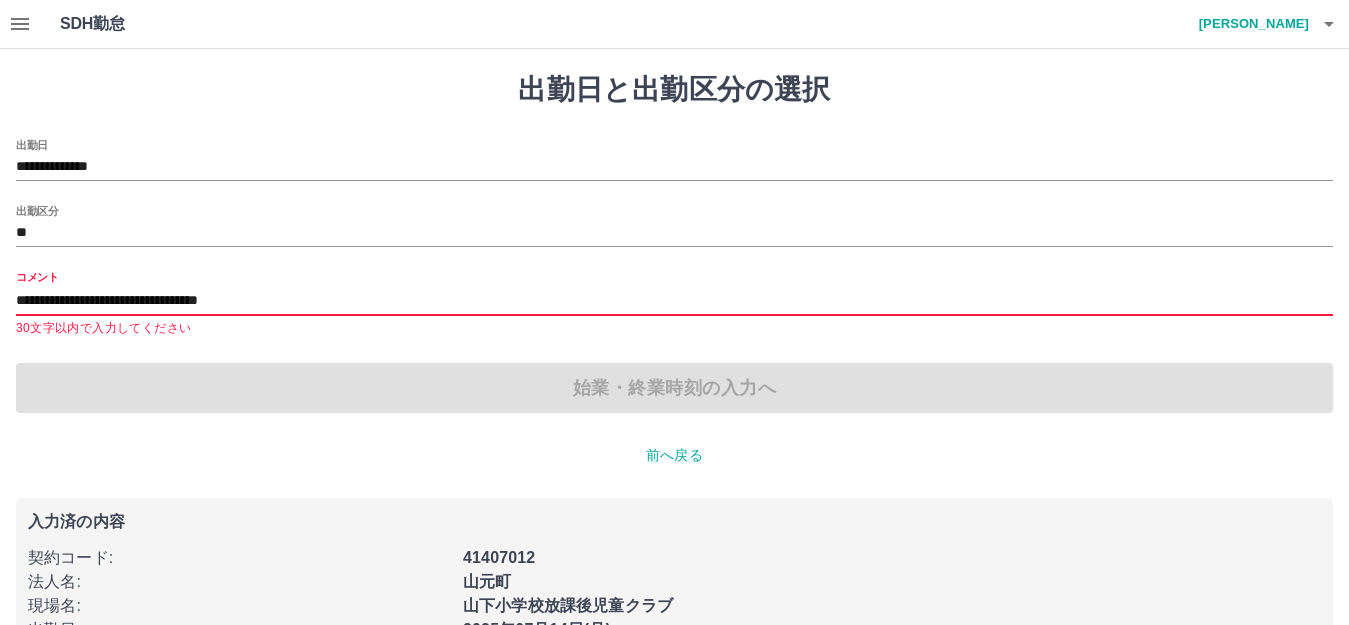 click on "**********" at bounding box center (674, 301) 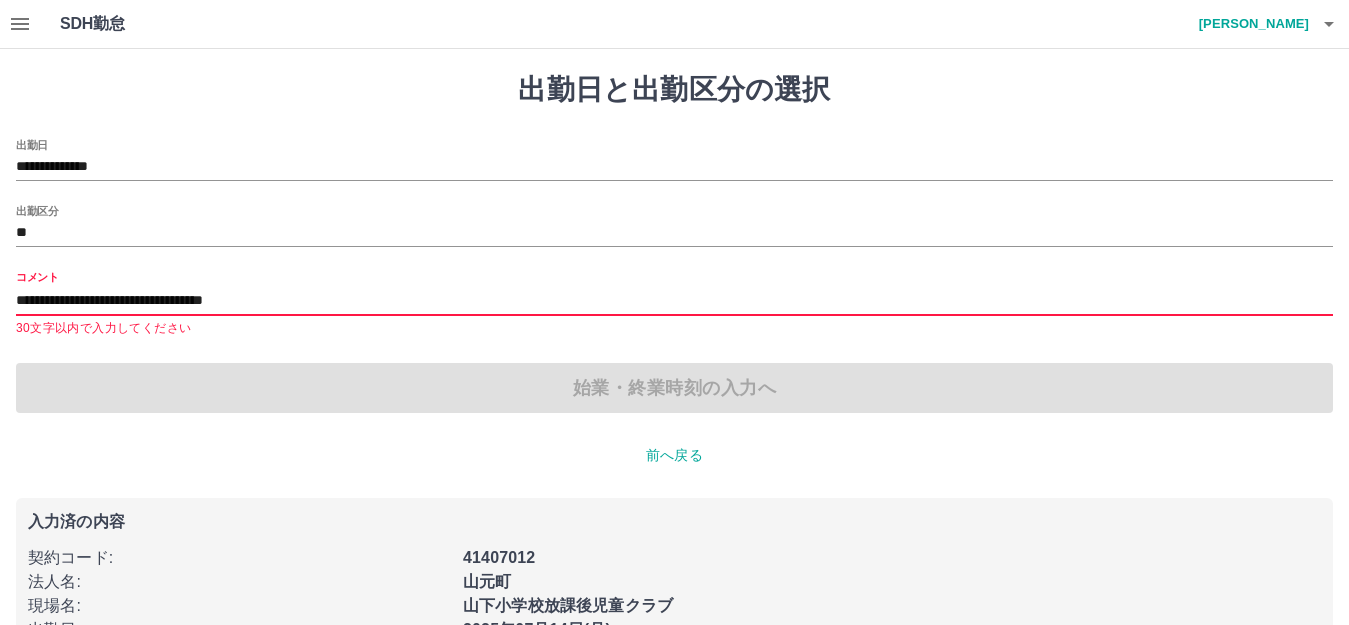 click on "**********" at bounding box center (674, 301) 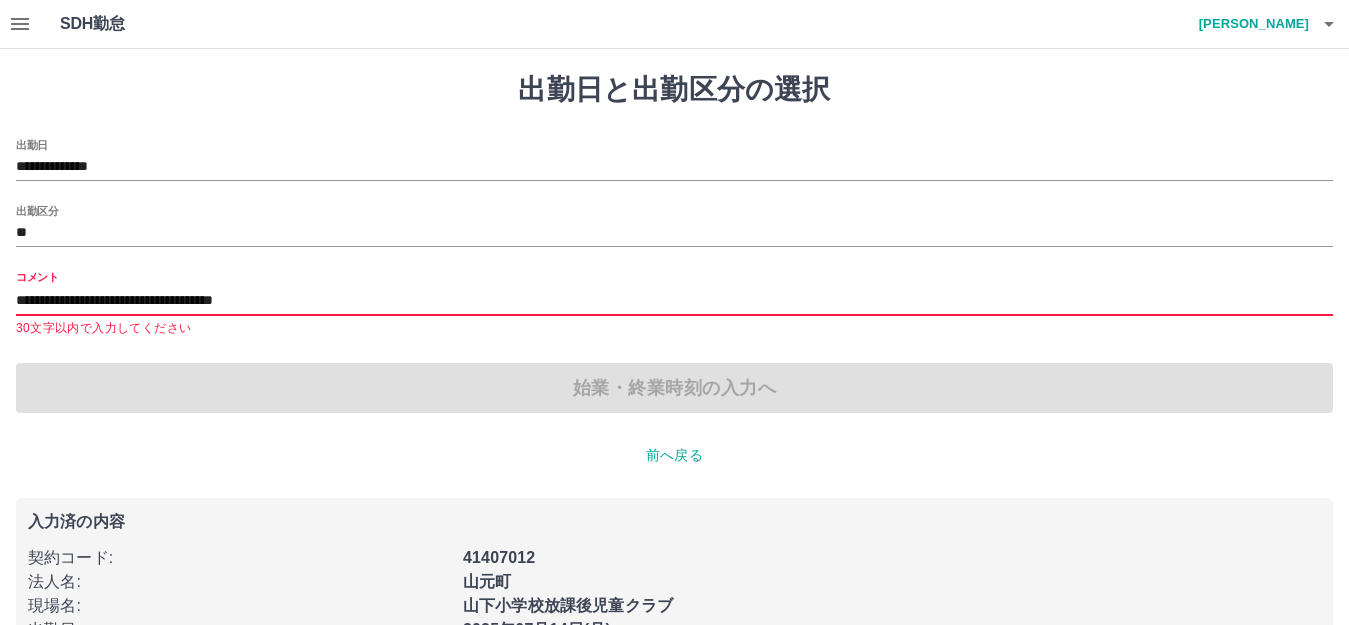 click on "**********" at bounding box center (674, 301) 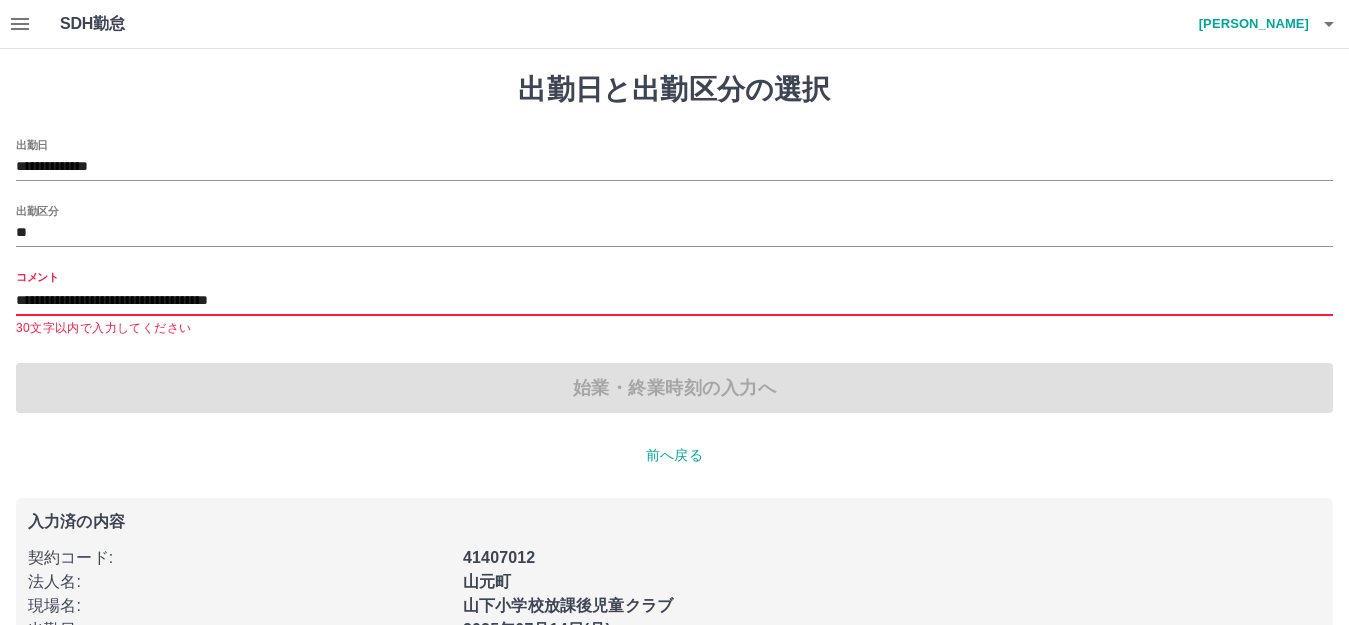 click on "**********" at bounding box center [674, 301] 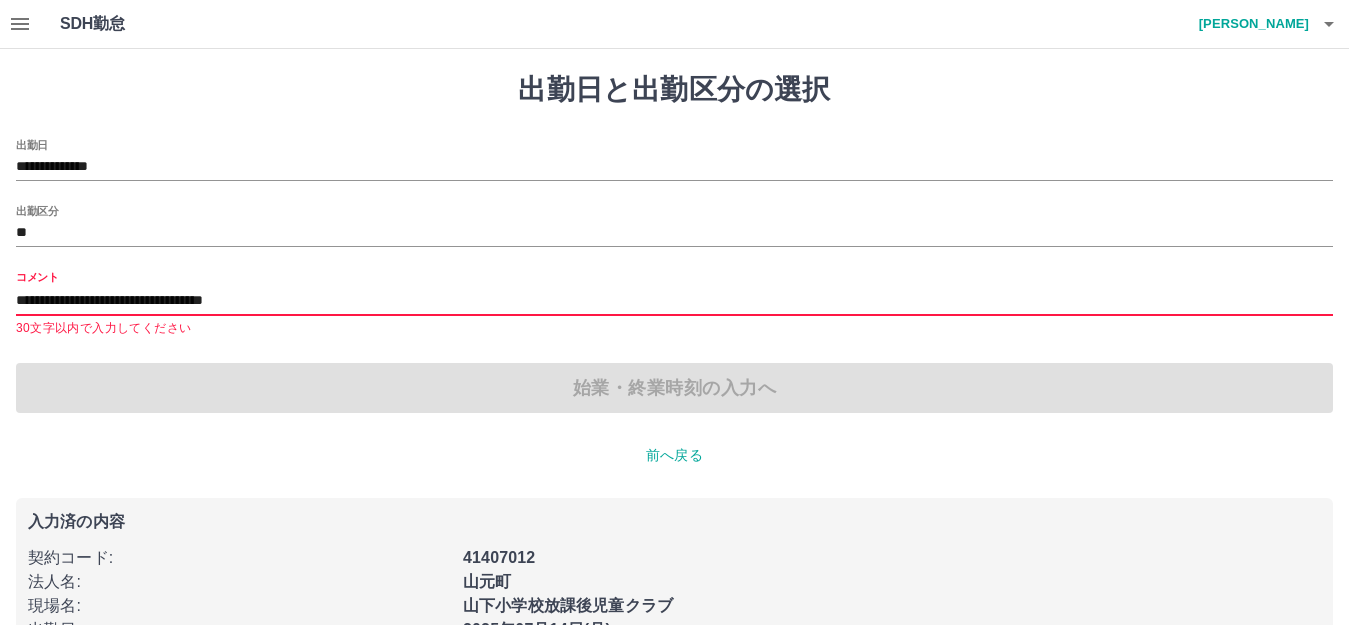 click on "**********" at bounding box center [674, 301] 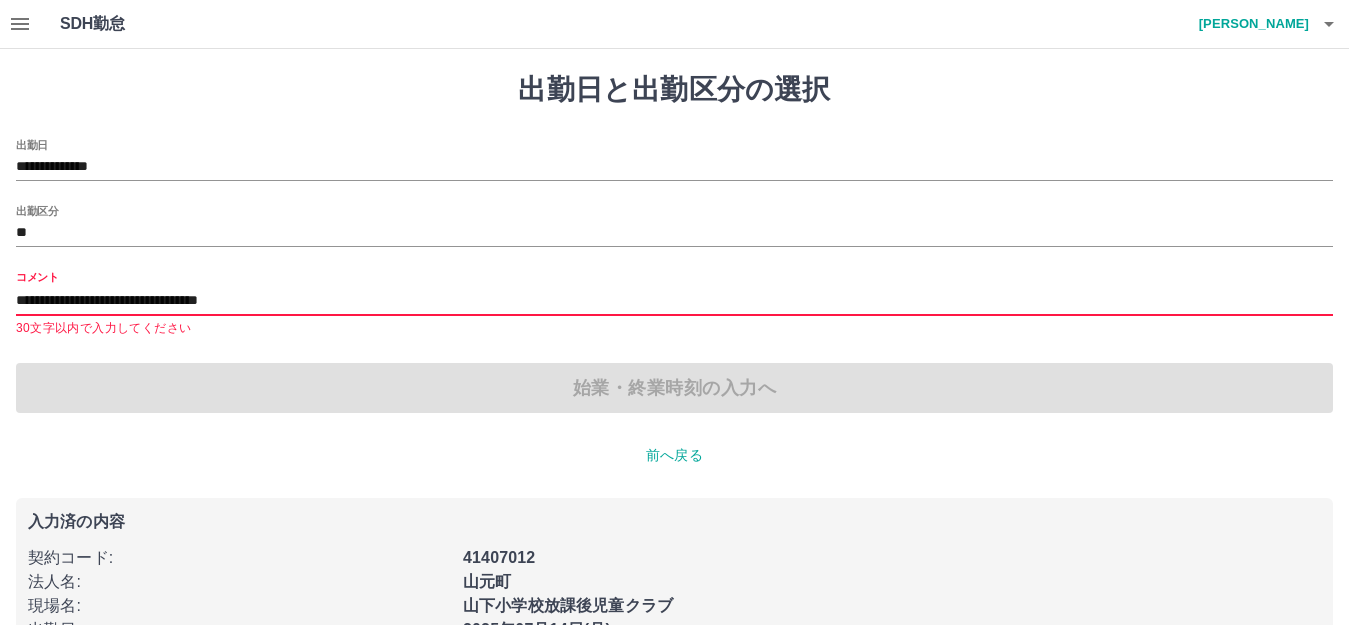 click on "**********" at bounding box center (674, 301) 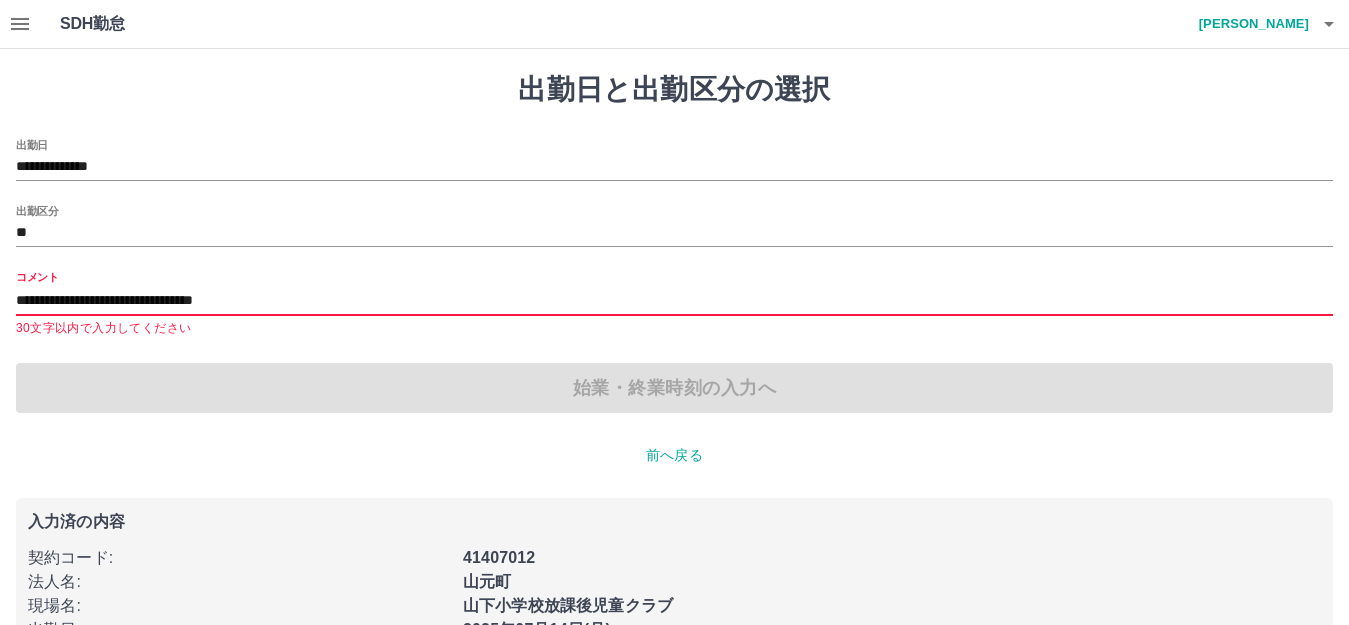 click on "**********" at bounding box center [674, 301] 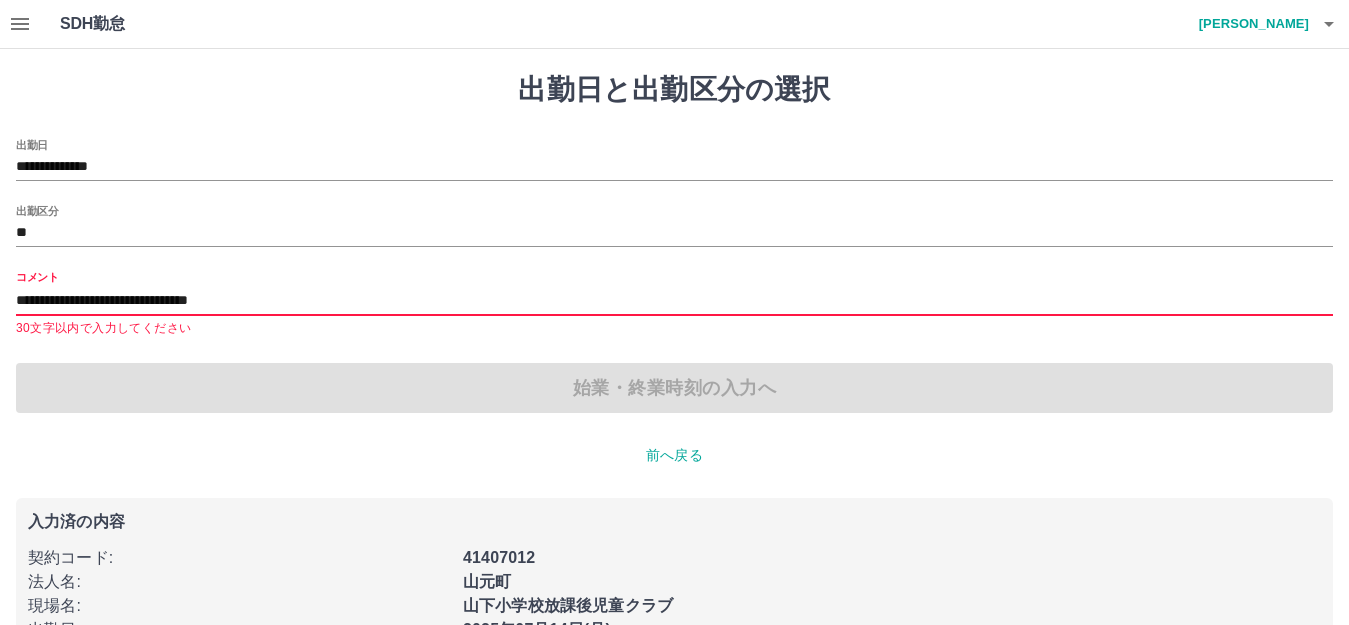 type on "**********" 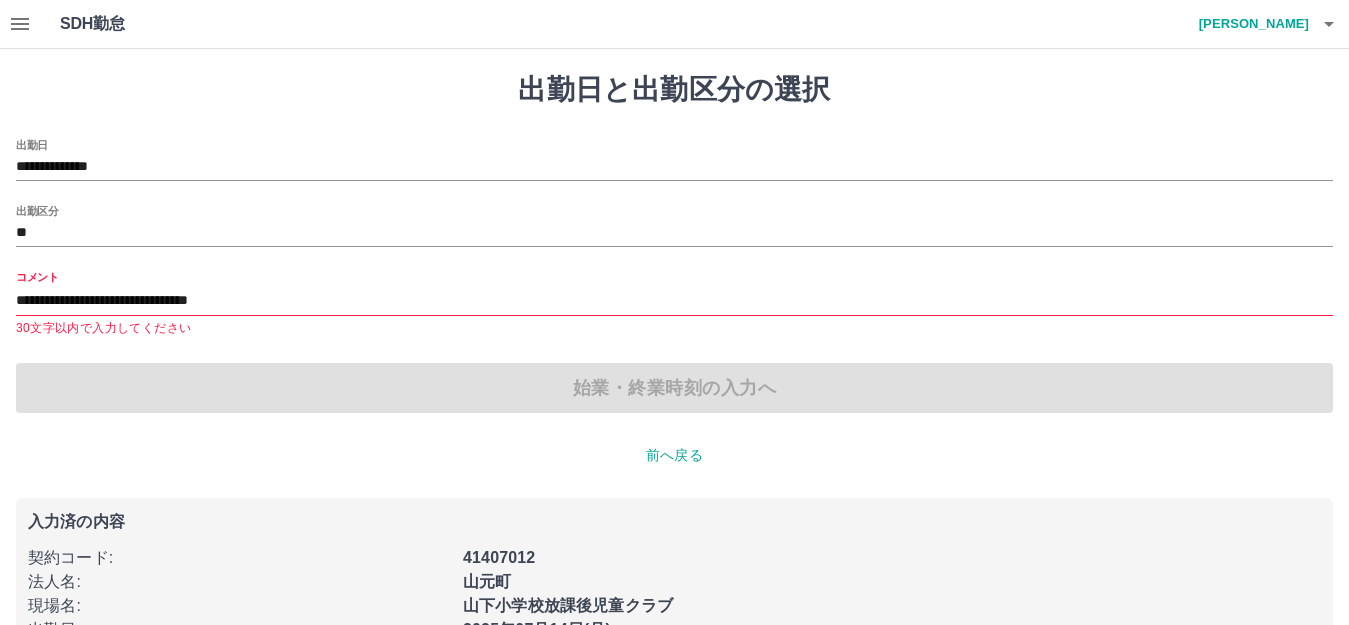 click on "前へ戻る" at bounding box center (674, 455) 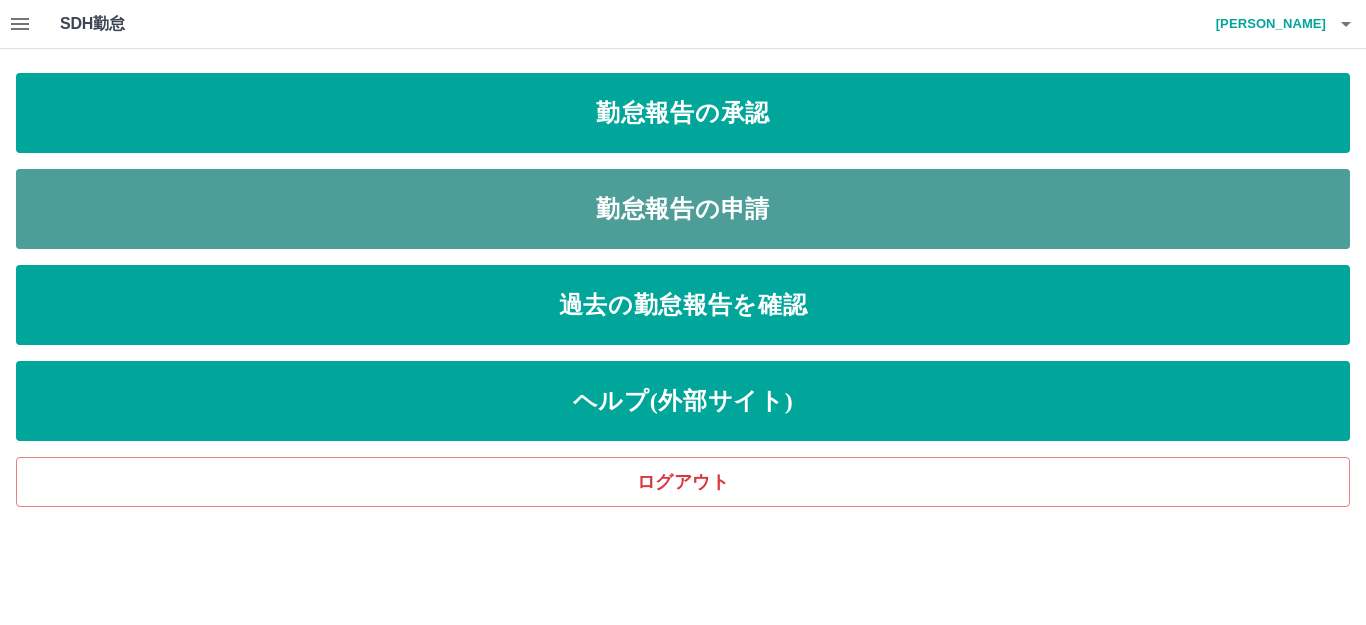 click on "勤怠報告の申請" at bounding box center [683, 209] 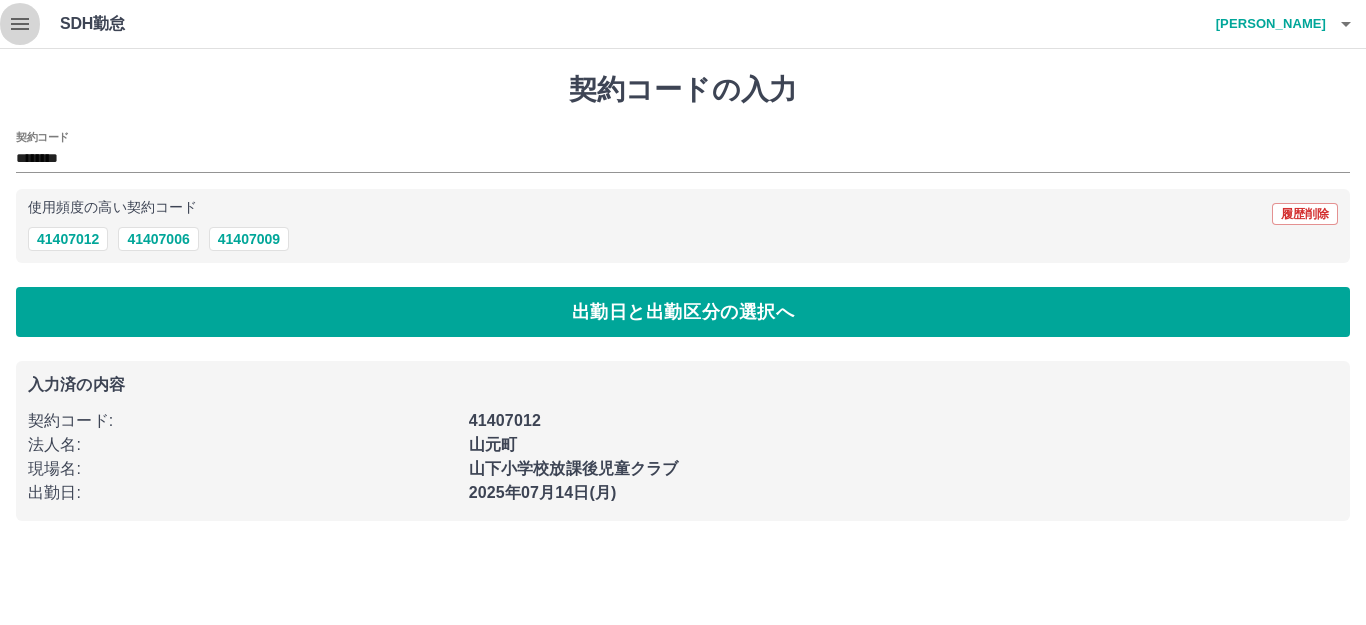 click at bounding box center (20, 24) 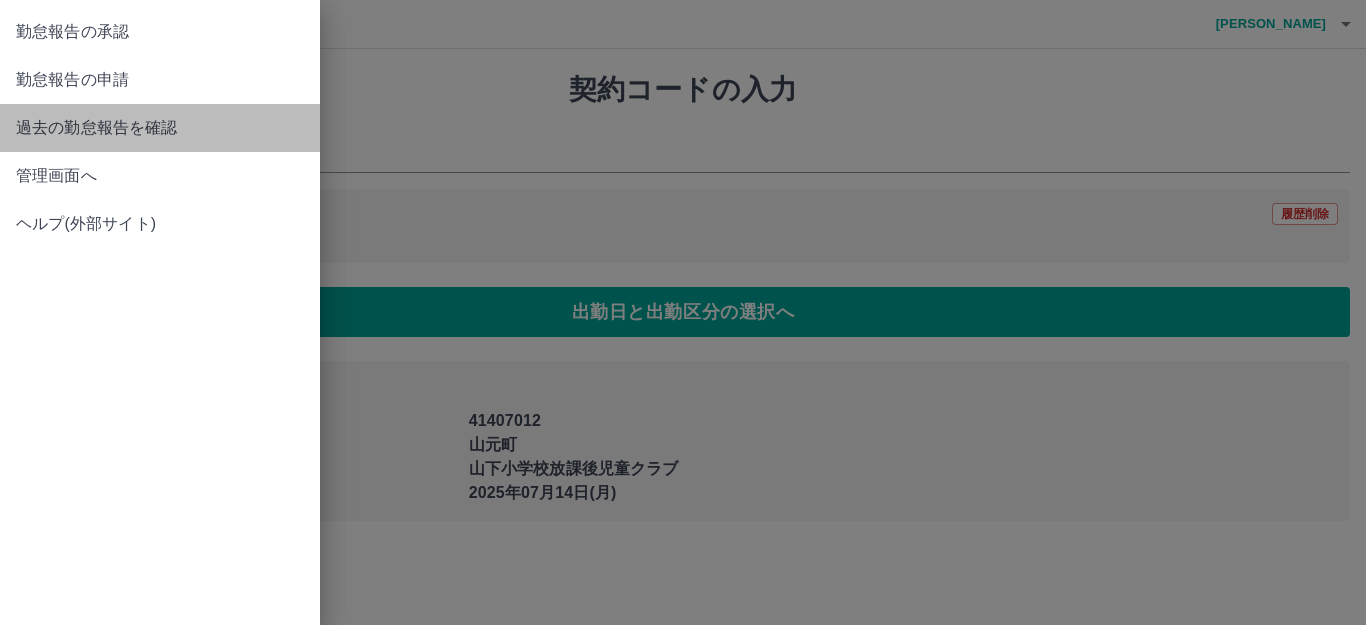 click on "過去の勤怠報告を確認" at bounding box center [160, 128] 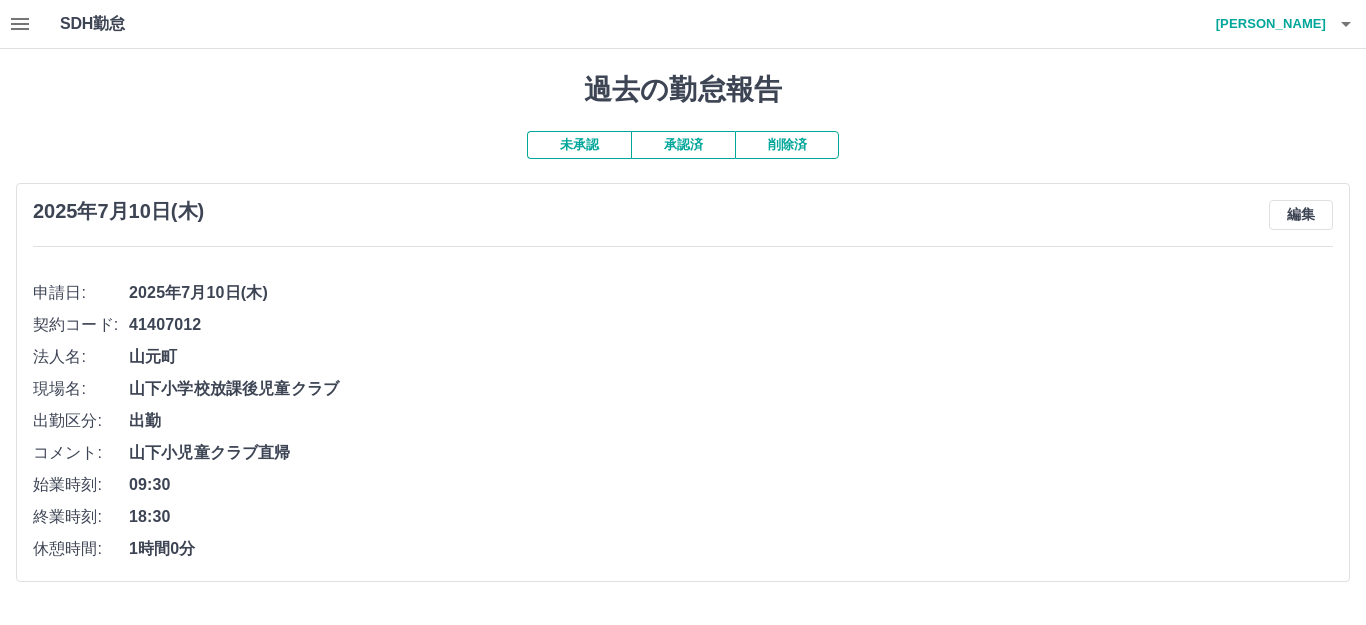 click on "未承認" at bounding box center [579, 145] 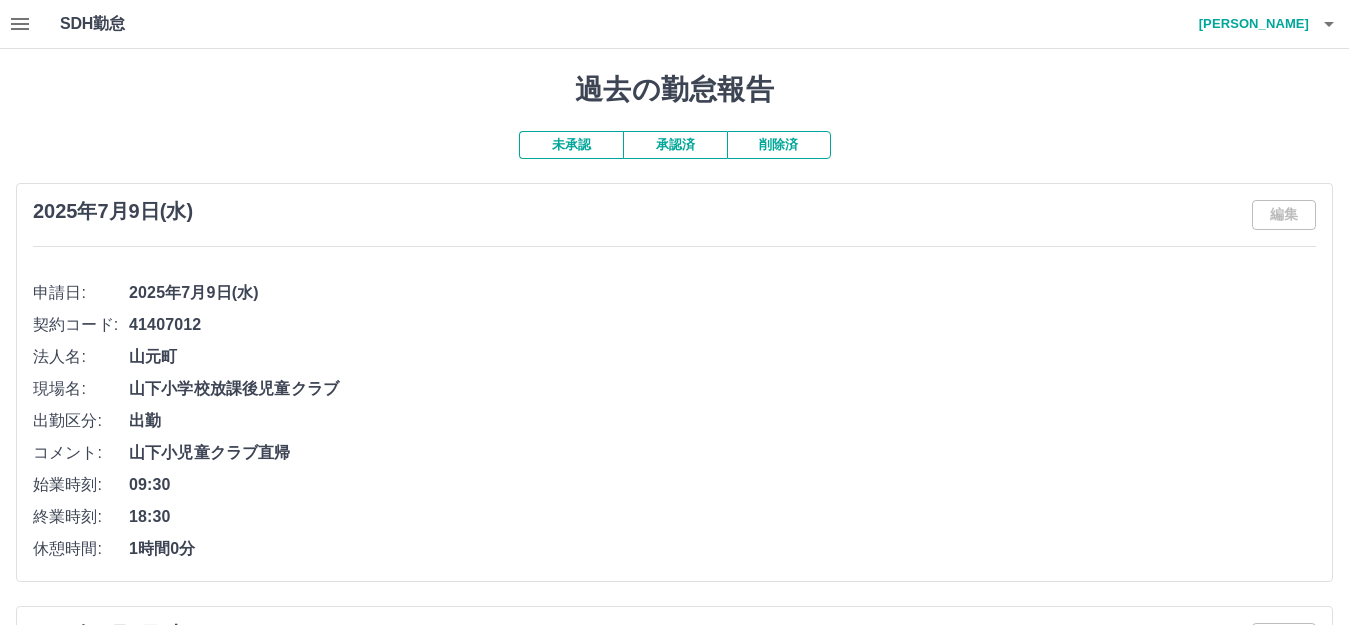 click on "未承認" at bounding box center (571, 145) 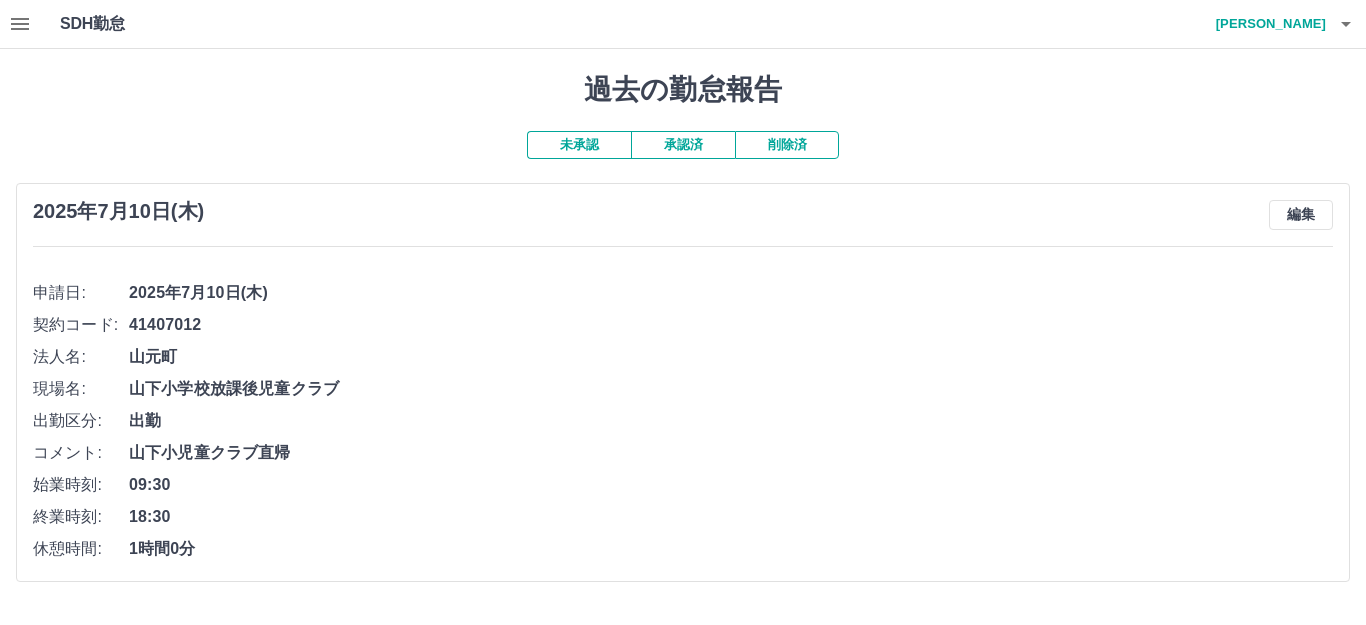 click on "削除済" at bounding box center [787, 145] 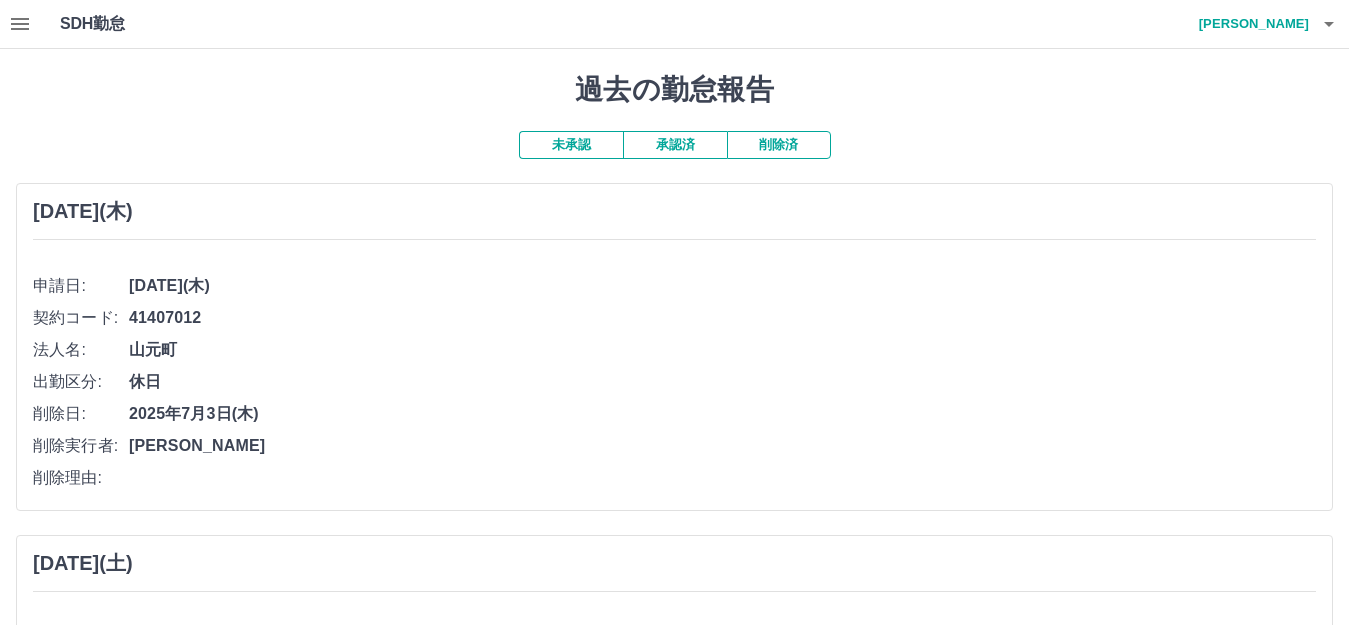 click on "削除済" at bounding box center [779, 145] 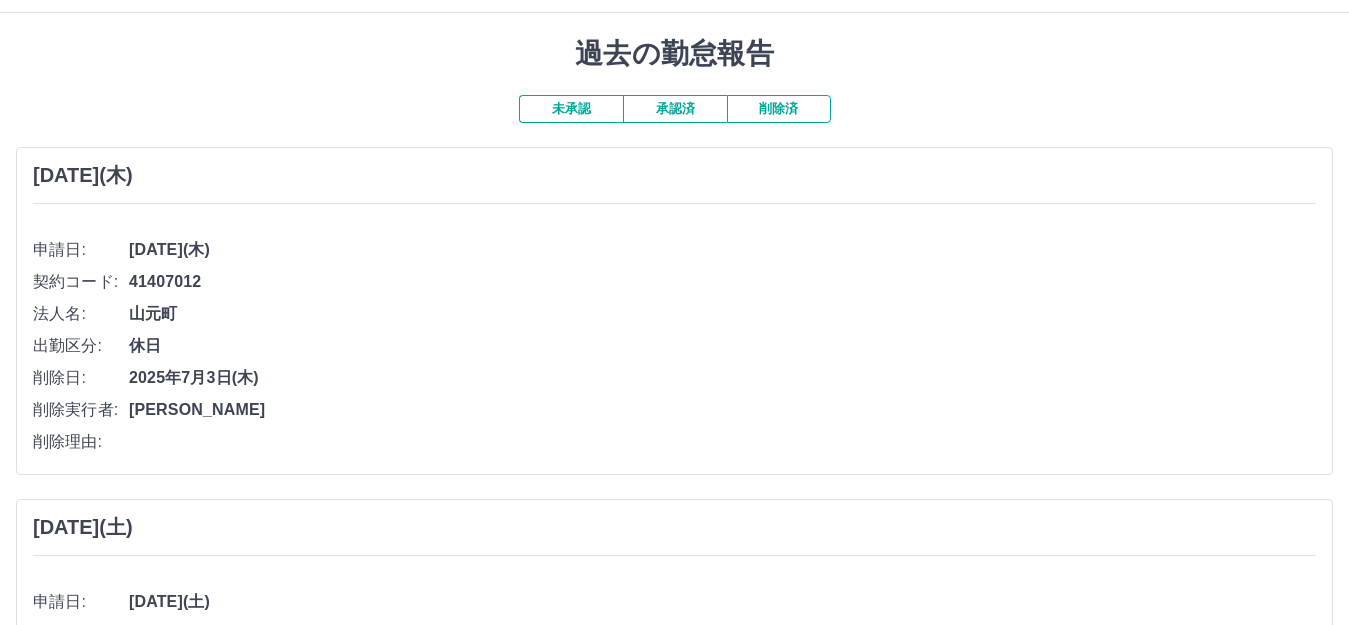 scroll, scrollTop: 0, scrollLeft: 0, axis: both 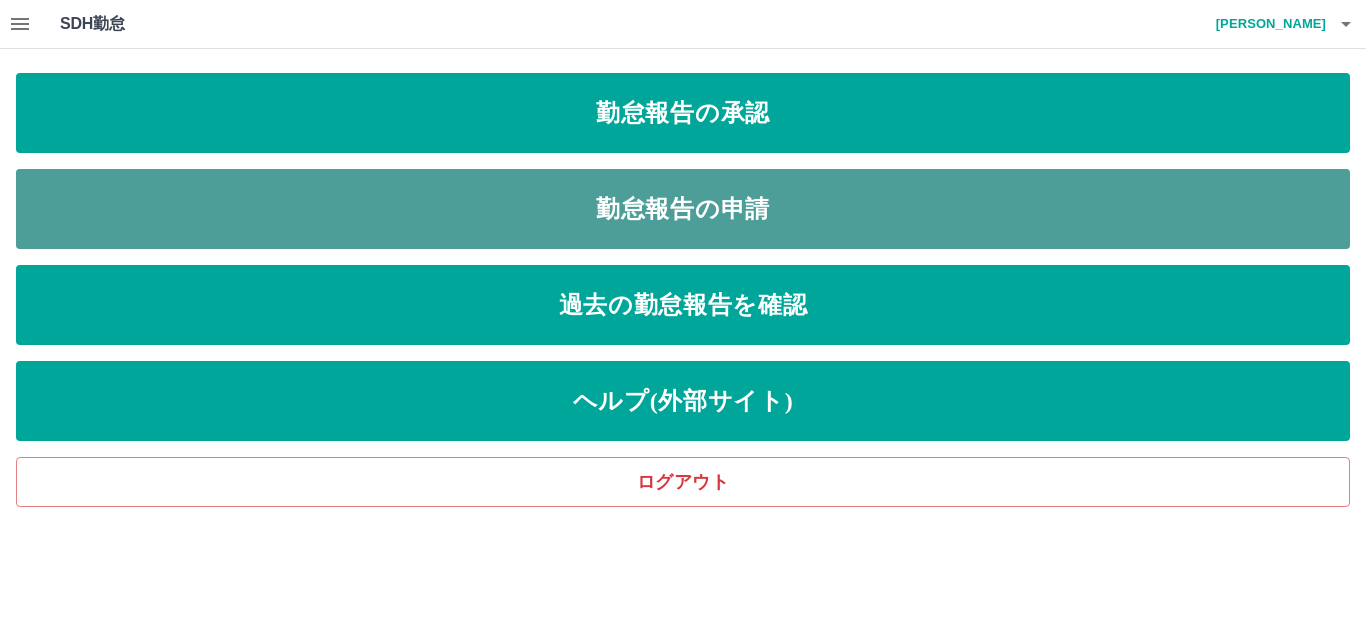 click on "勤怠報告の申請" at bounding box center [683, 209] 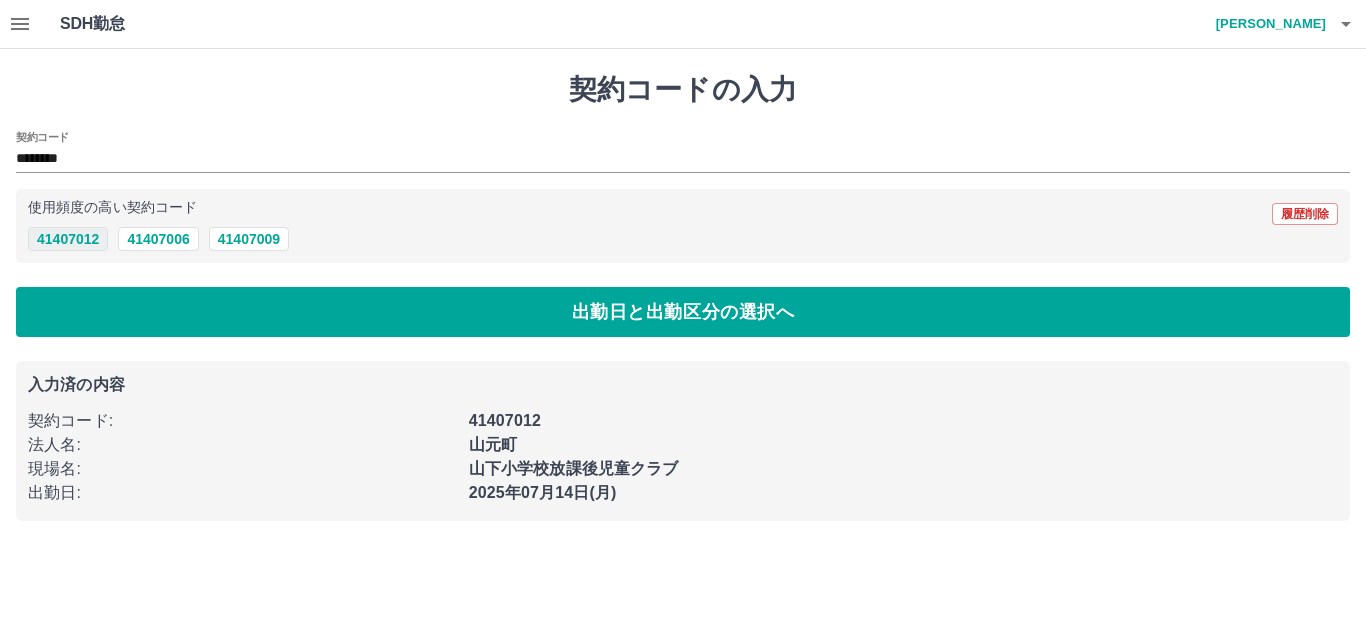 click on "41407012" at bounding box center (68, 239) 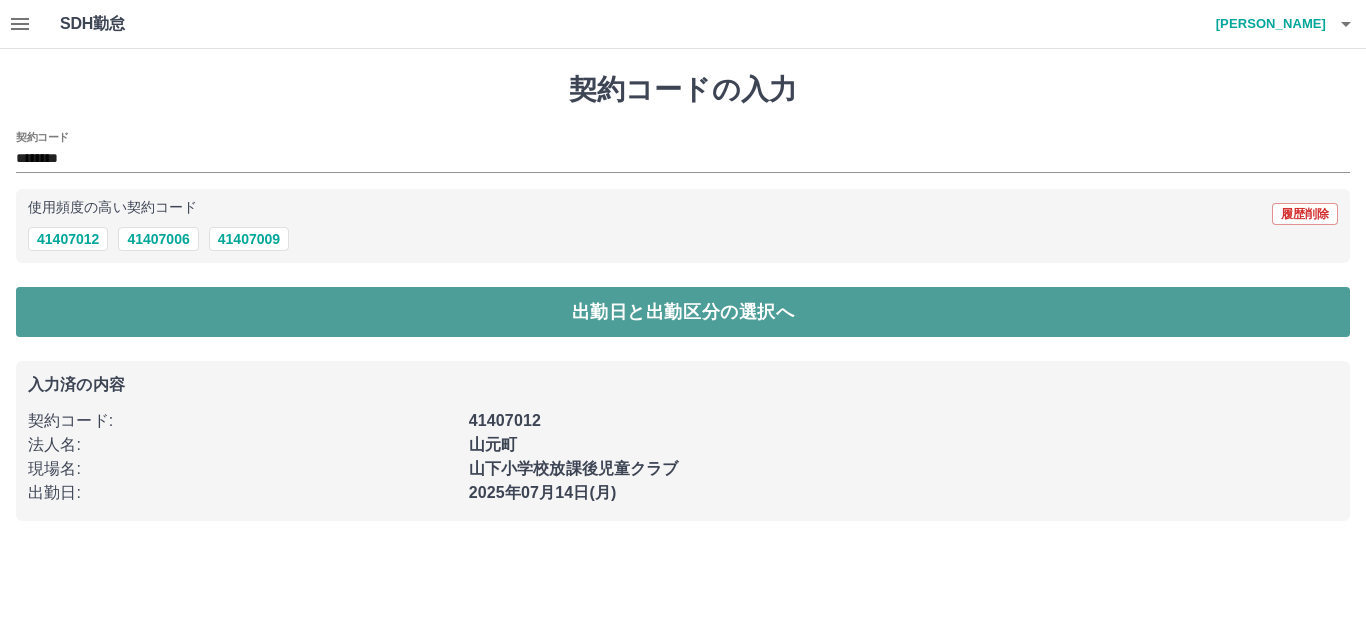 click on "出勤日と出勤区分の選択へ" at bounding box center [683, 312] 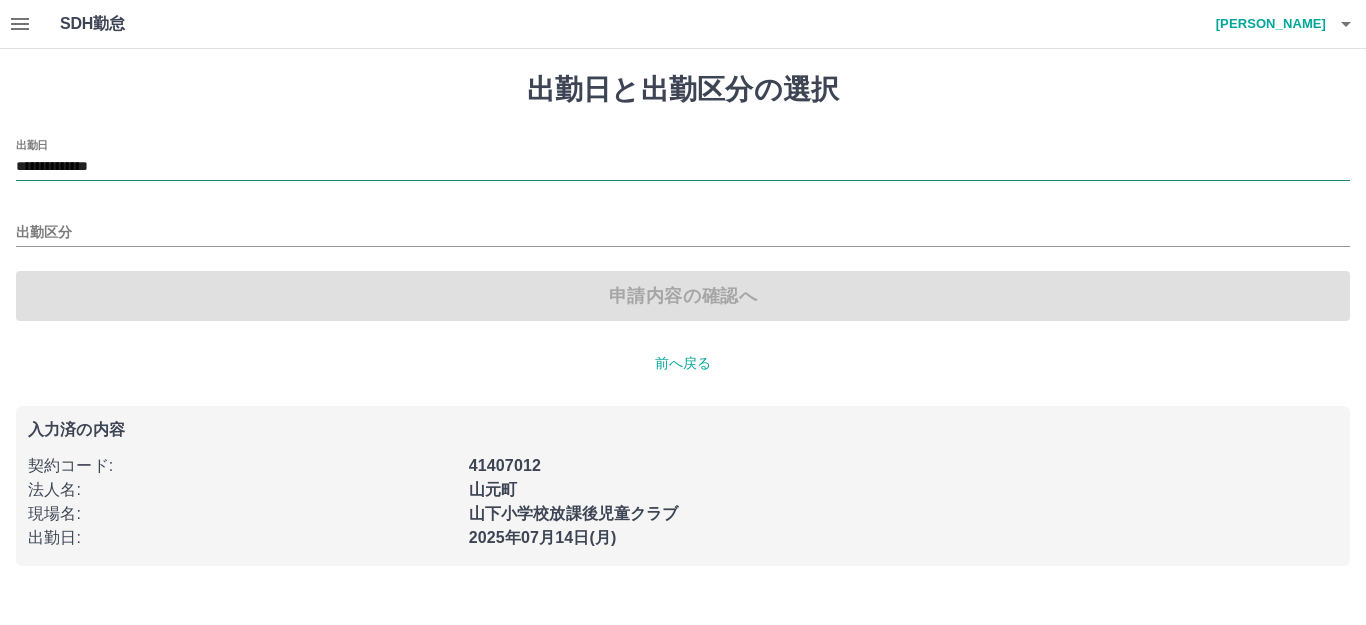 click on "**********" at bounding box center (683, 167) 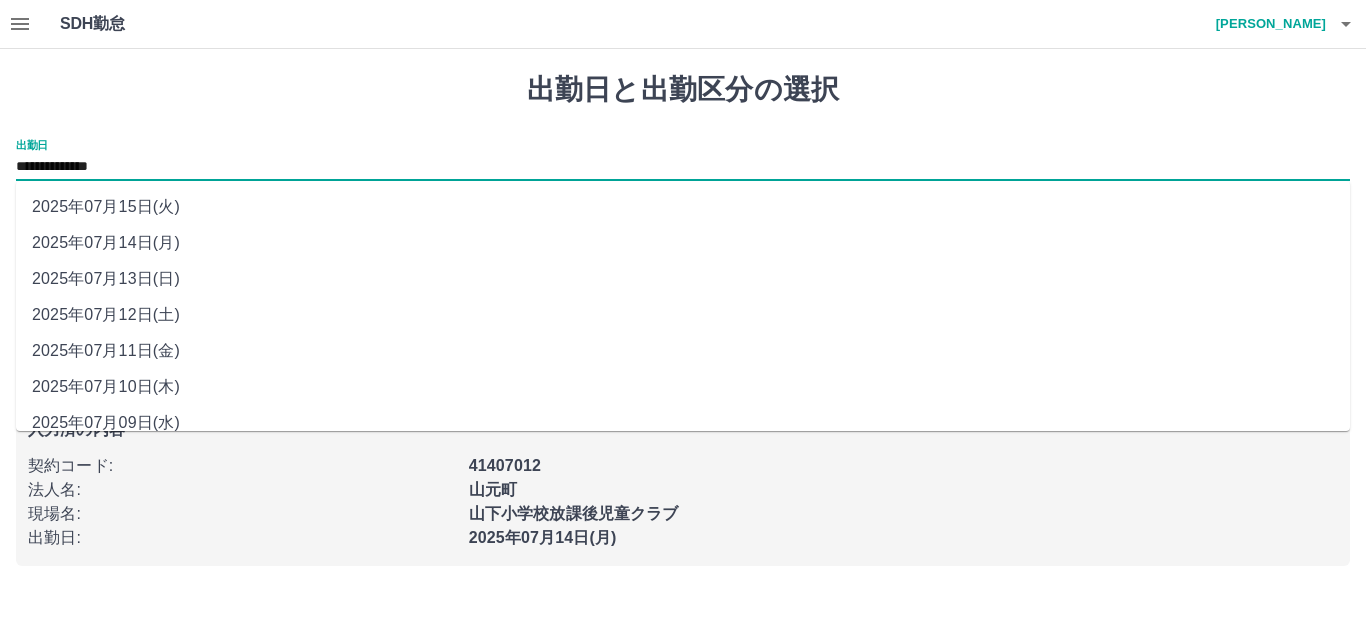 click on "2025年07月11日(金)" at bounding box center [683, 351] 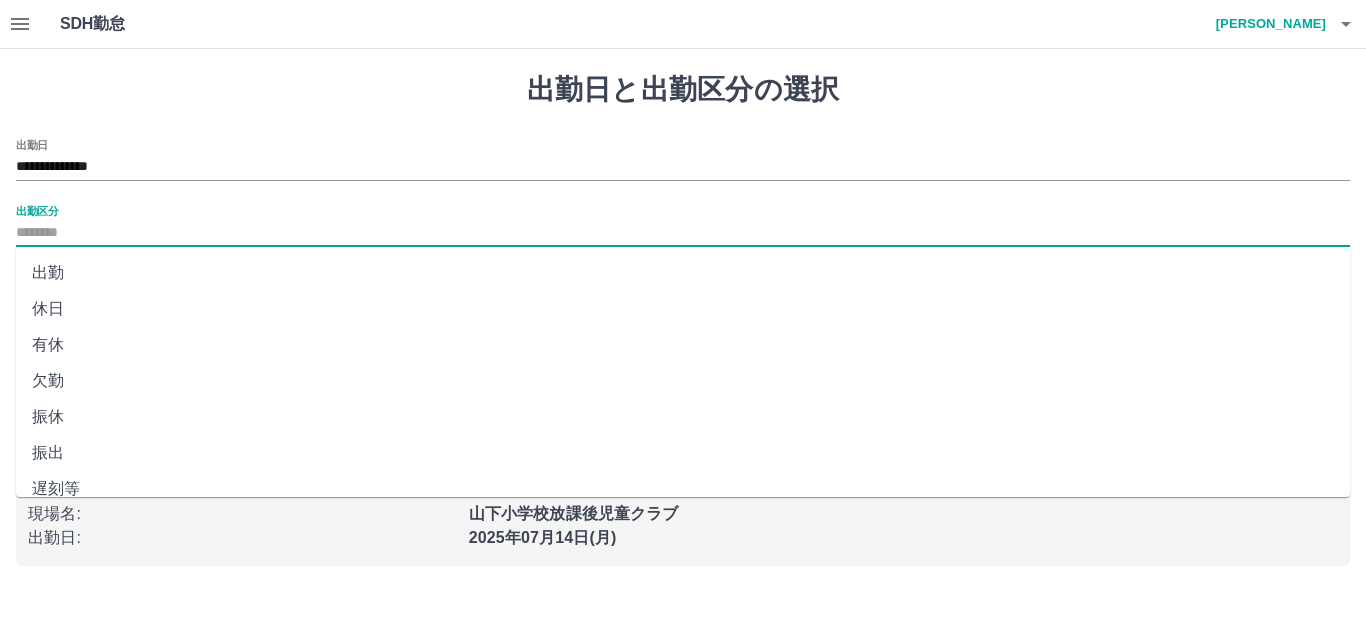 click on "出勤区分" at bounding box center (683, 233) 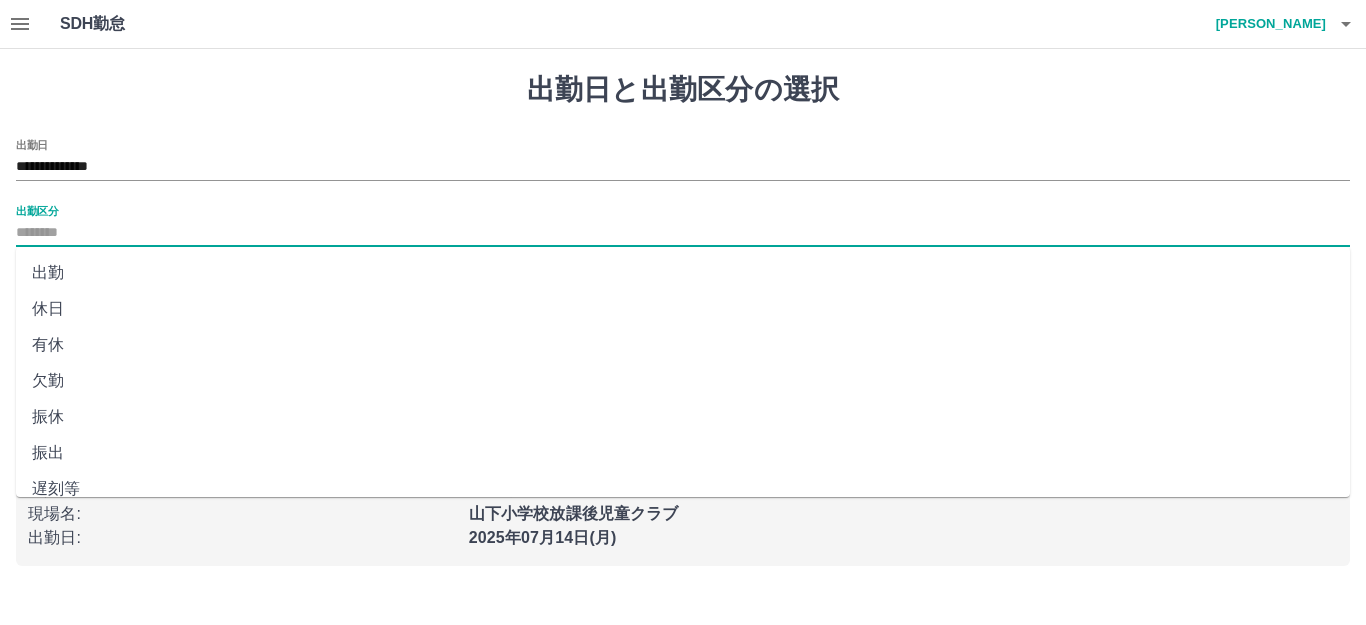 click on "出勤" at bounding box center [683, 273] 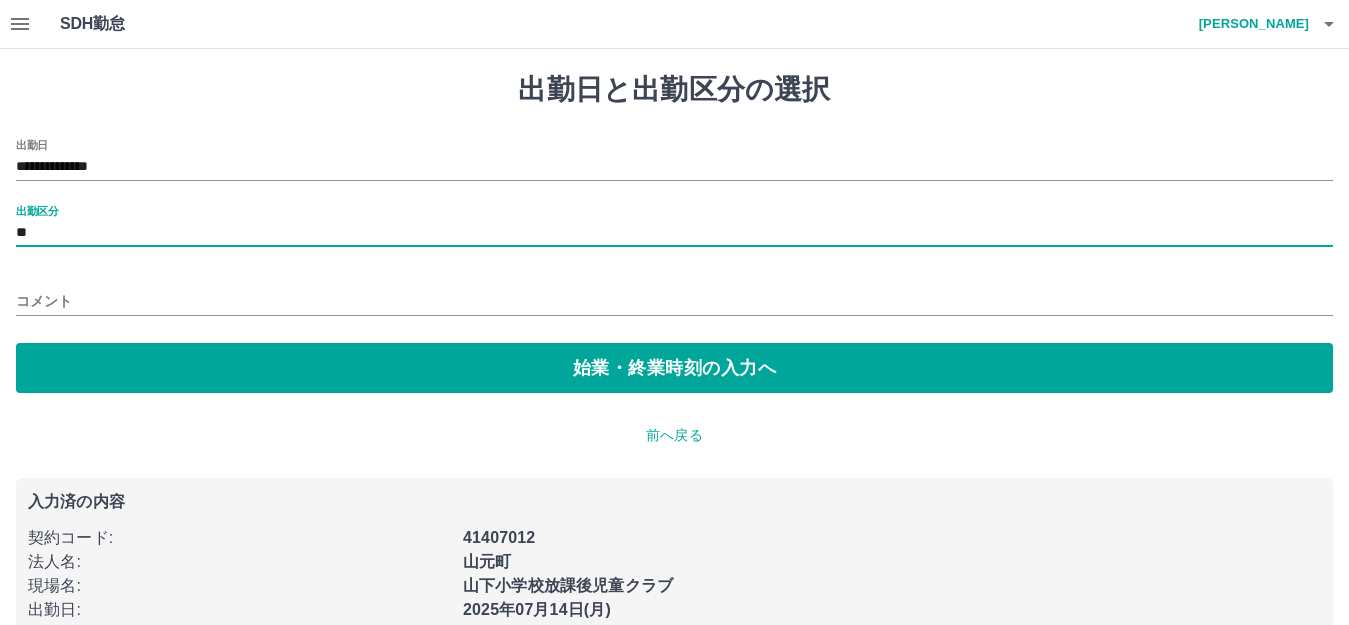 click on "コメント" at bounding box center (674, 301) 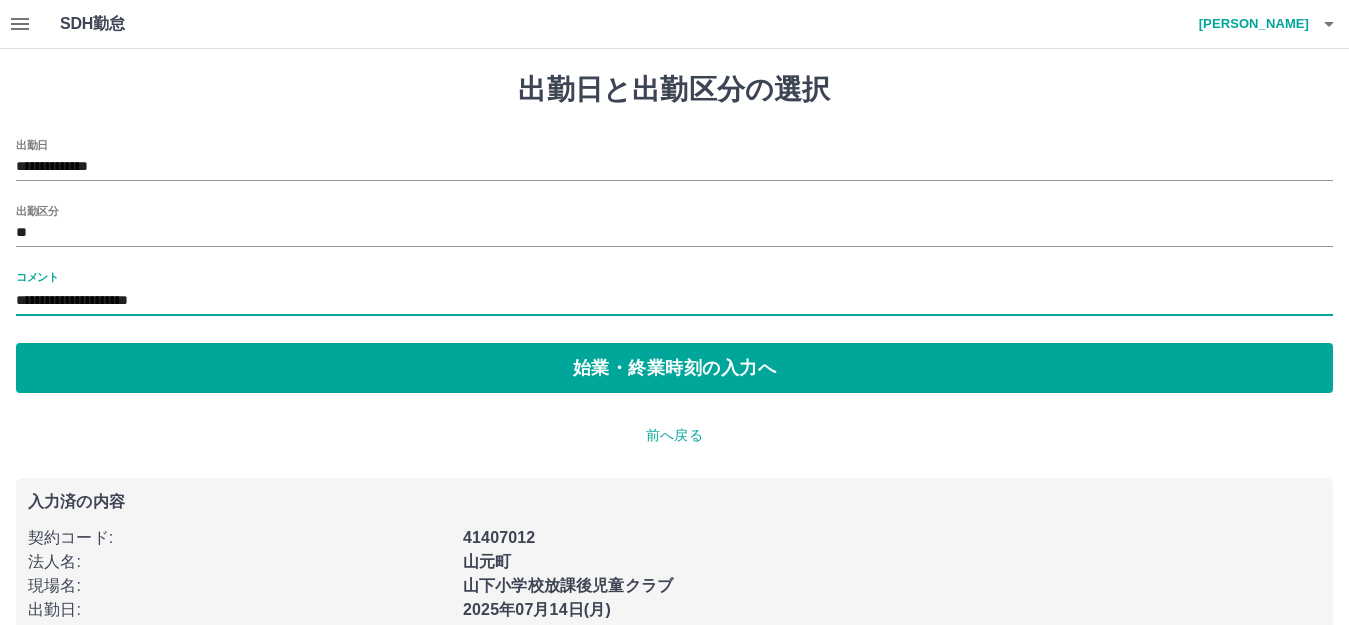 click on "**********" at bounding box center (674, 301) 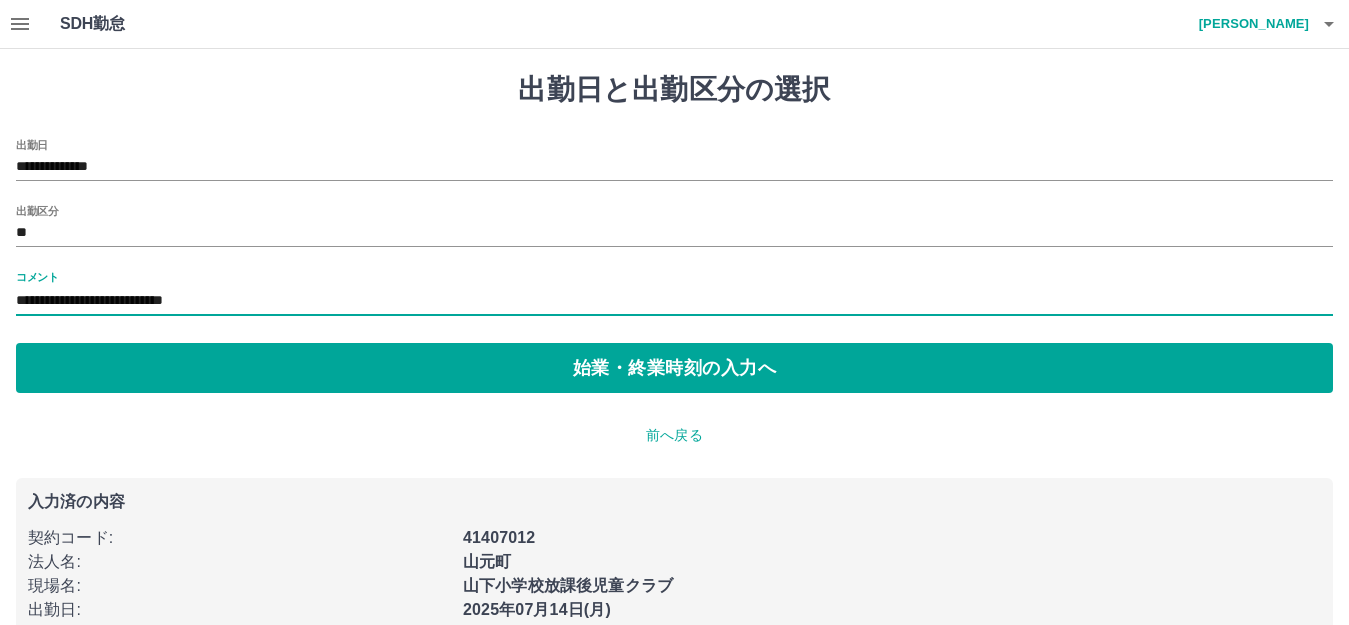 drag, startPoint x: 74, startPoint y: 297, endPoint x: 221, endPoint y: 326, distance: 149.83324 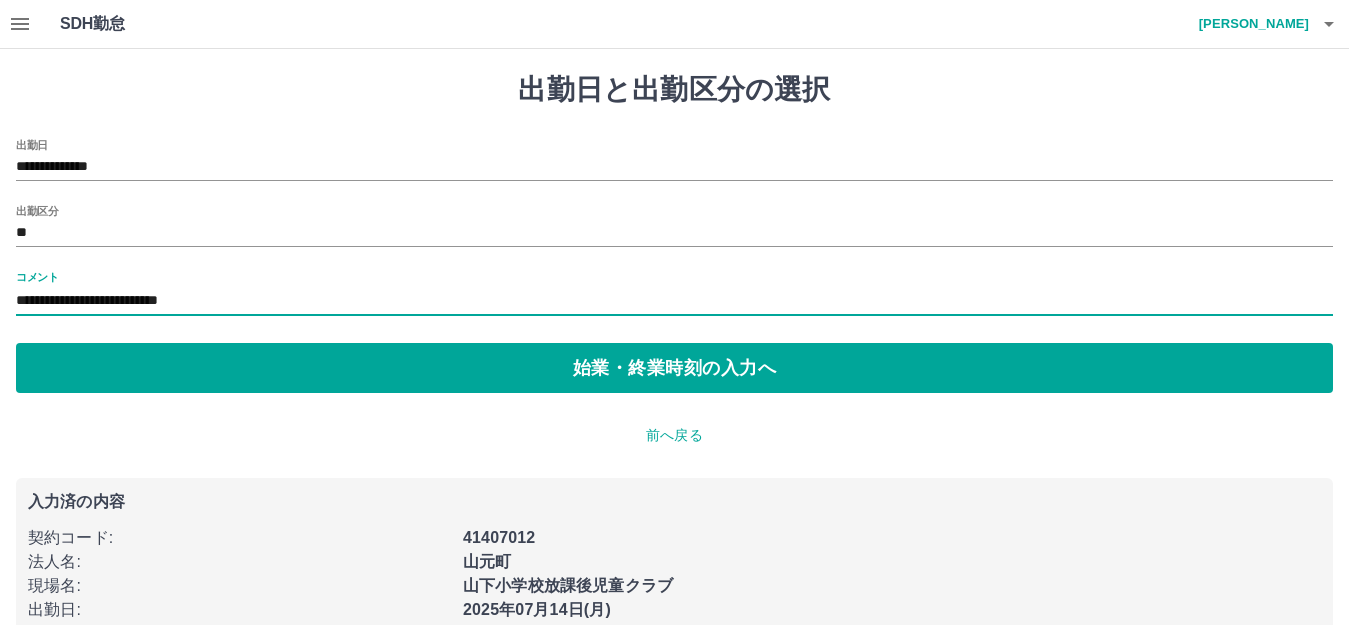 drag, startPoint x: 80, startPoint y: 298, endPoint x: 449, endPoint y: 325, distance: 369.98648 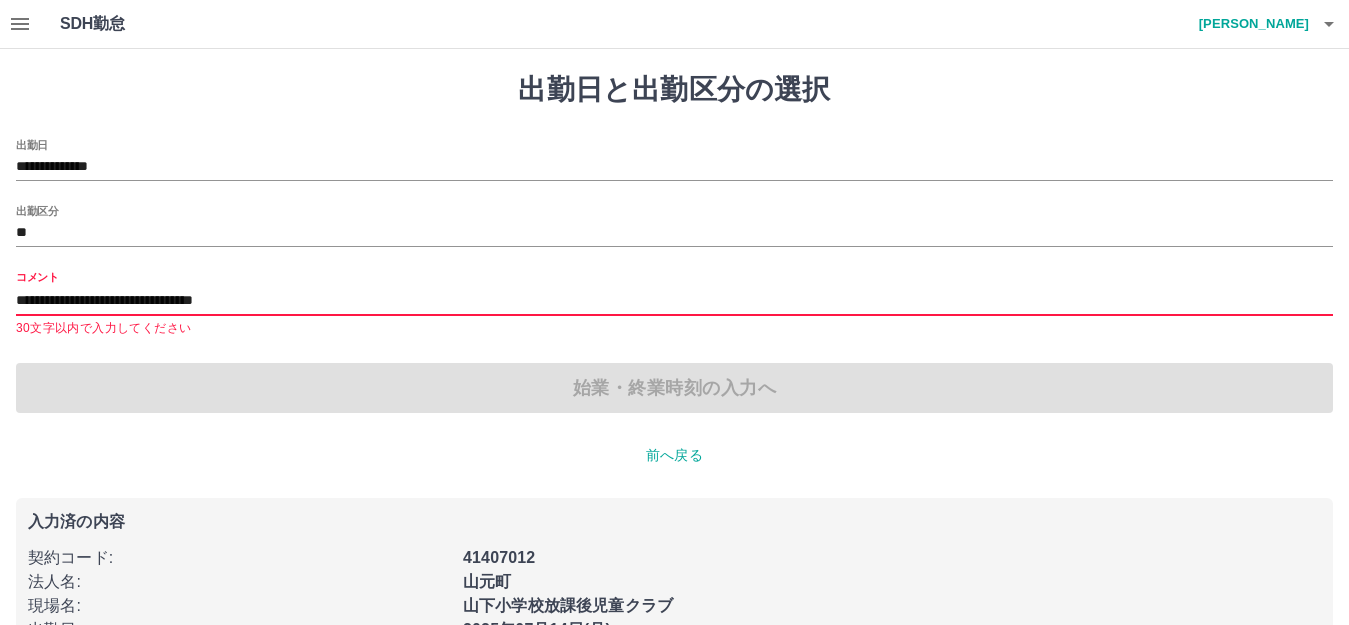 click on "**********" at bounding box center (674, 301) 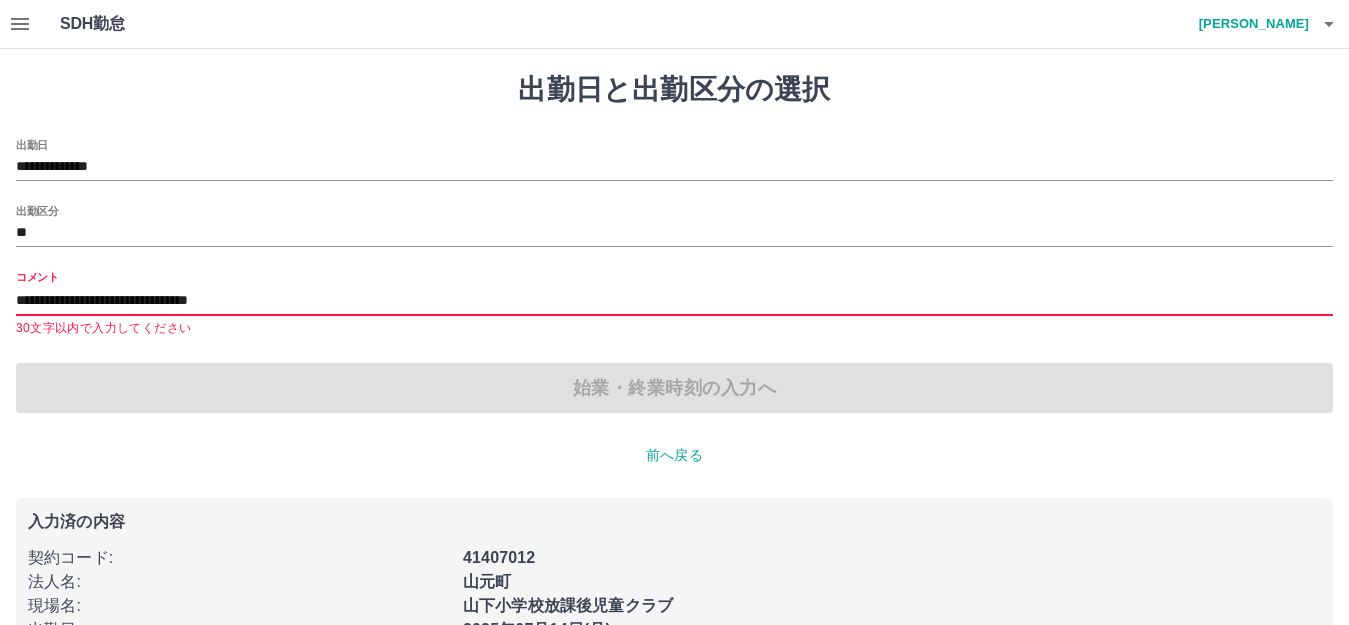 click on "**********" at bounding box center (674, 301) 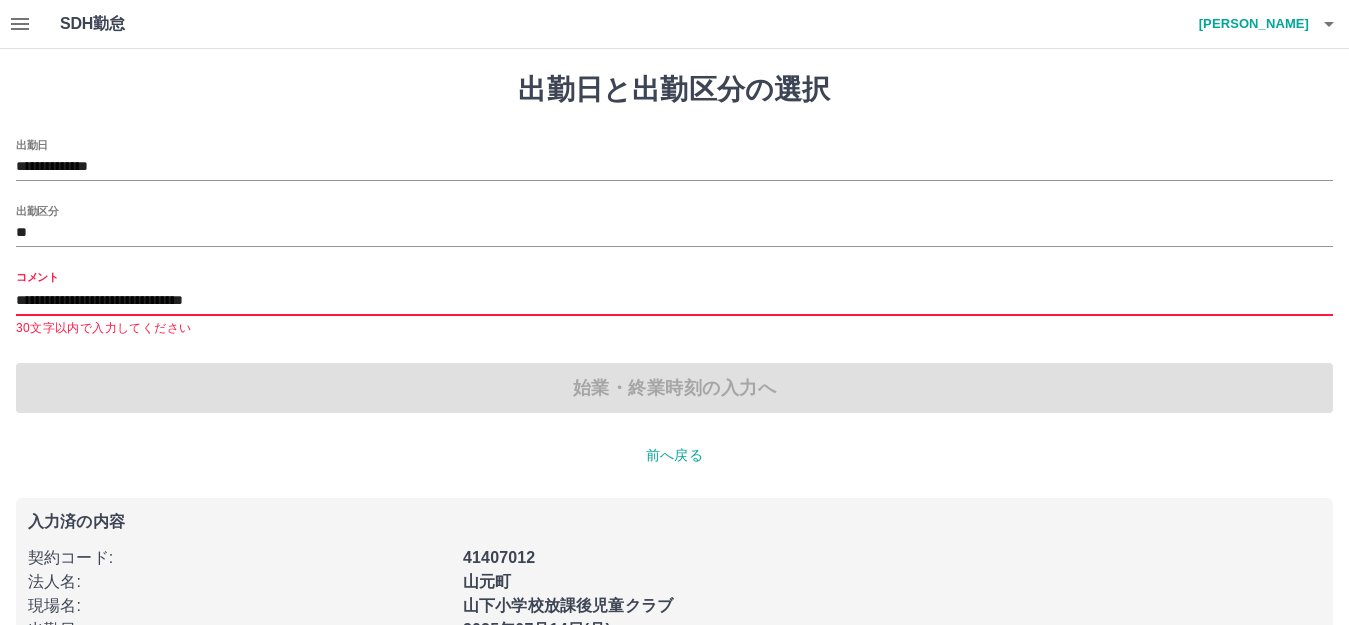 click on "**********" at bounding box center [674, 301] 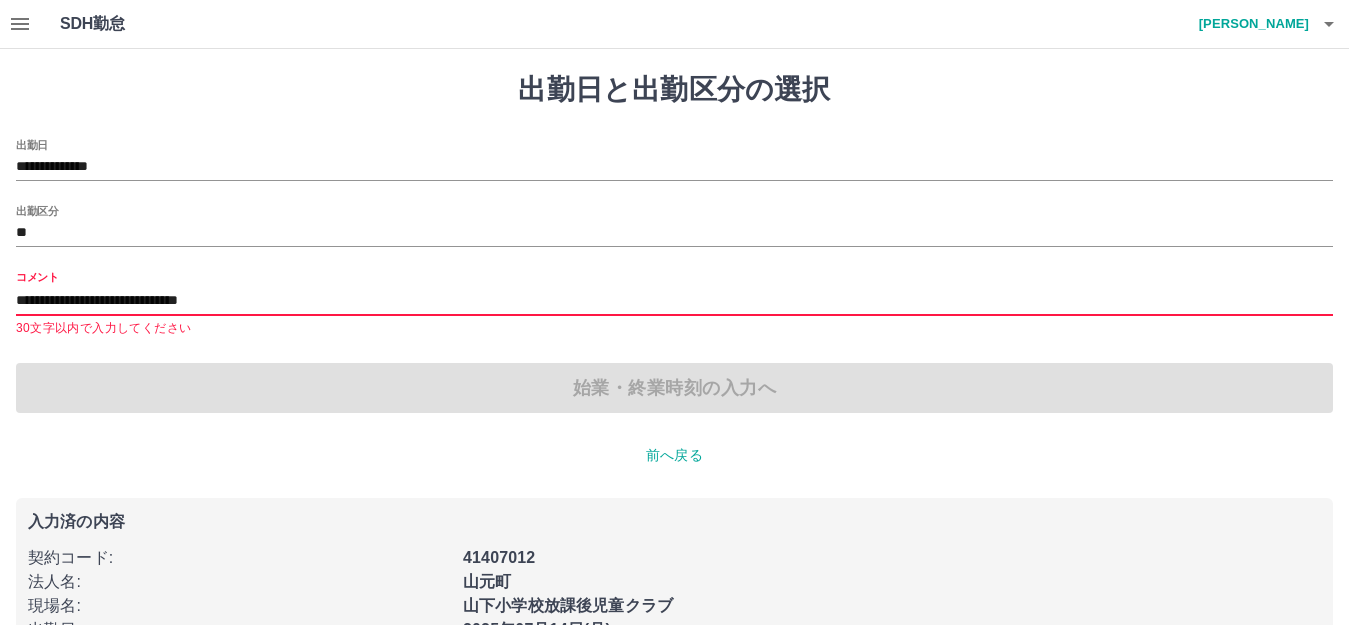 click on "**********" at bounding box center [674, 301] 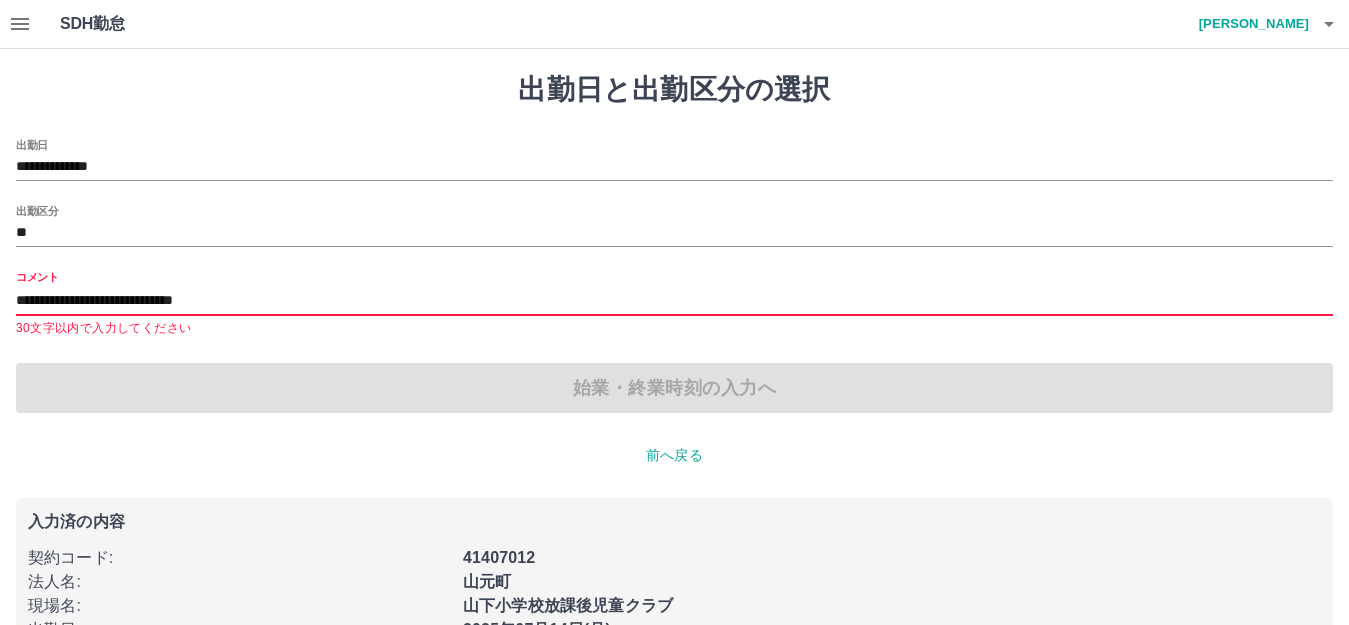 type on "**********" 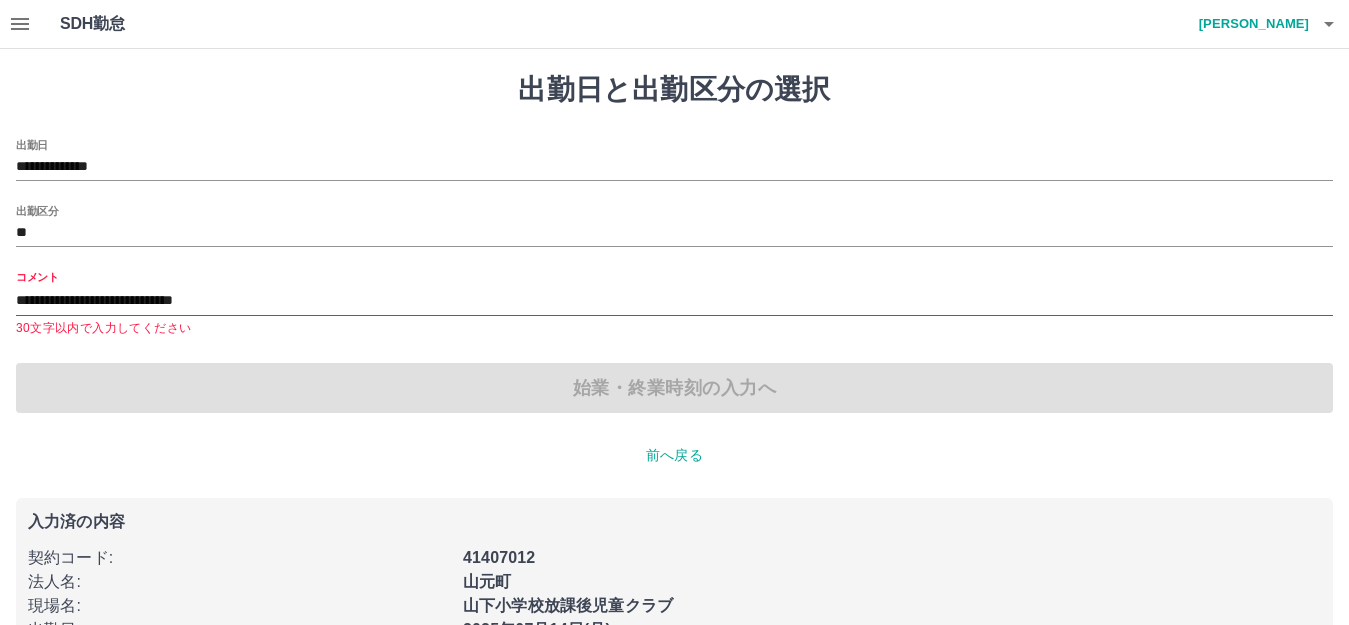 click on "前へ戻る" at bounding box center [674, 455] 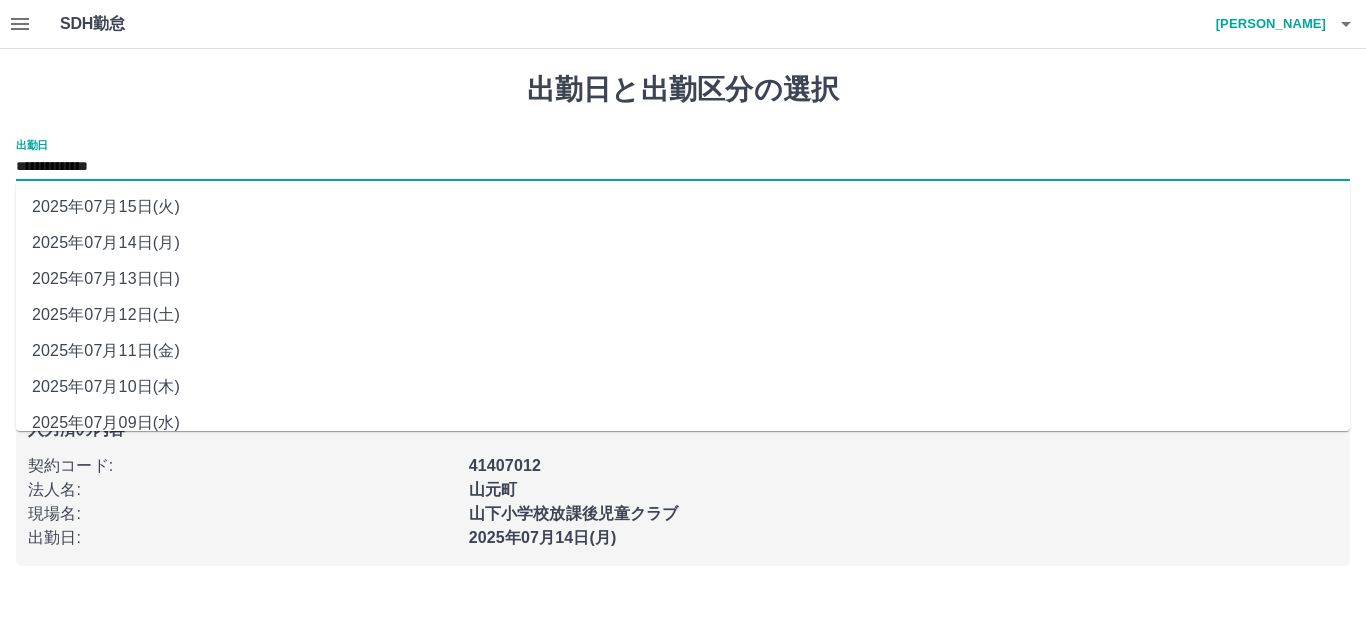 click on "**********" at bounding box center [683, 167] 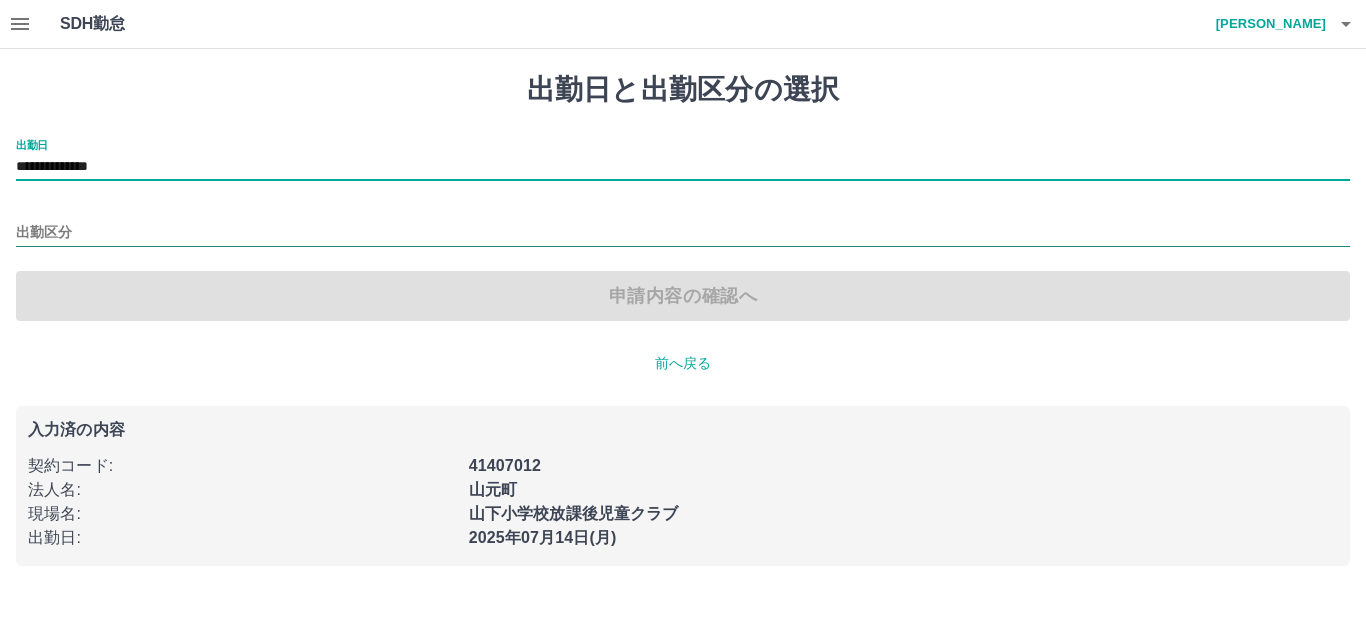 click on "出勤区分" at bounding box center (683, 233) 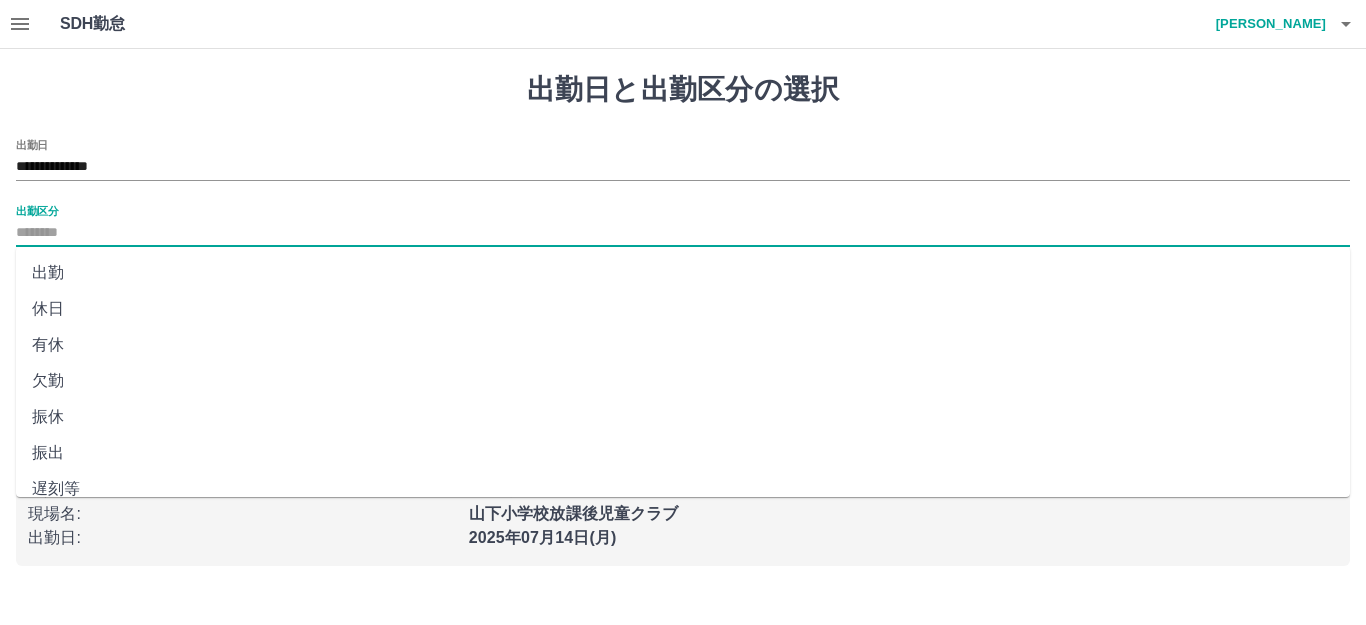 click on "出勤" at bounding box center (683, 273) 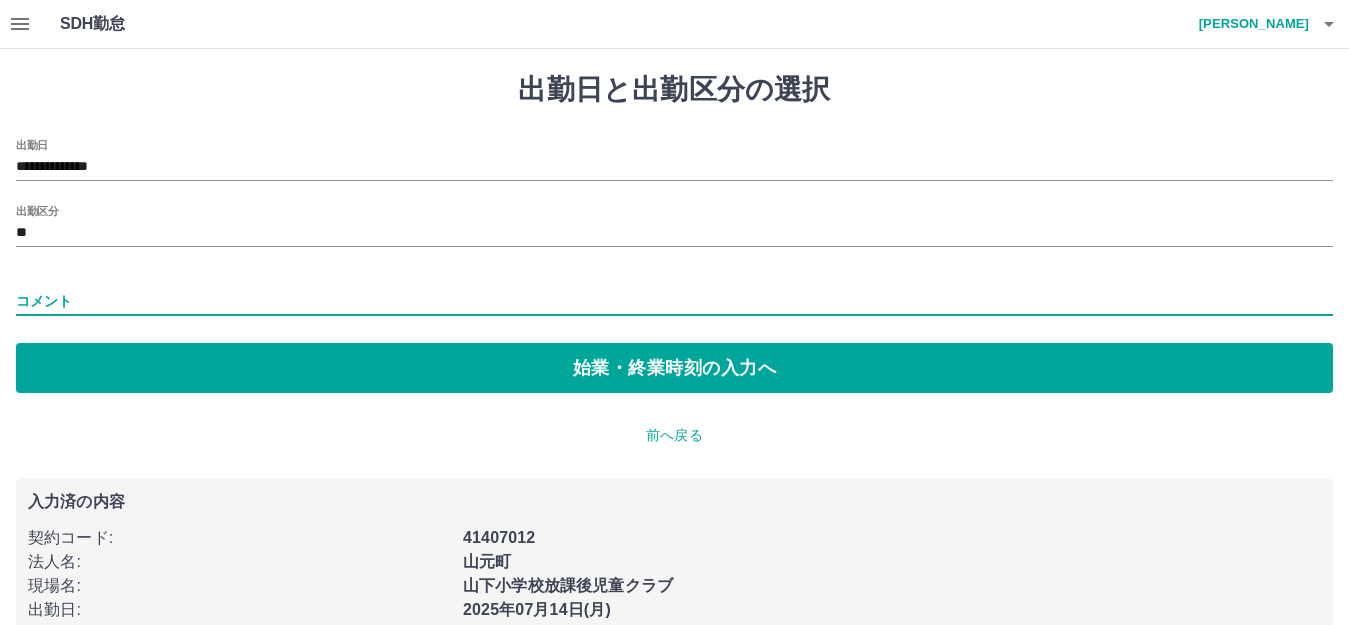 click on "コメント" at bounding box center [674, 301] 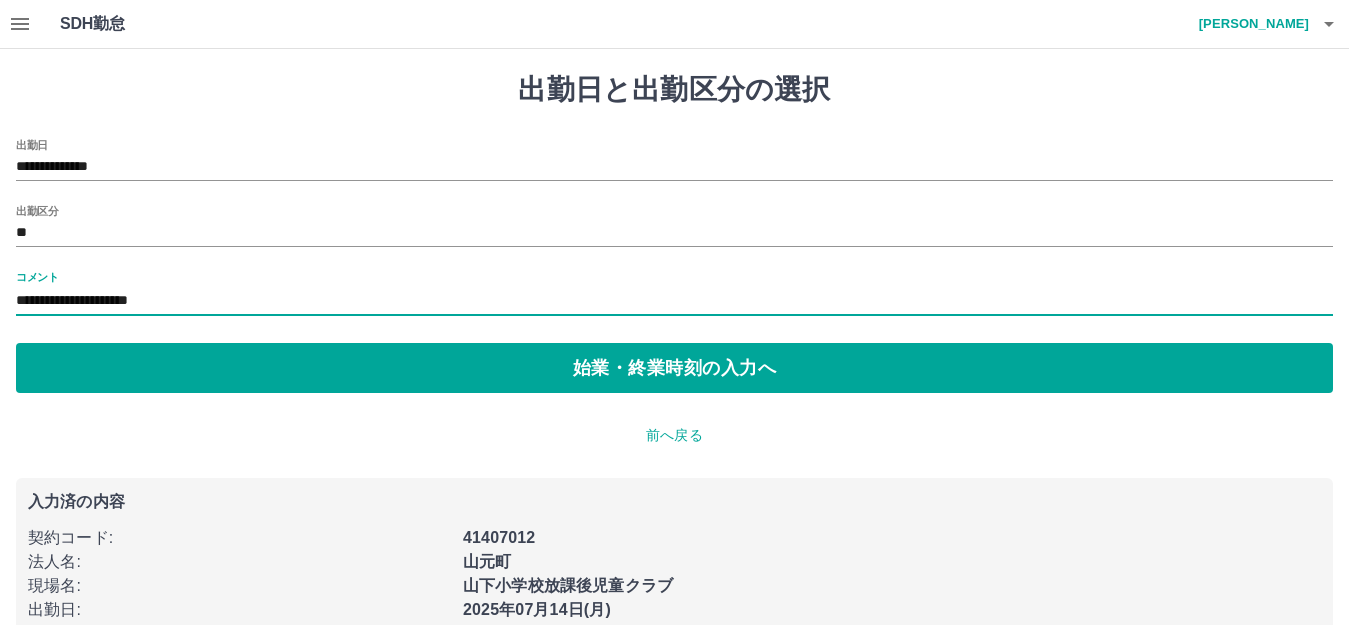 click on "**********" at bounding box center (674, 301) 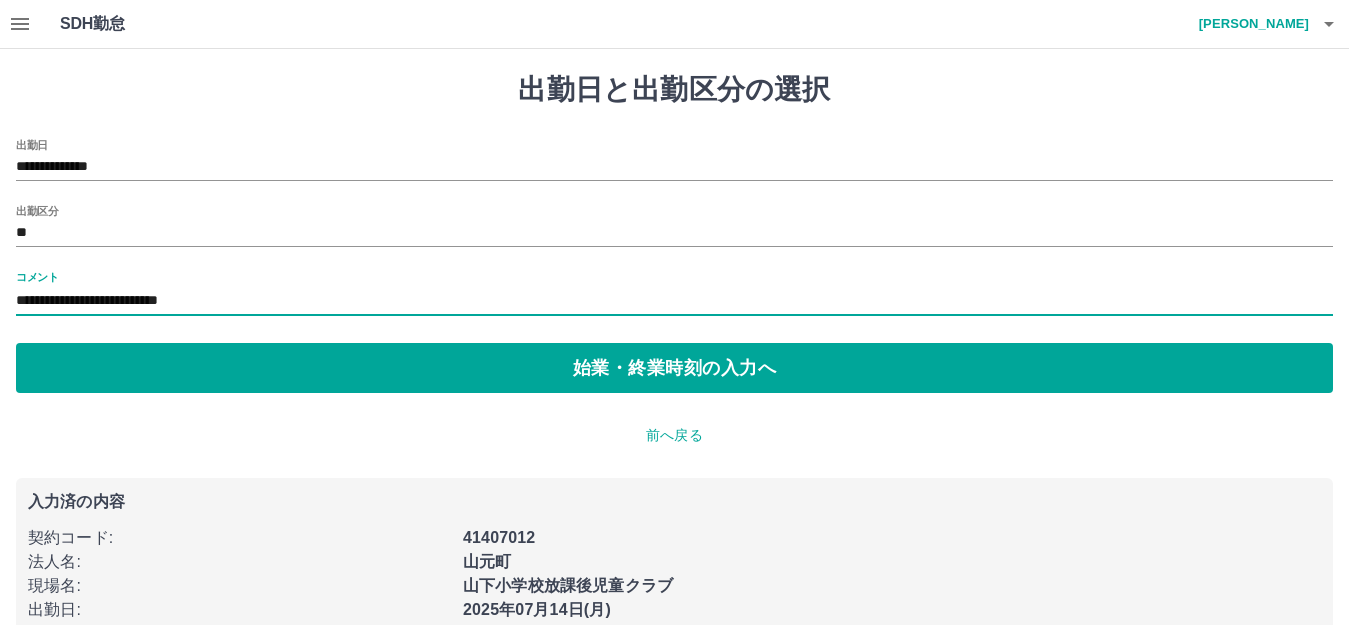 click on "**********" at bounding box center (674, 301) 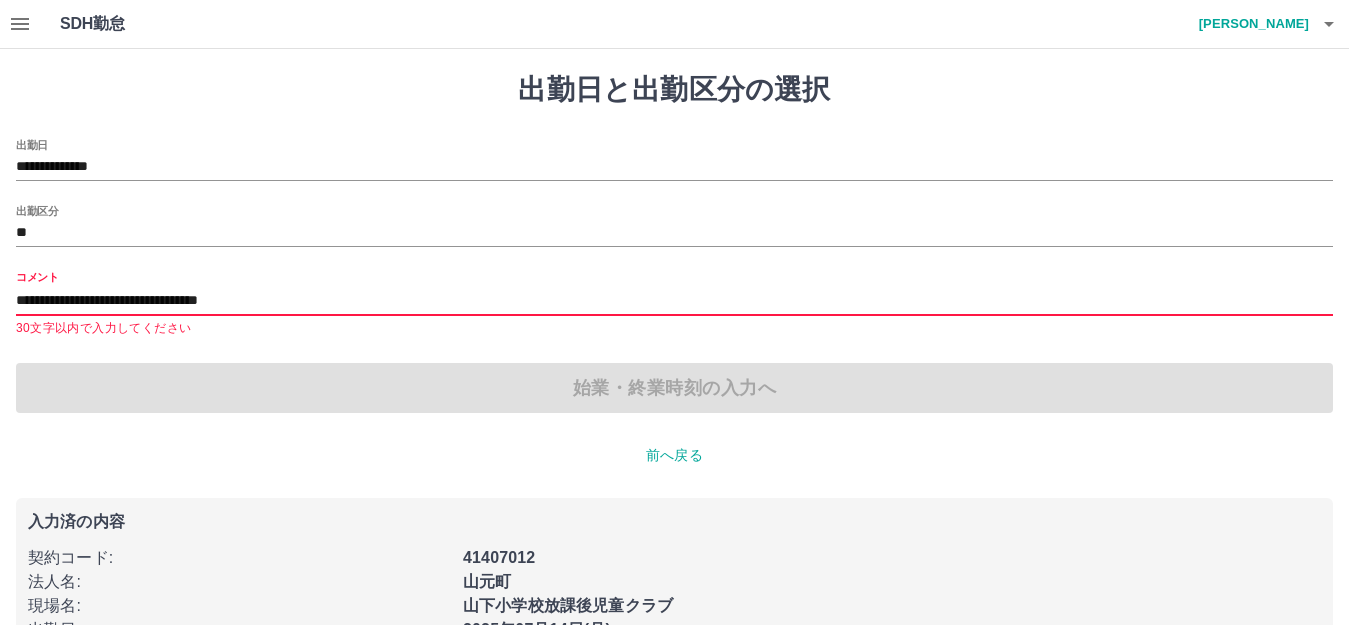 click on "**********" at bounding box center (674, 301) 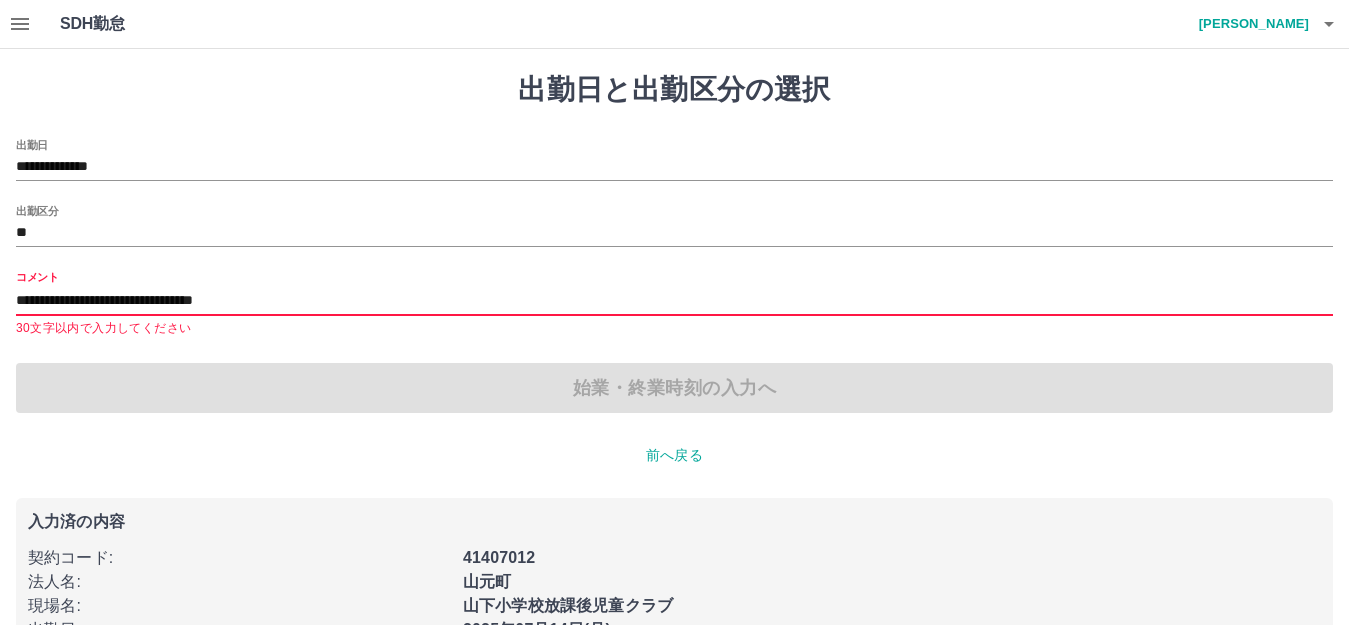 click on "**********" at bounding box center (674, 301) 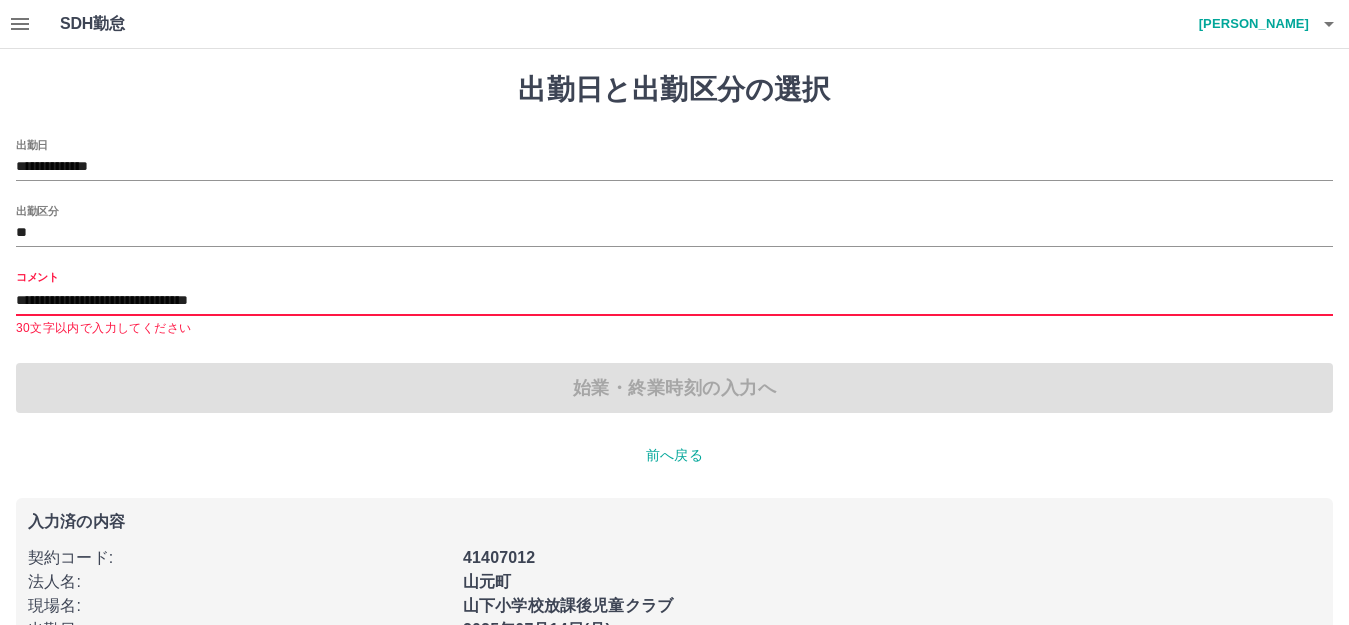 click on "**********" at bounding box center [674, 301] 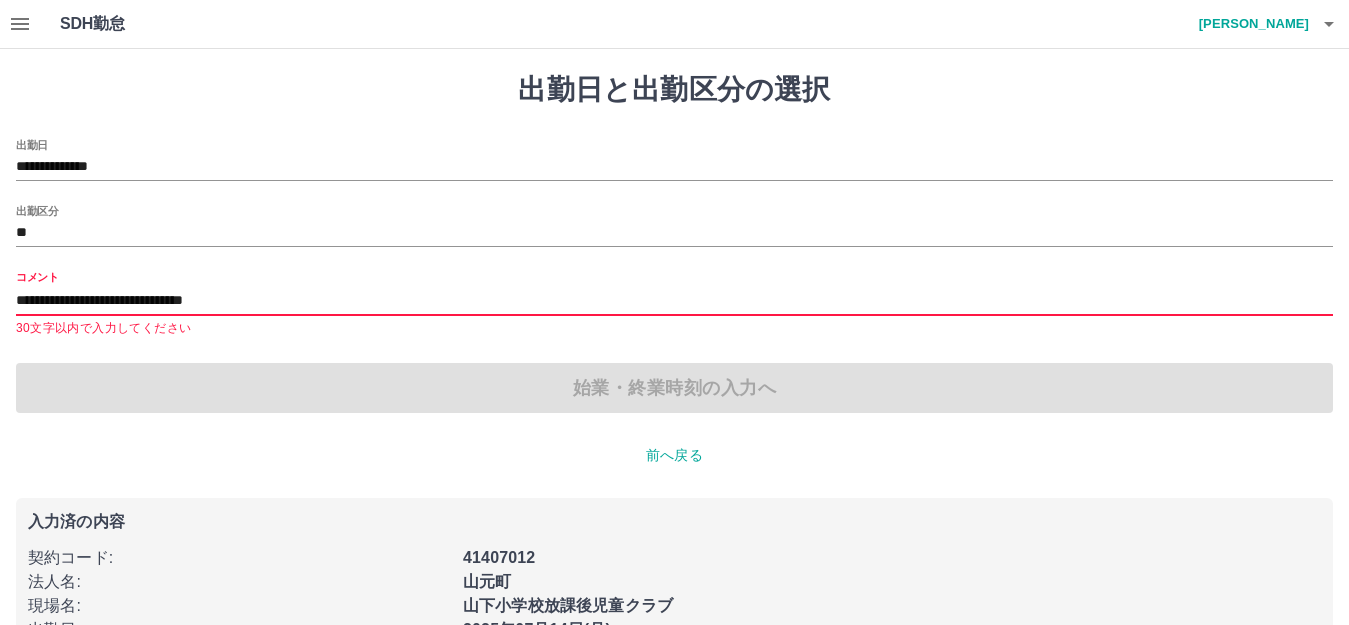 click on "**********" at bounding box center [674, 301] 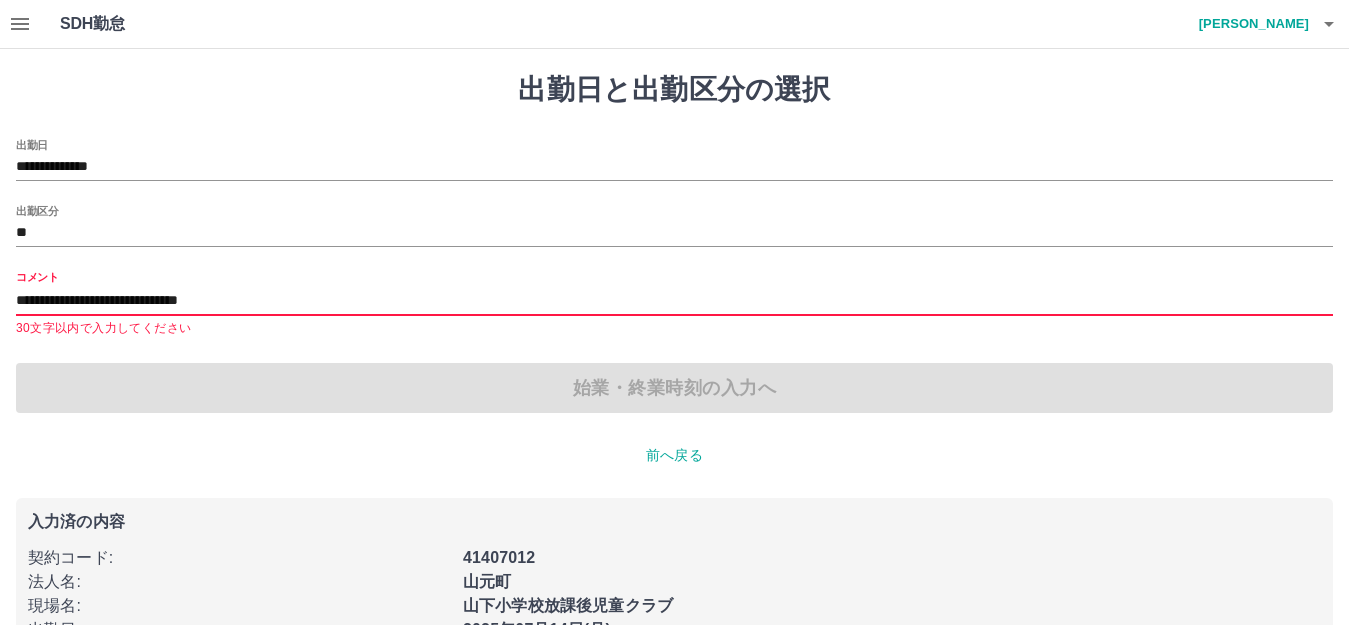 click on "**********" at bounding box center [674, 301] 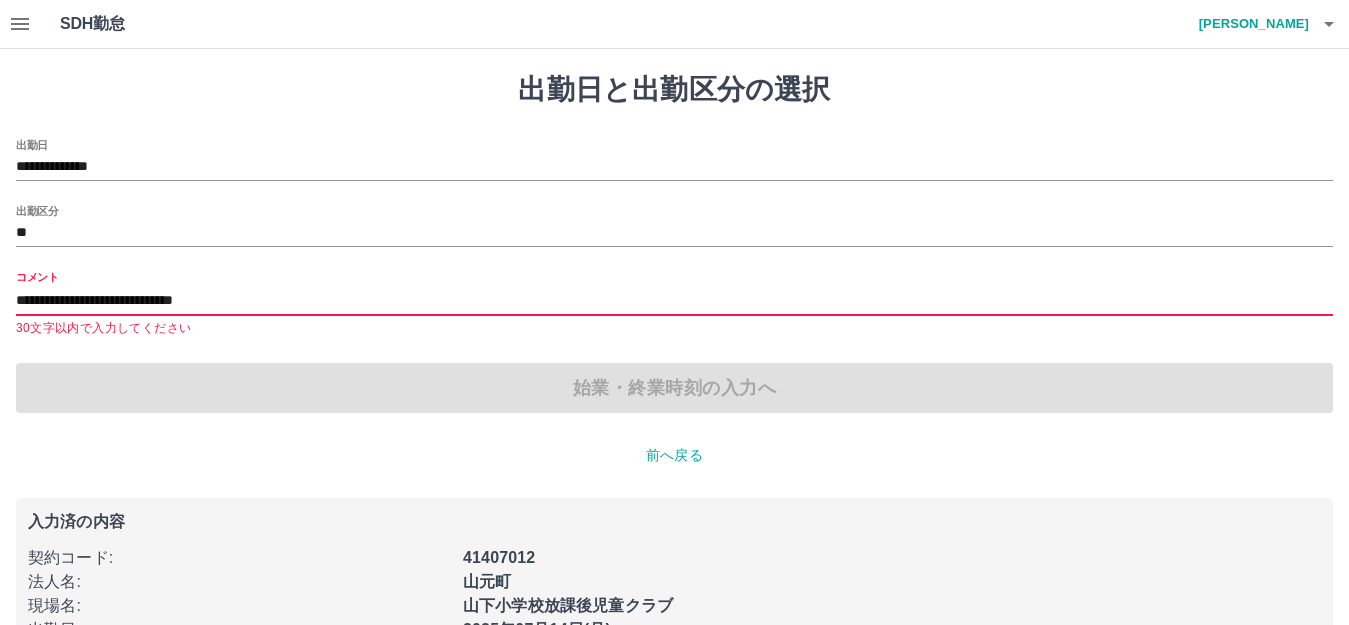 click on "**********" at bounding box center (674, 301) 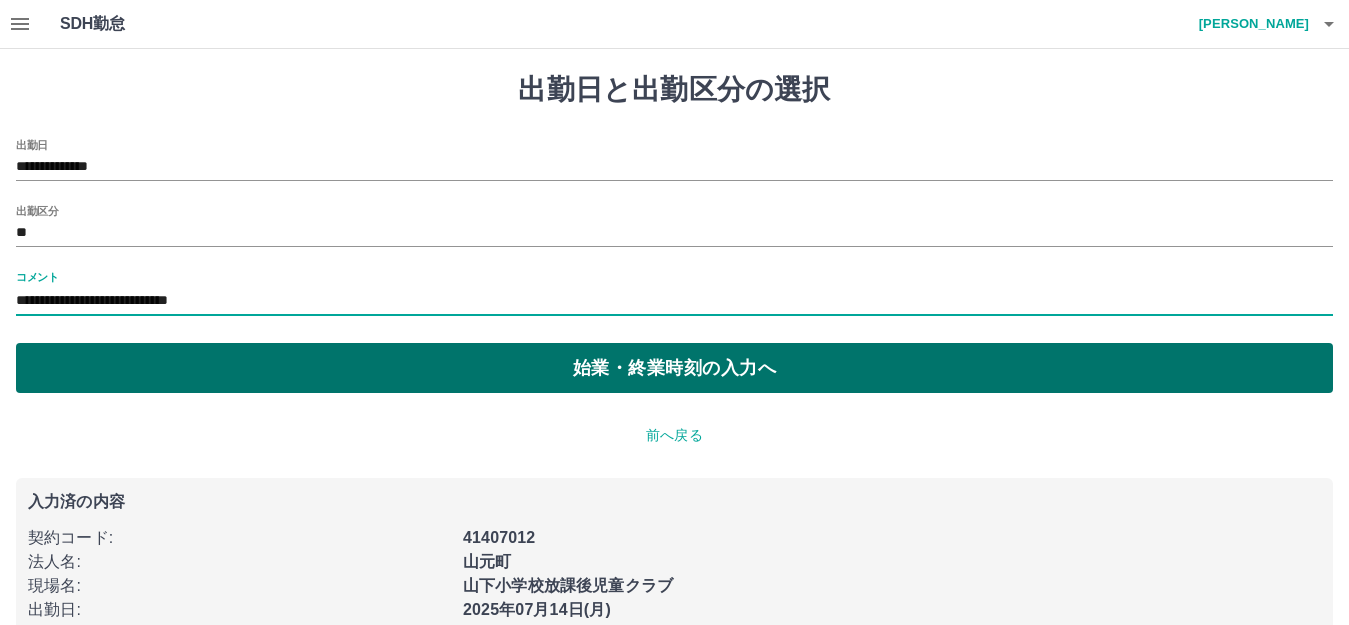 type on "**********" 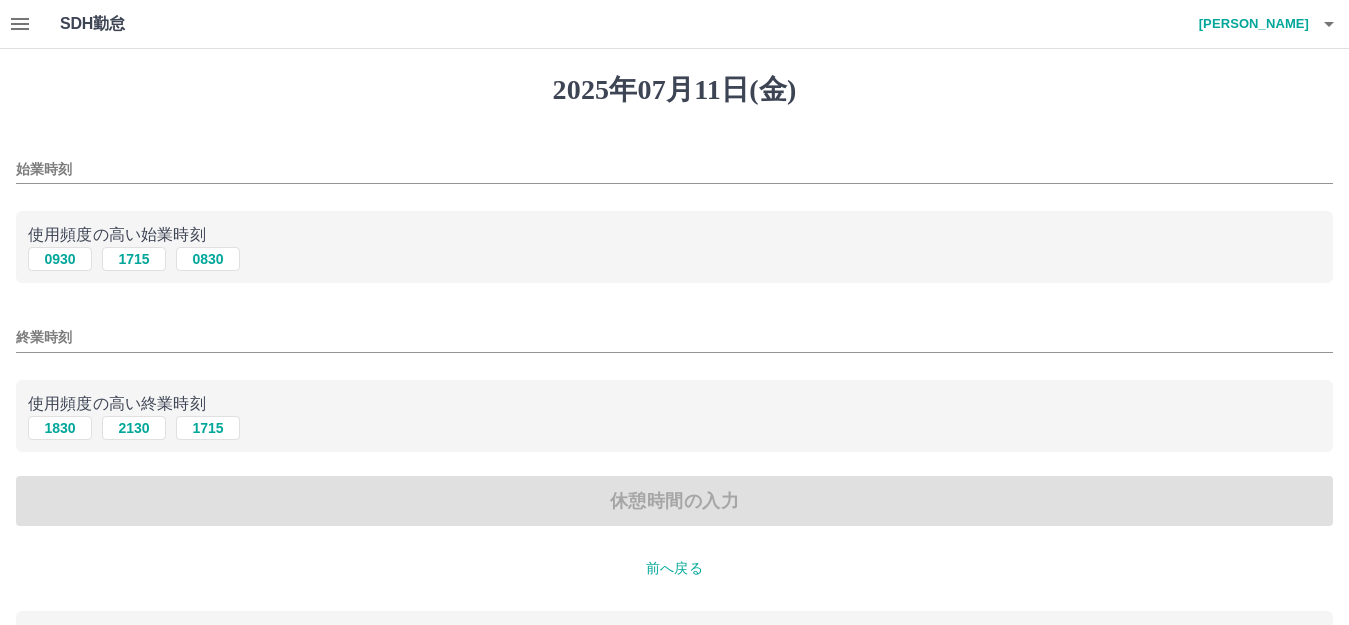 click on "始業時刻" at bounding box center (674, 169) 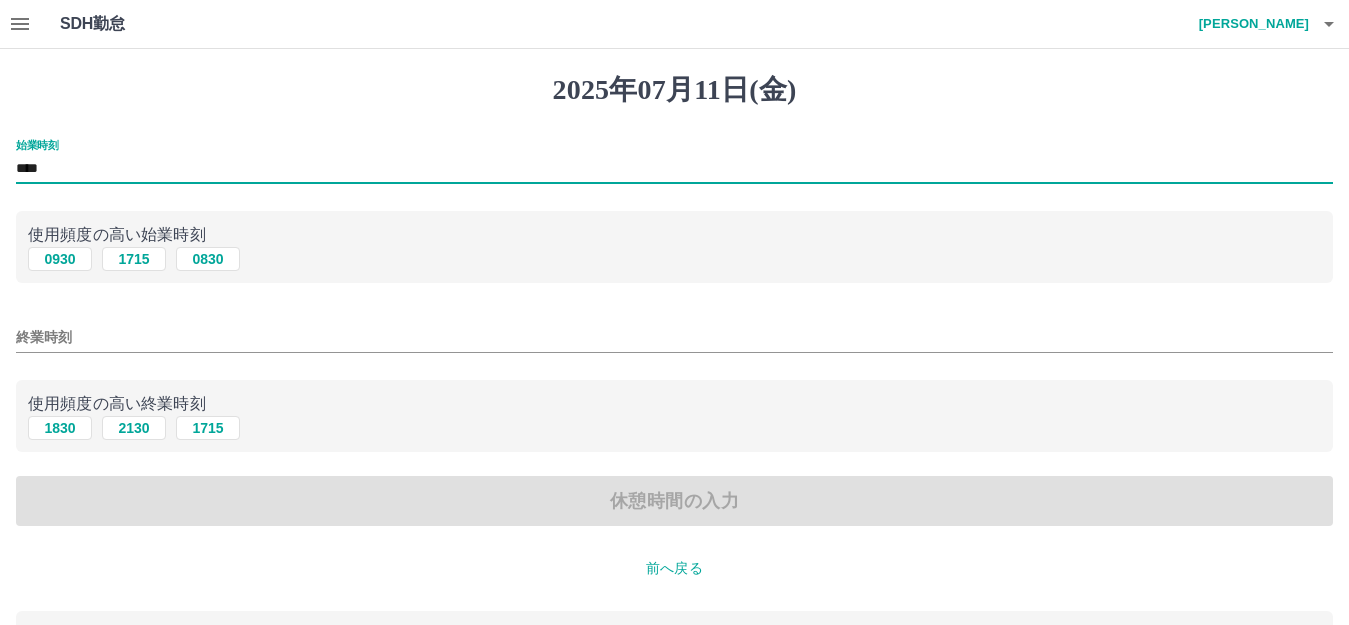 type on "****" 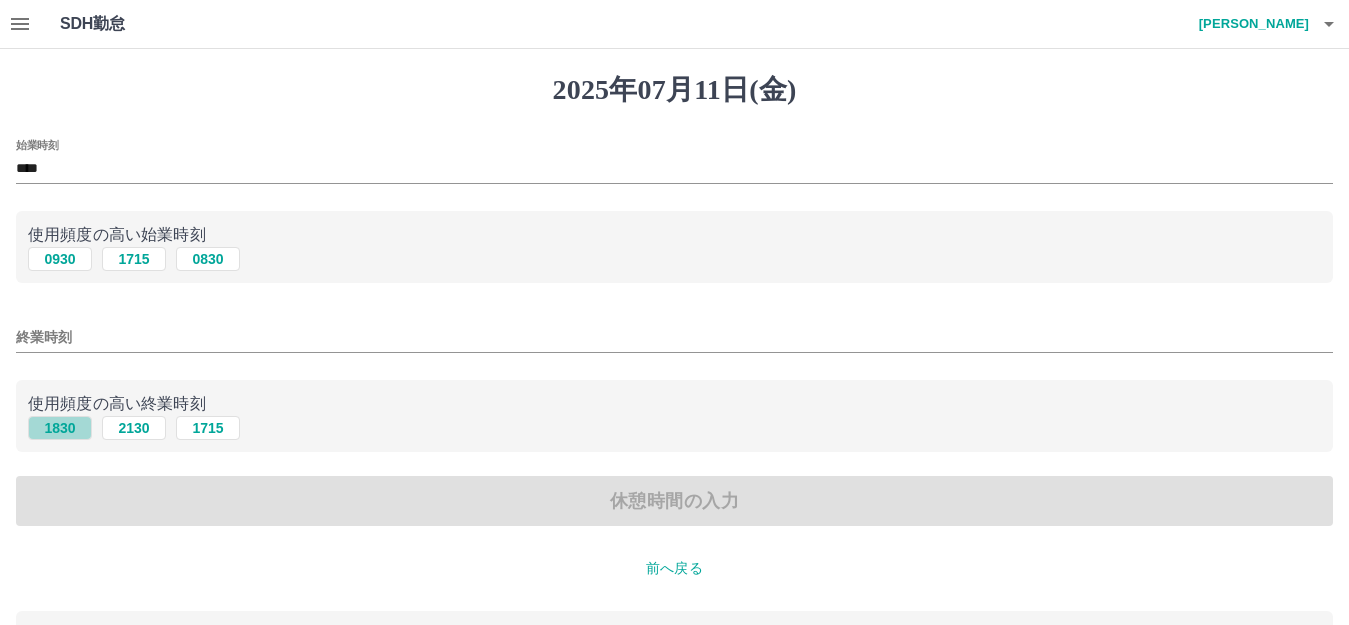 click on "1830" at bounding box center [60, 428] 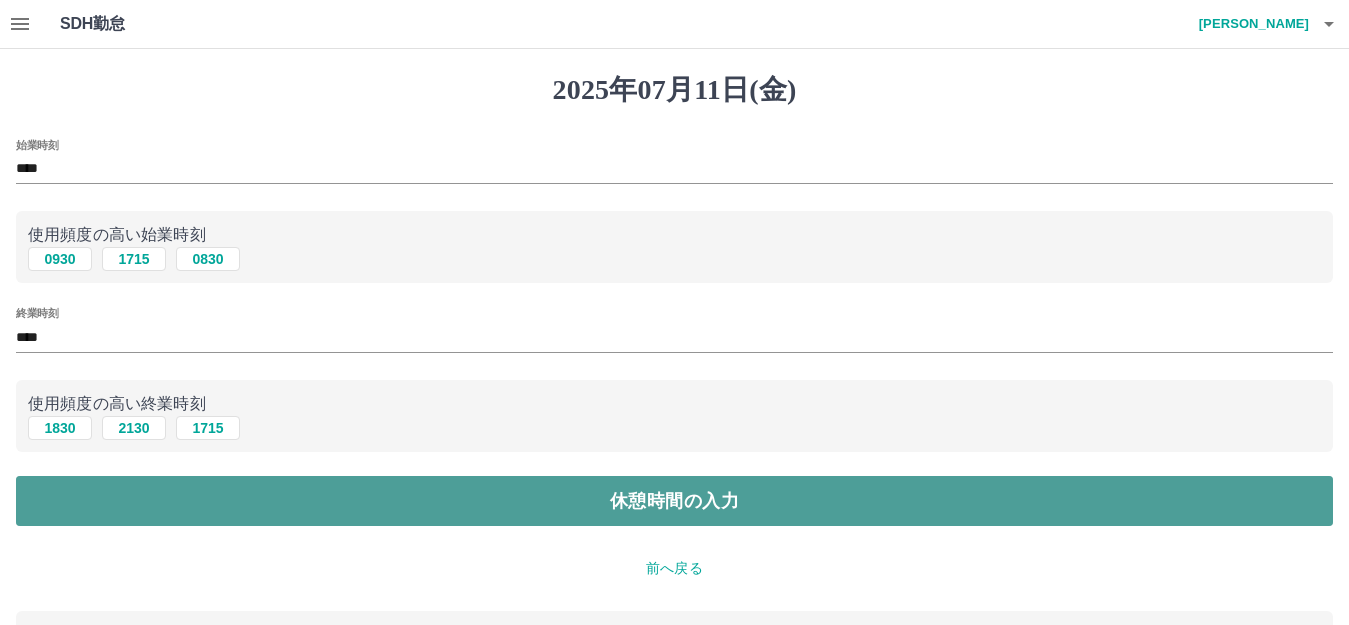 click on "休憩時間の入力" at bounding box center [674, 501] 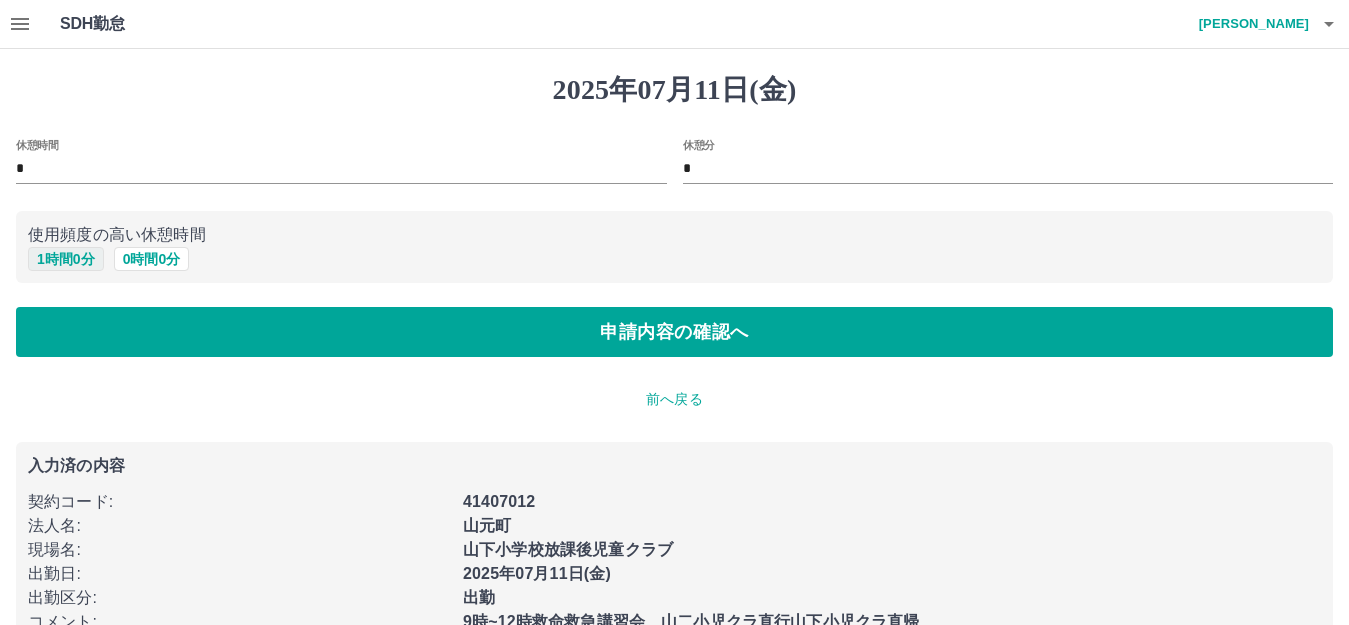click on "1 時間 0 分" at bounding box center (66, 259) 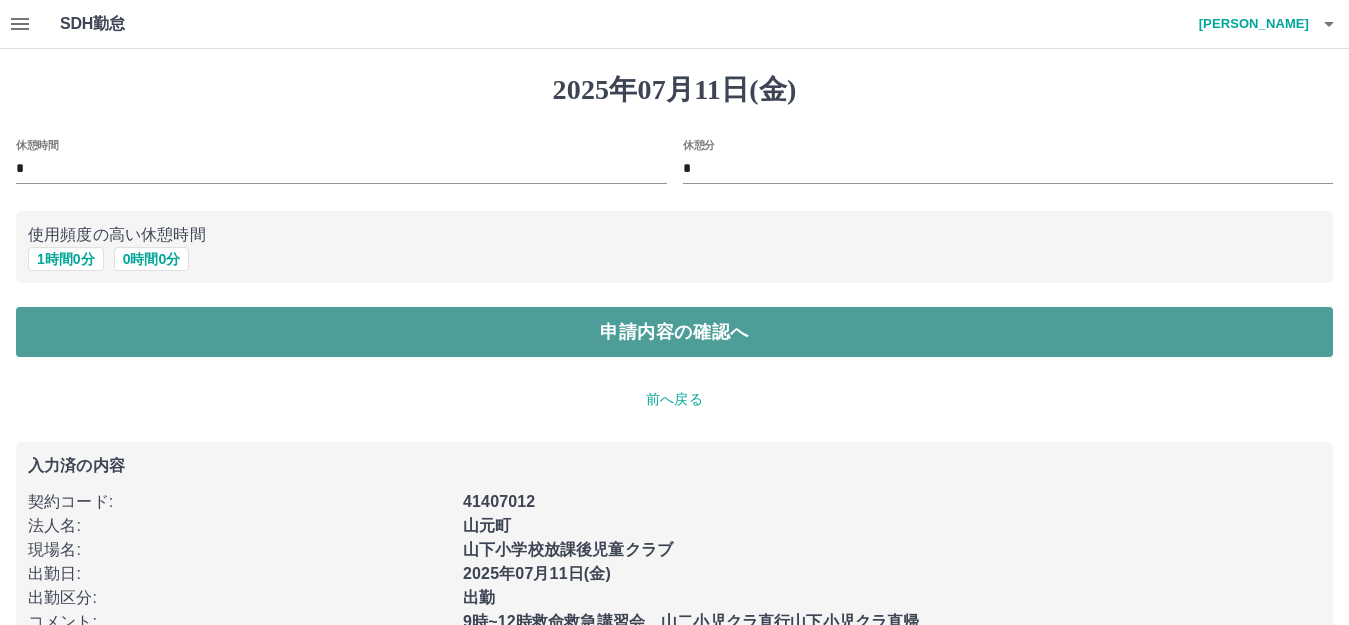 click on "申請内容の確認へ" at bounding box center [674, 332] 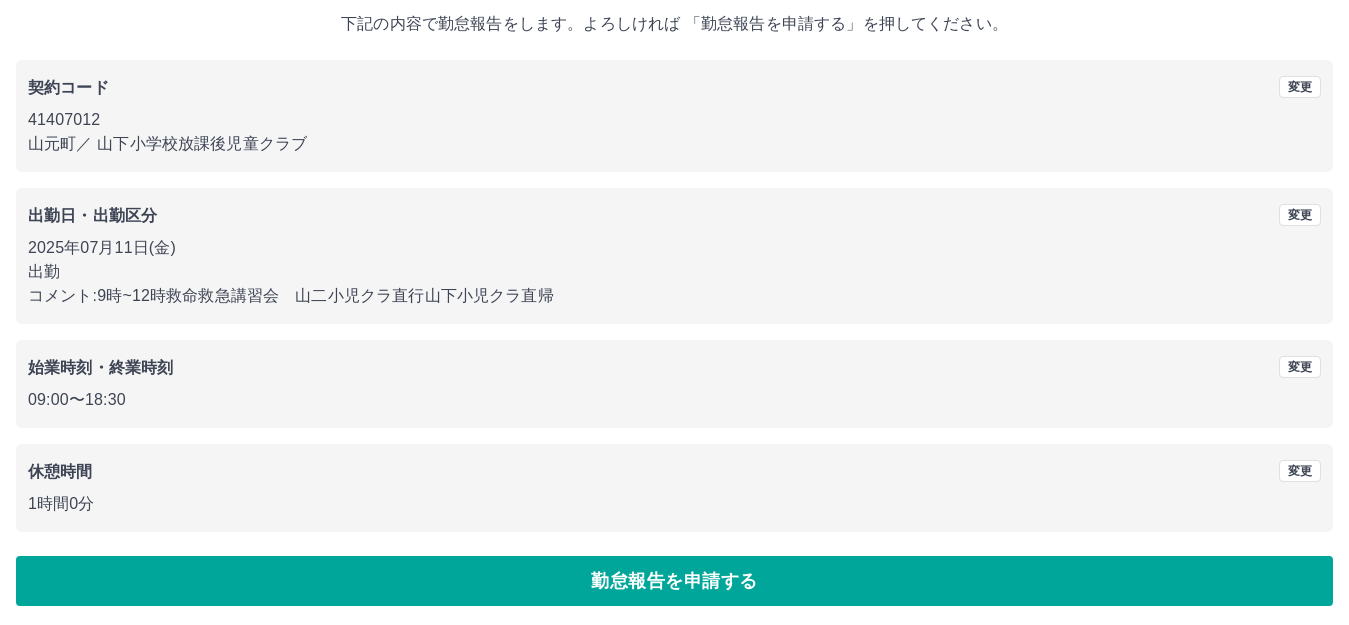 scroll, scrollTop: 124, scrollLeft: 0, axis: vertical 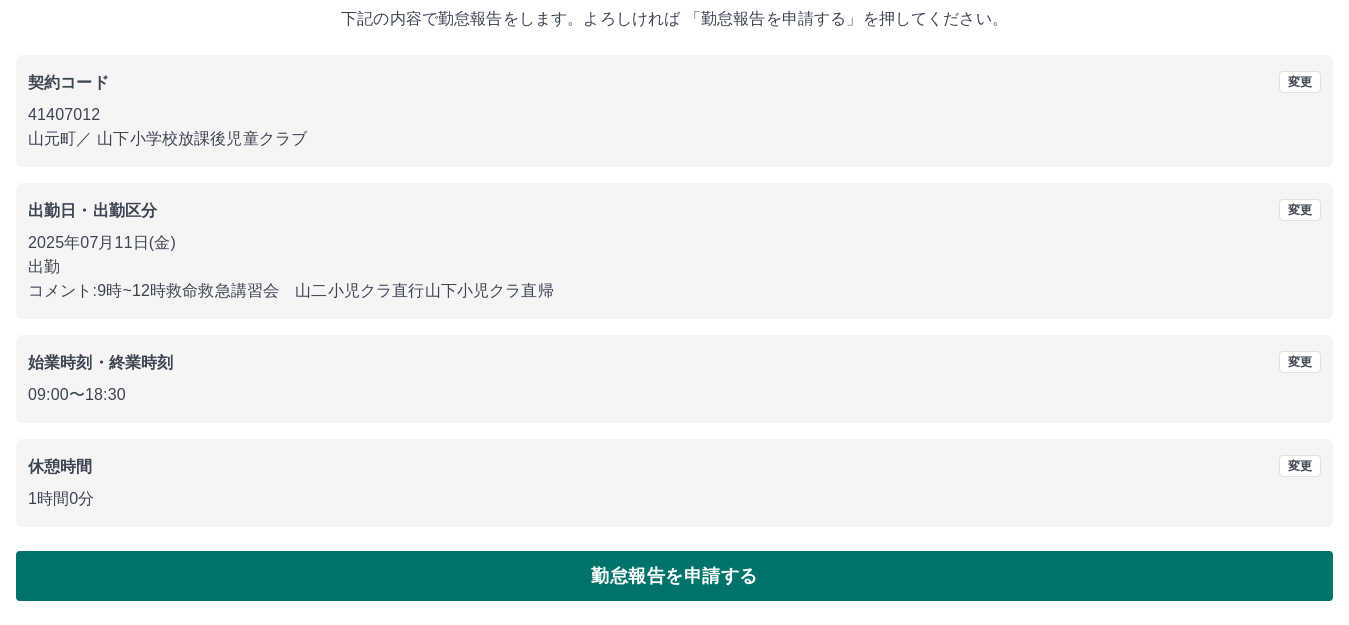click on "勤怠報告を申請する" at bounding box center (674, 576) 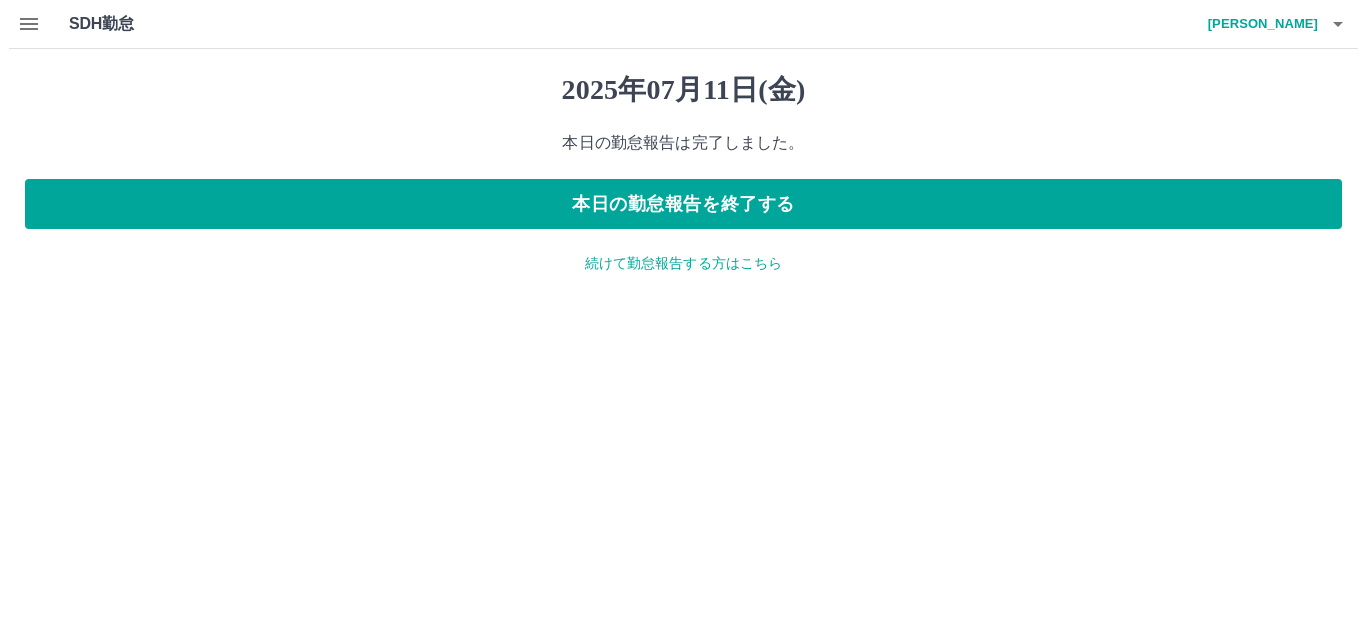 scroll, scrollTop: 0, scrollLeft: 0, axis: both 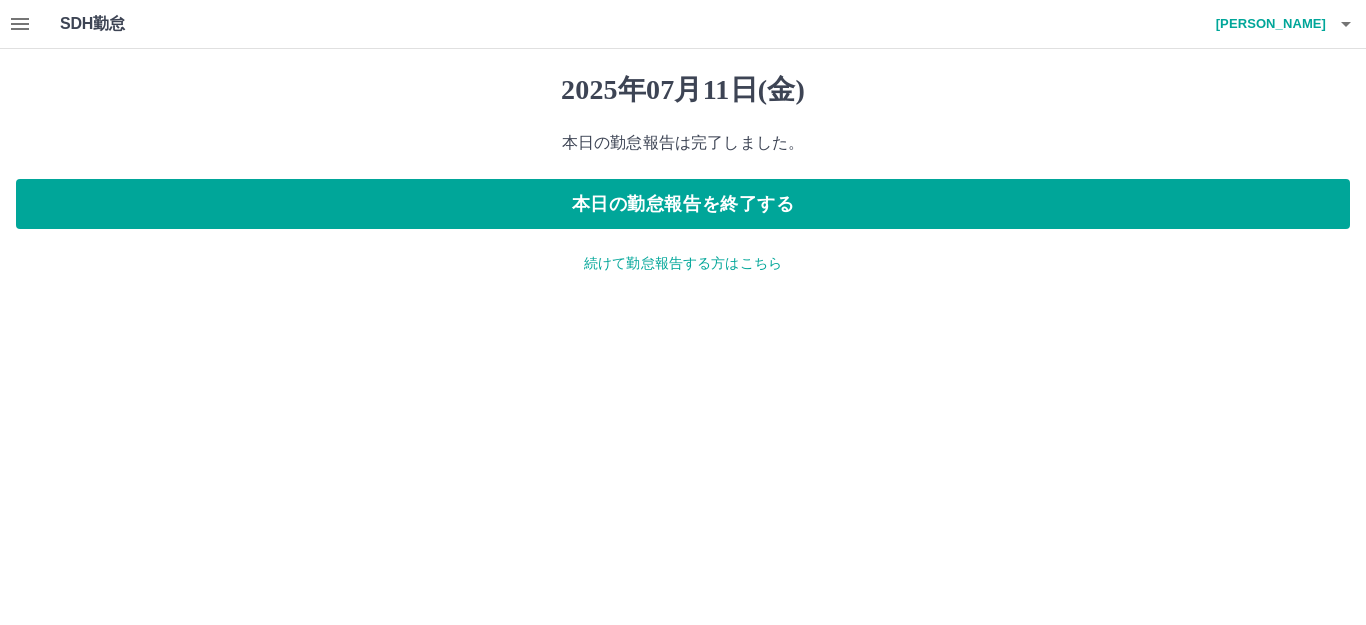 click on "2025年07月11日(金) 本日の勤怠報告は完了しました。 本日の勤怠報告を終了する 続けて勤怠報告する方はこちら" at bounding box center (683, 173) 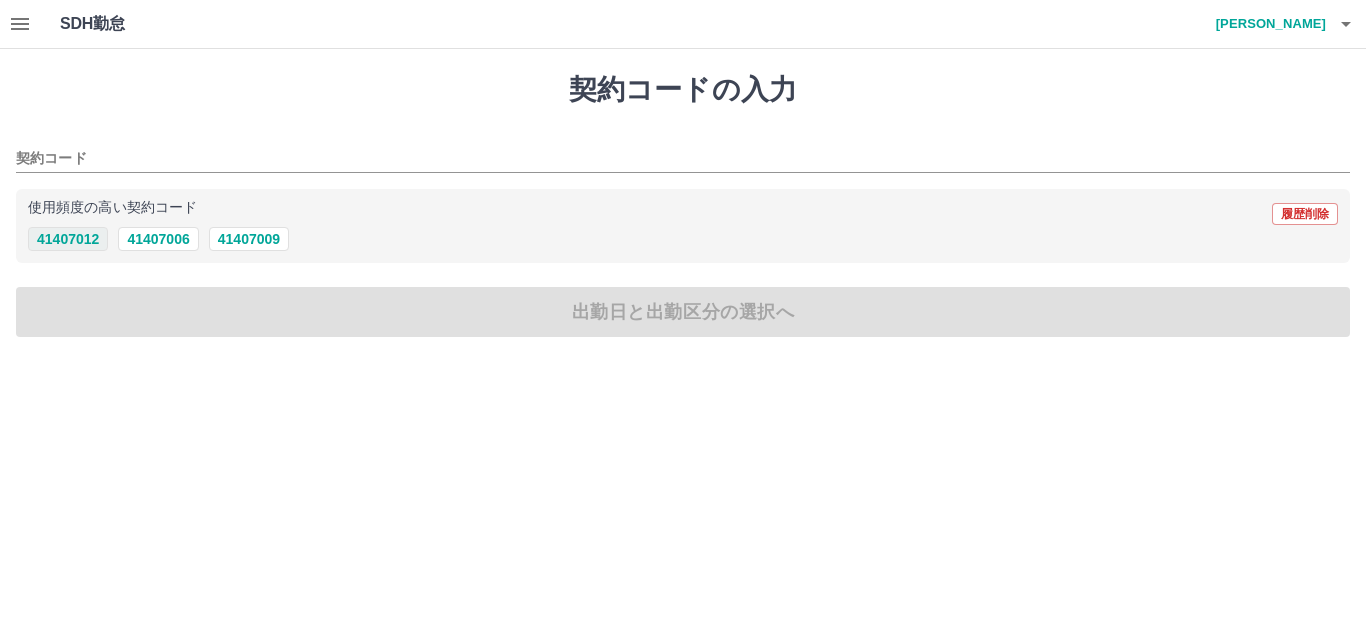 click on "41407012" at bounding box center (68, 239) 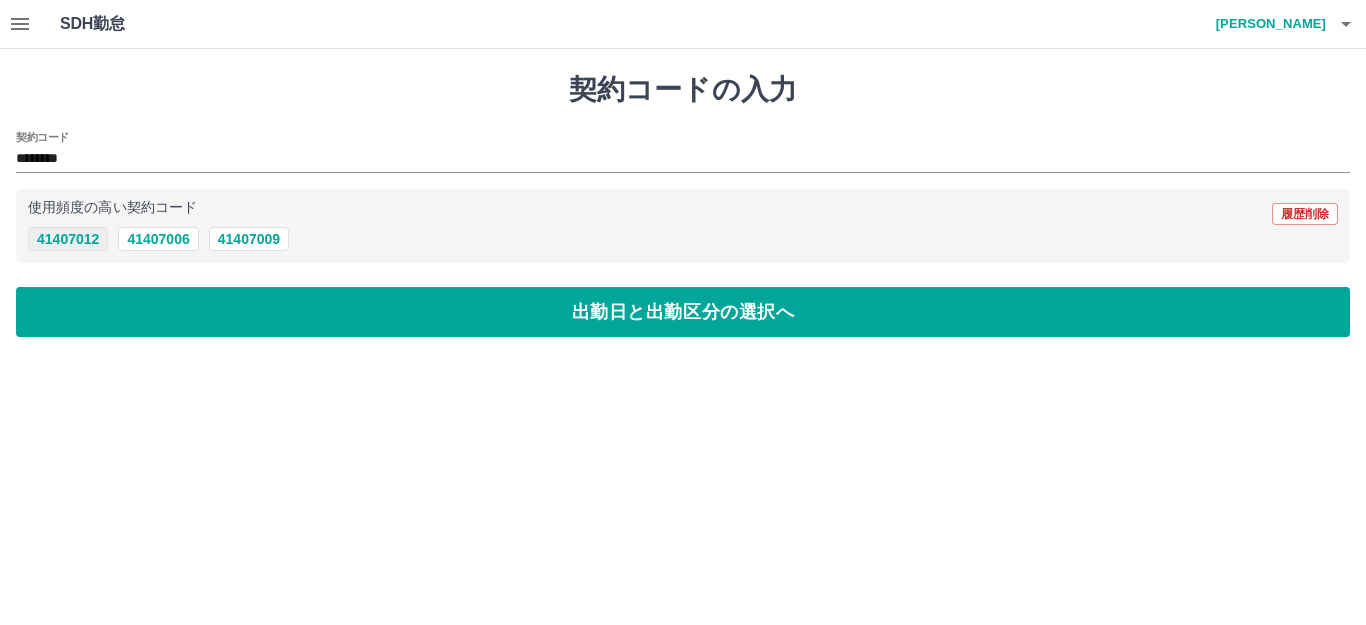 type on "********" 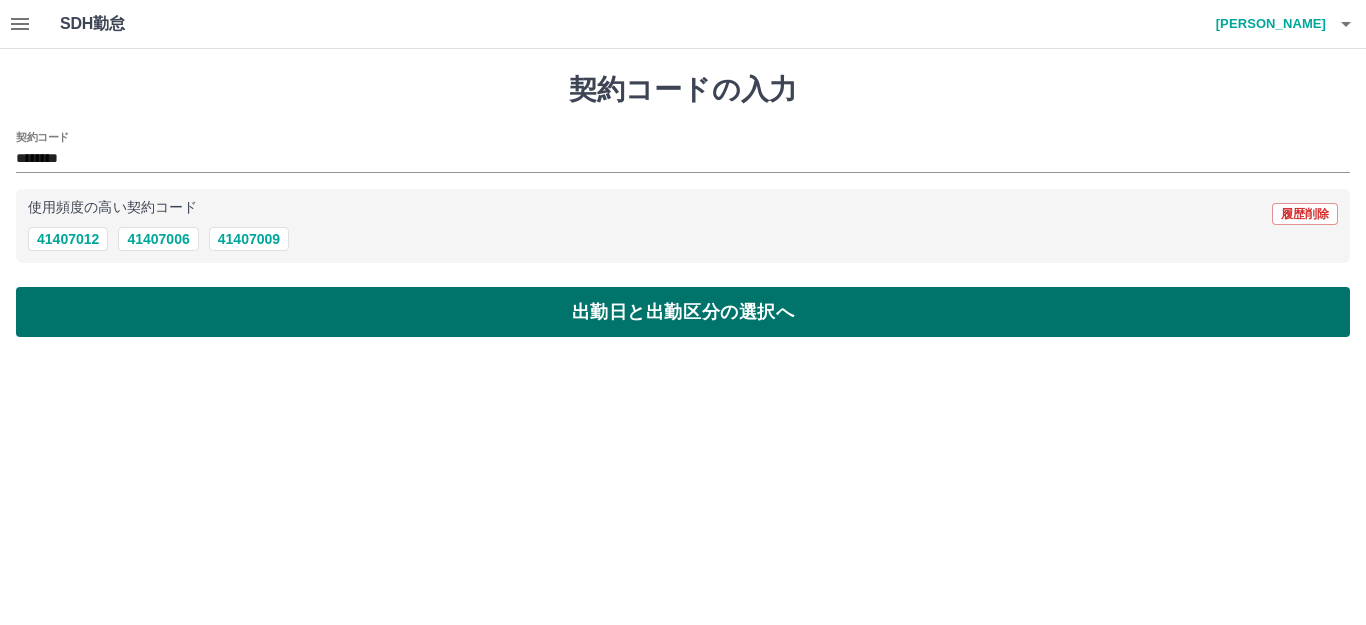click on "出勤日と出勤区分の選択へ" at bounding box center (683, 312) 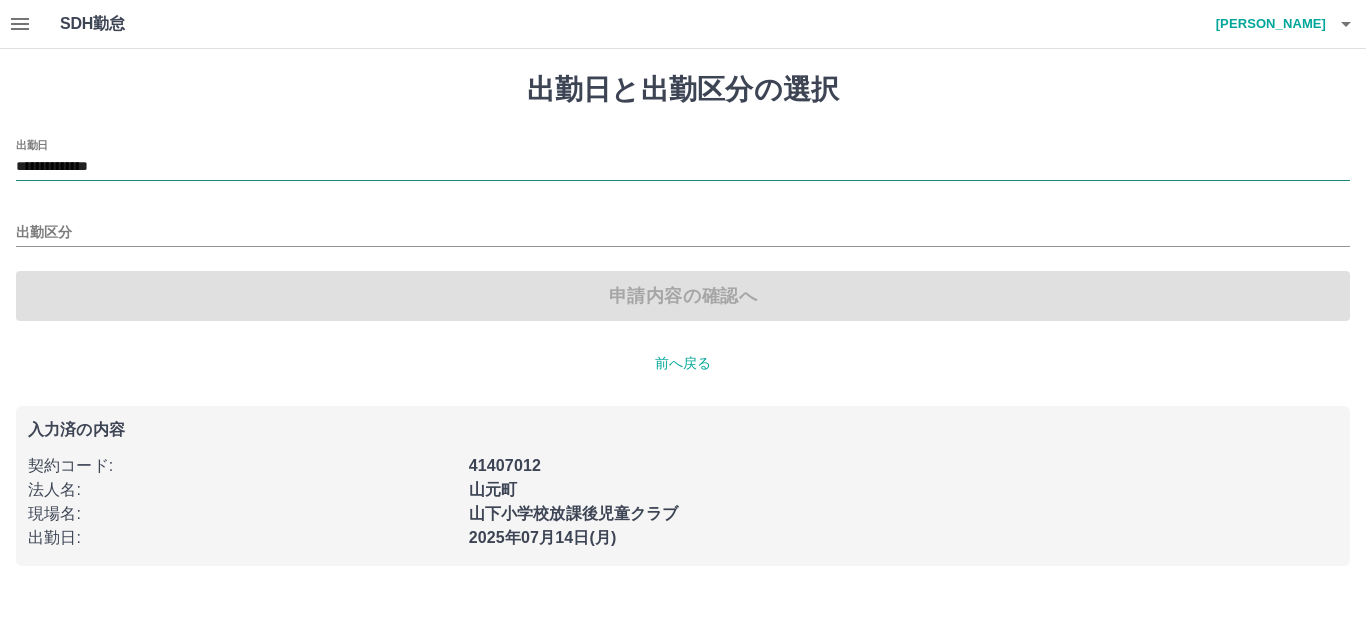 click on "**********" at bounding box center [683, 167] 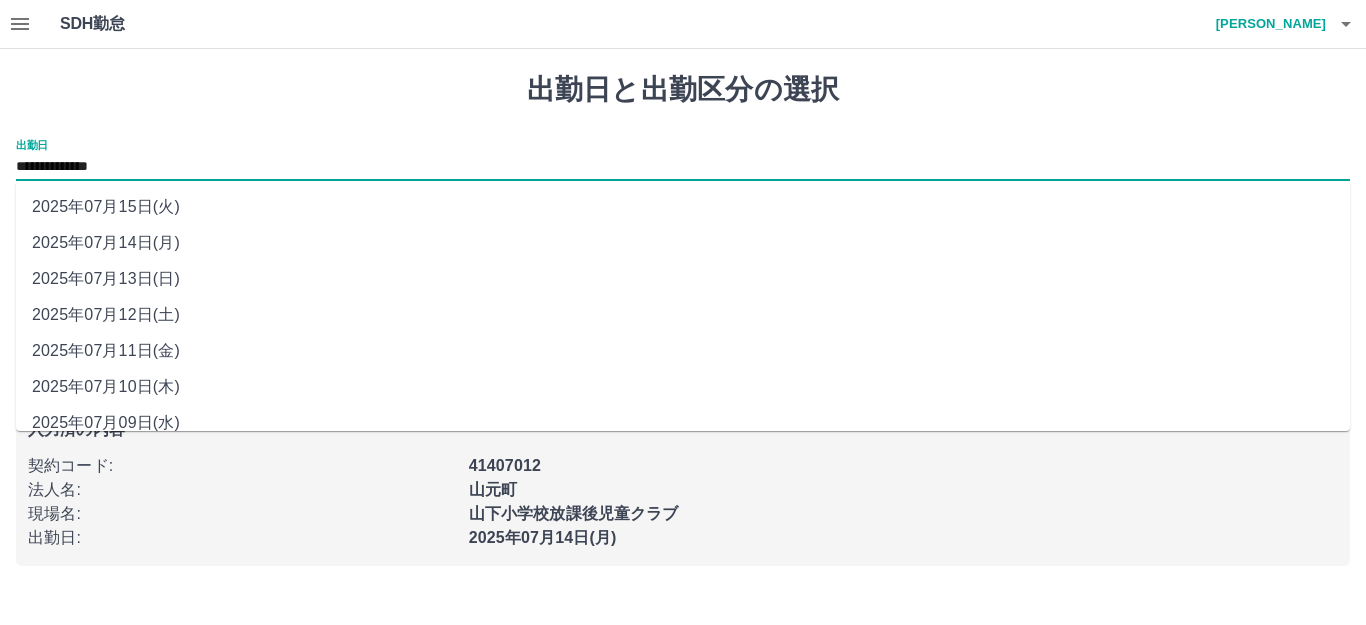 click on "2025年07月12日(土)" at bounding box center [683, 315] 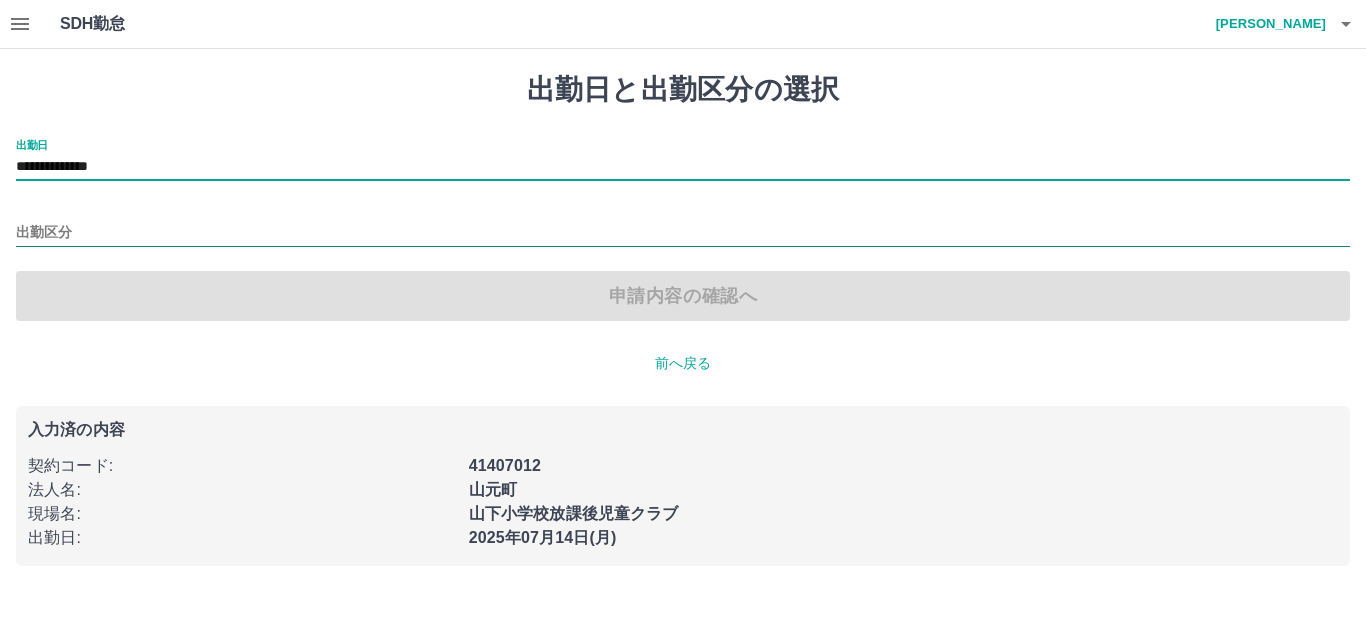 click on "出勤区分" at bounding box center (683, 233) 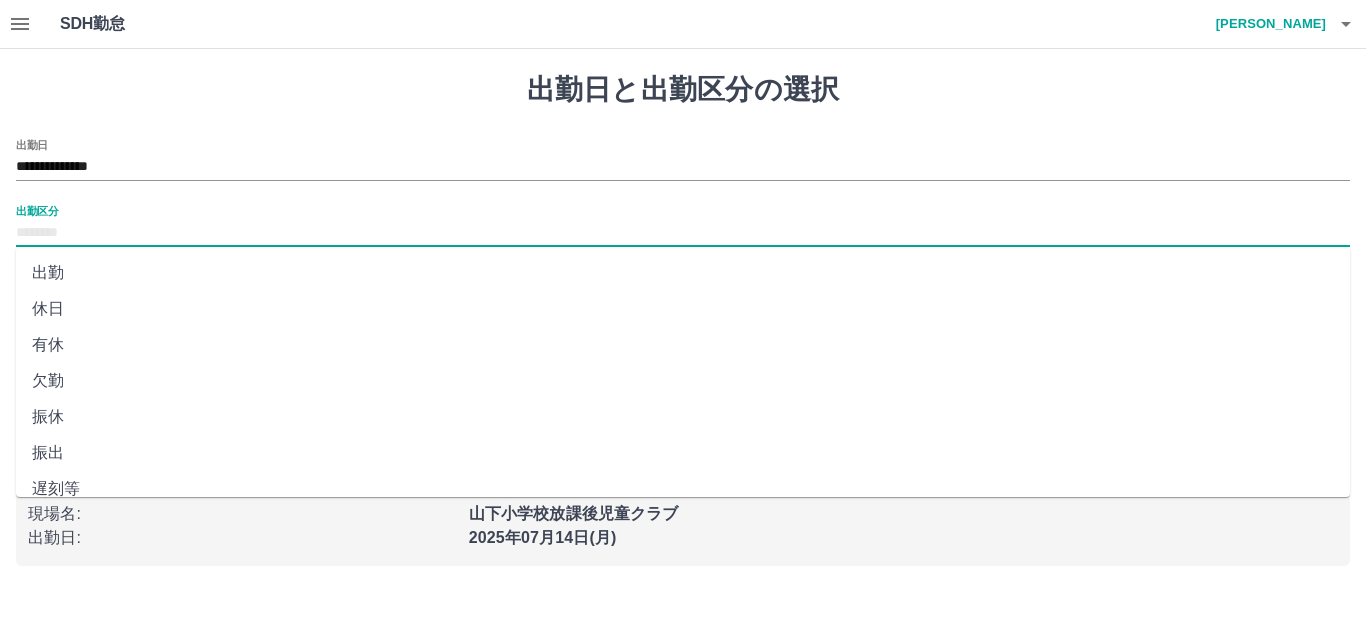 click on "休日" at bounding box center (683, 309) 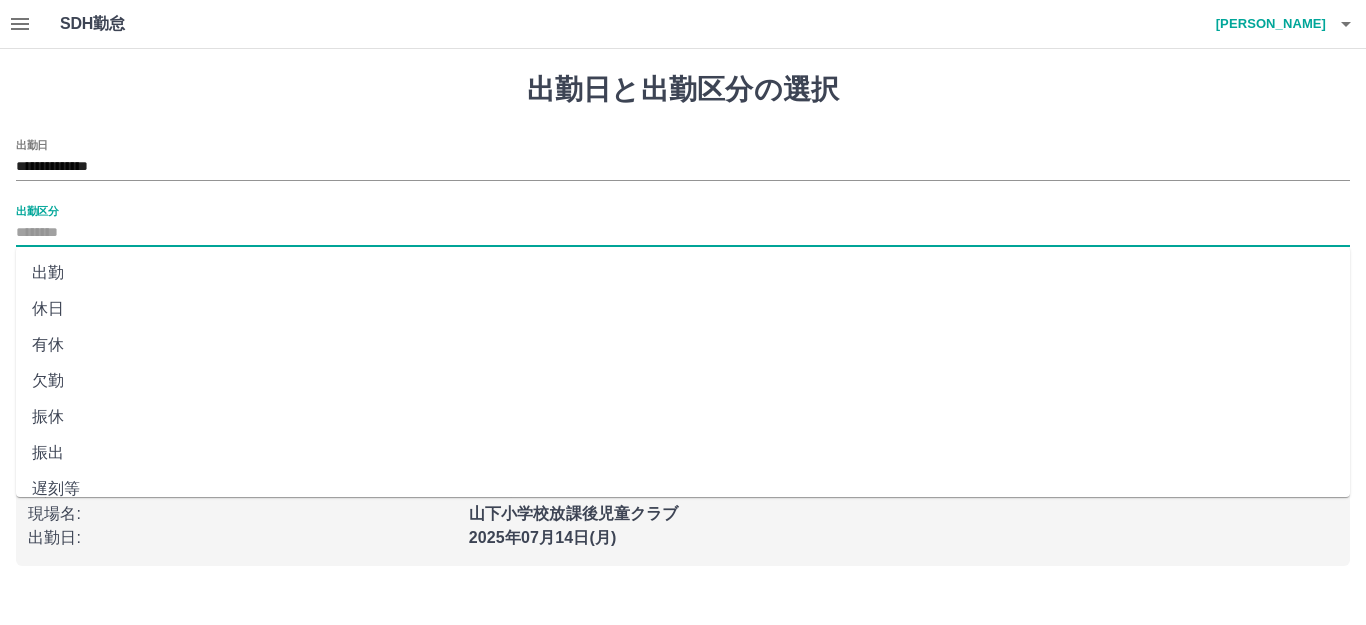 type on "**" 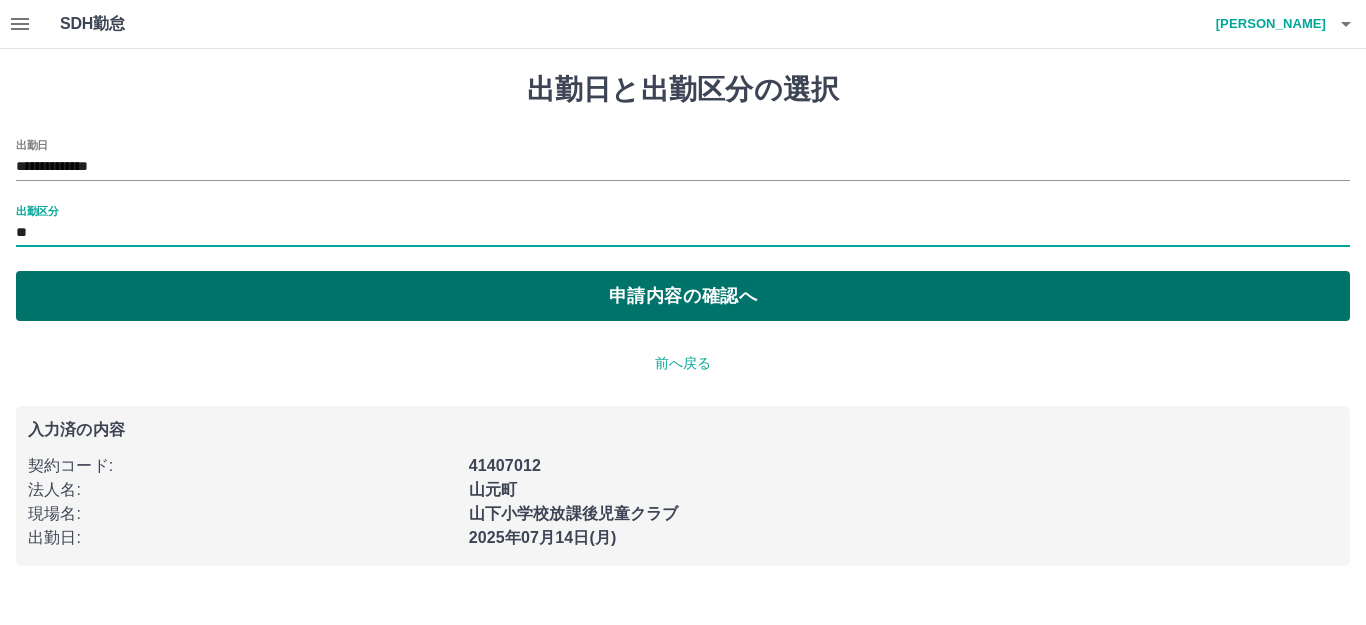 click on "申請内容の確認へ" at bounding box center (683, 296) 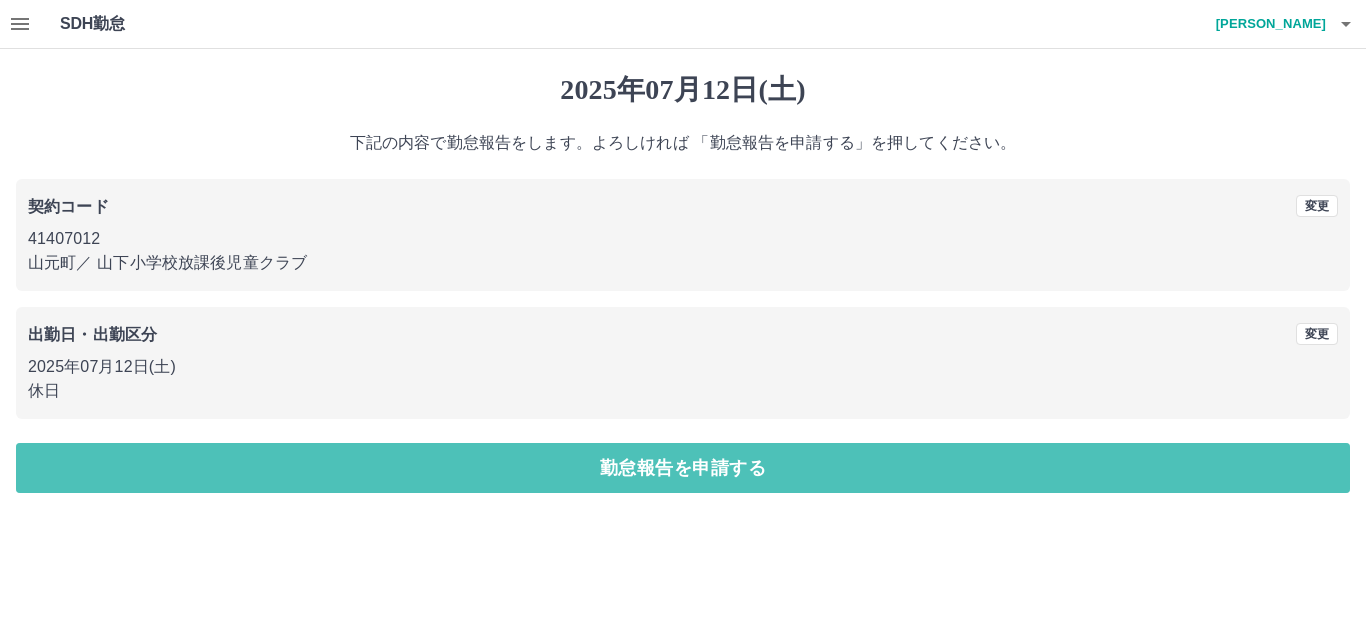 click on "勤怠報告を申請する" at bounding box center [683, 468] 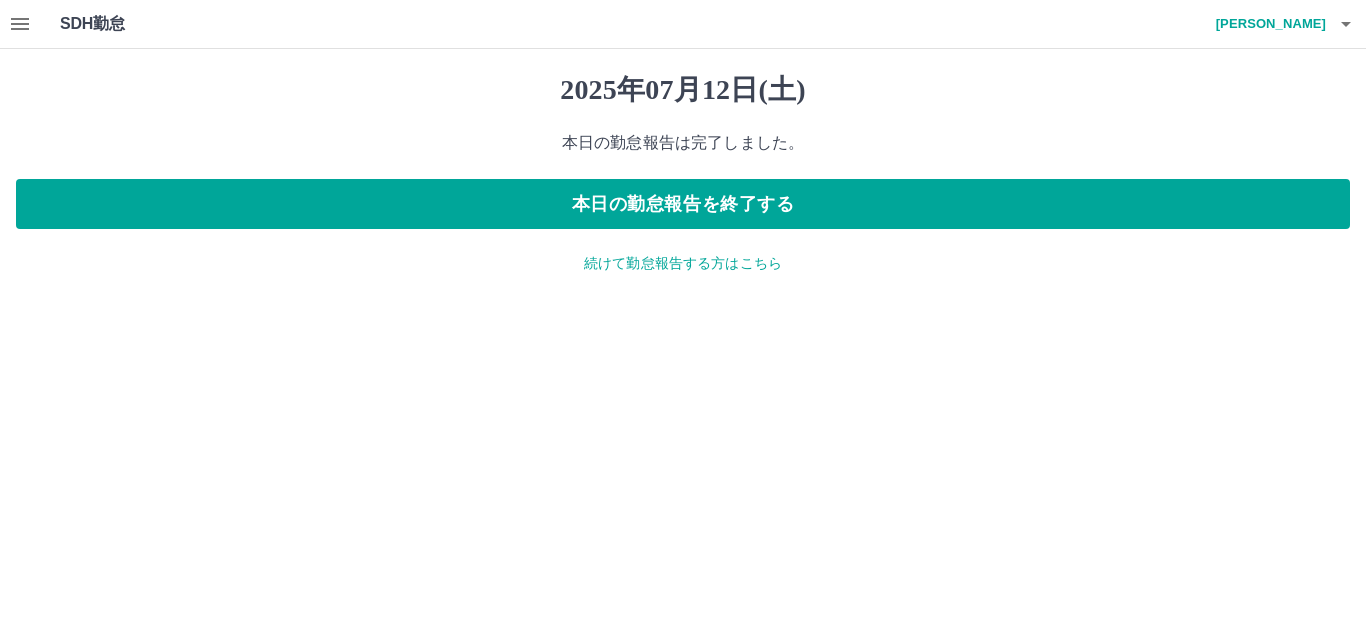 click on "続けて勤怠報告する方はこちら" at bounding box center (683, 263) 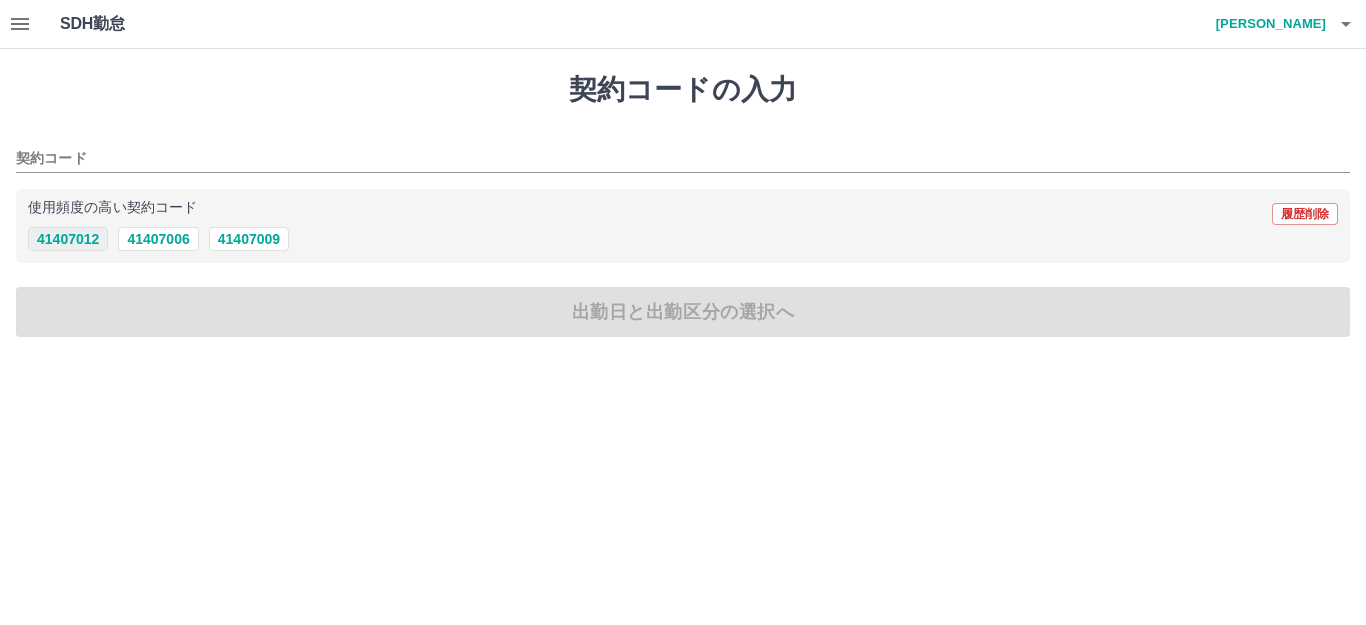 click on "41407012" at bounding box center (68, 239) 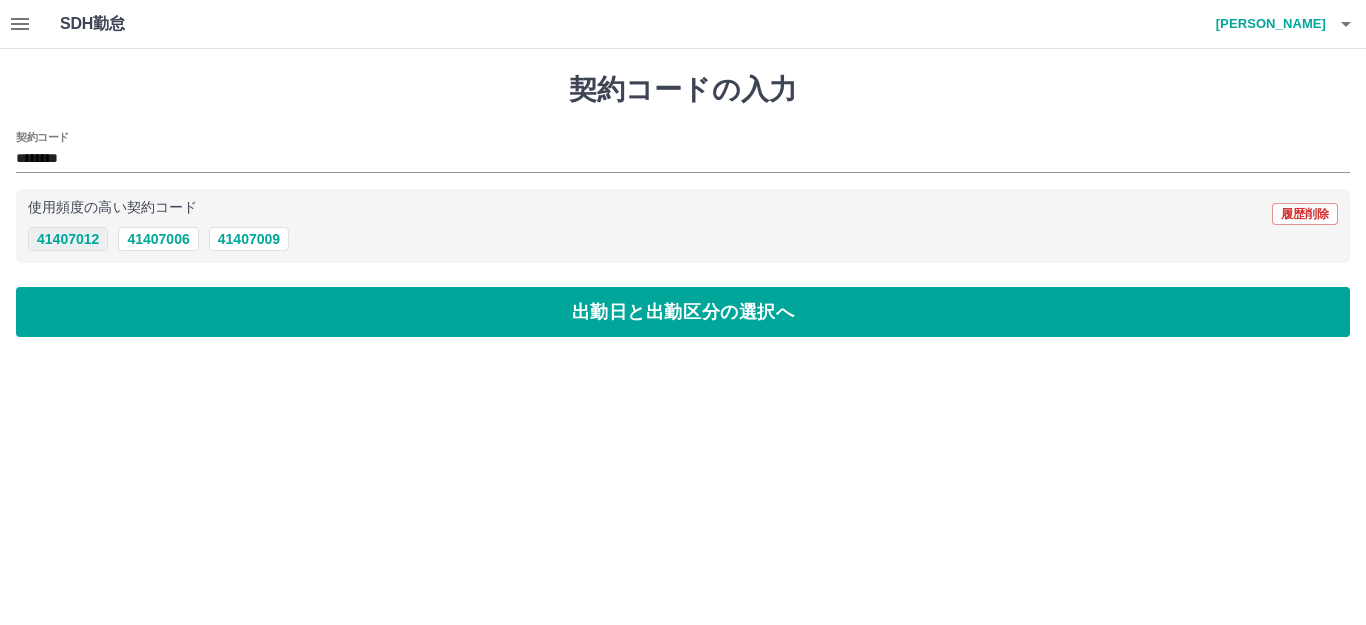 type on "********" 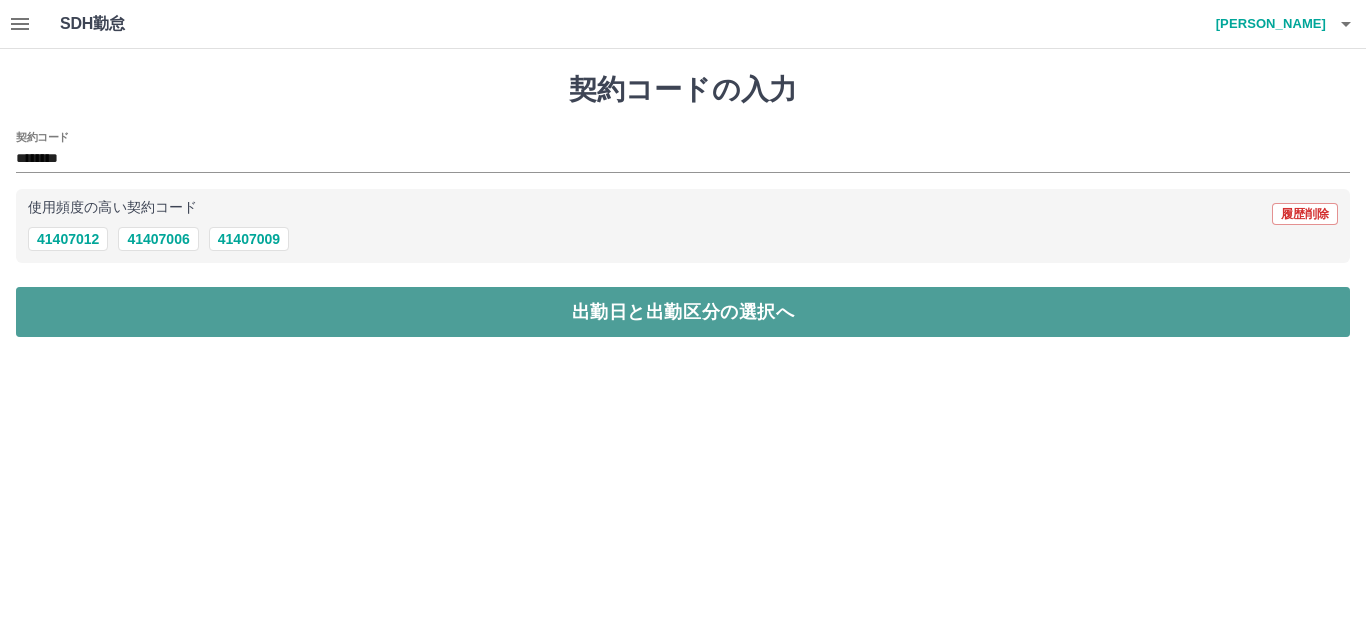 click on "出勤日と出勤区分の選択へ" at bounding box center [683, 312] 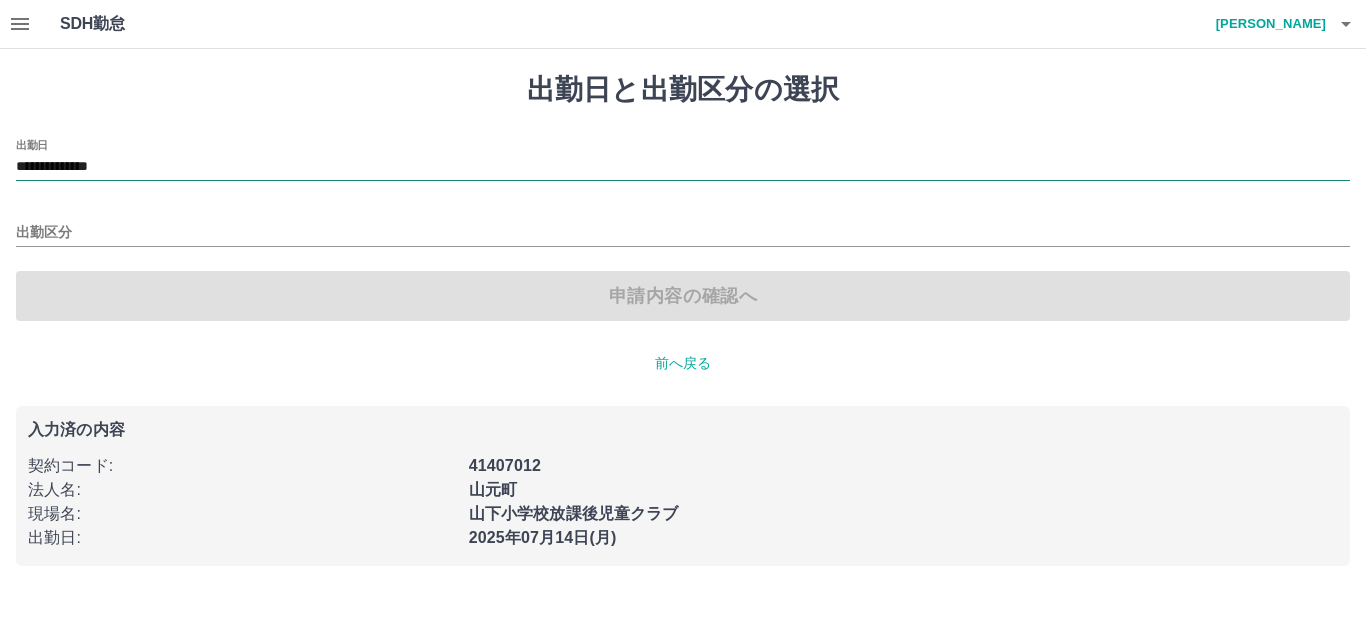 click on "**********" at bounding box center (683, 167) 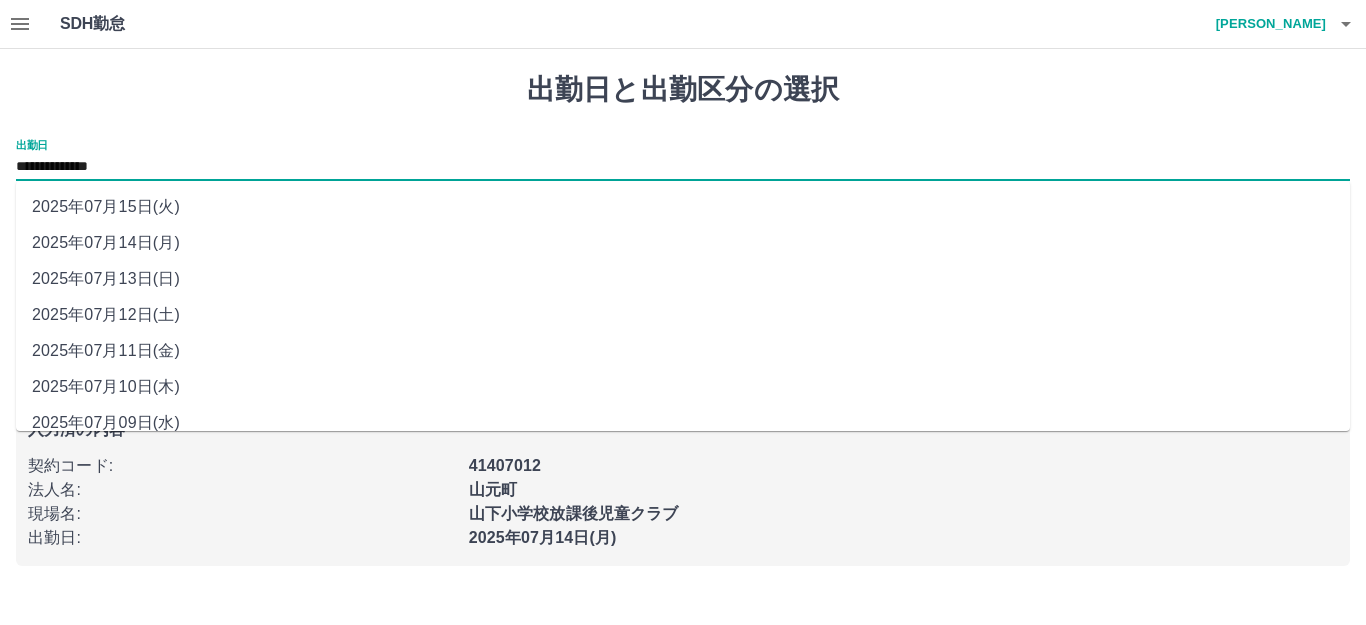 click on "2025年07月13日(日)" at bounding box center [683, 279] 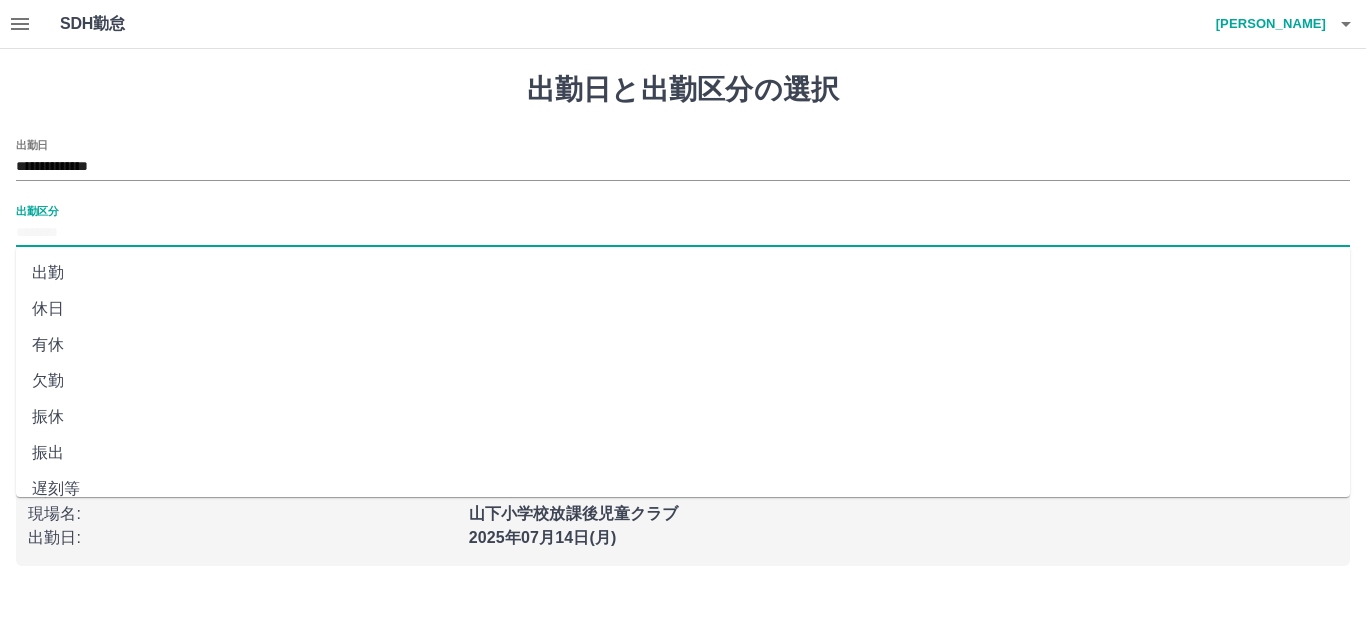 click on "出勤区分" at bounding box center (683, 233) 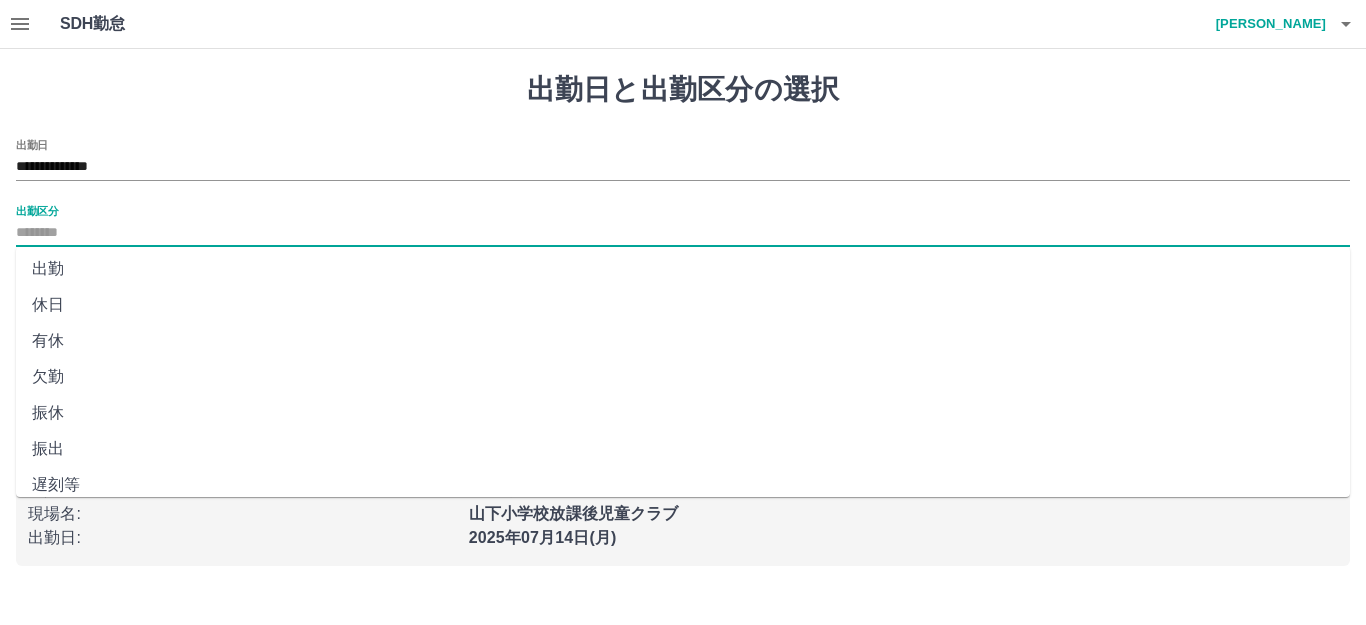 scroll, scrollTop: 0, scrollLeft: 0, axis: both 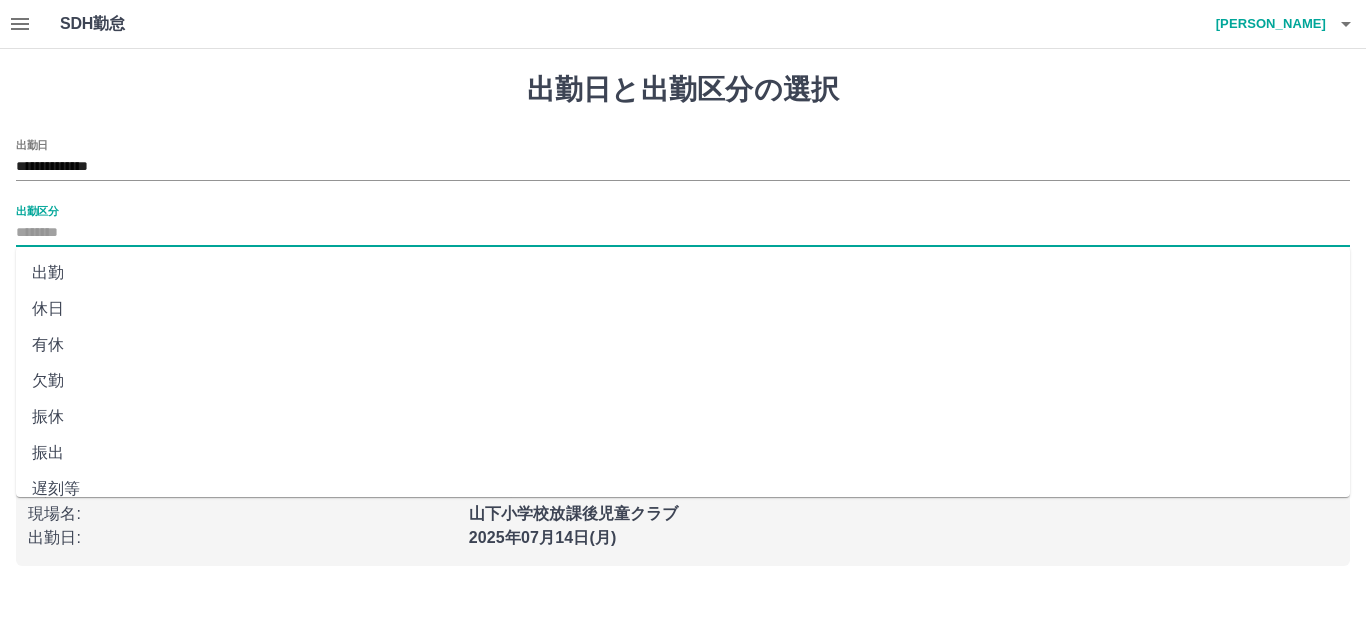 click on "休日" at bounding box center [683, 309] 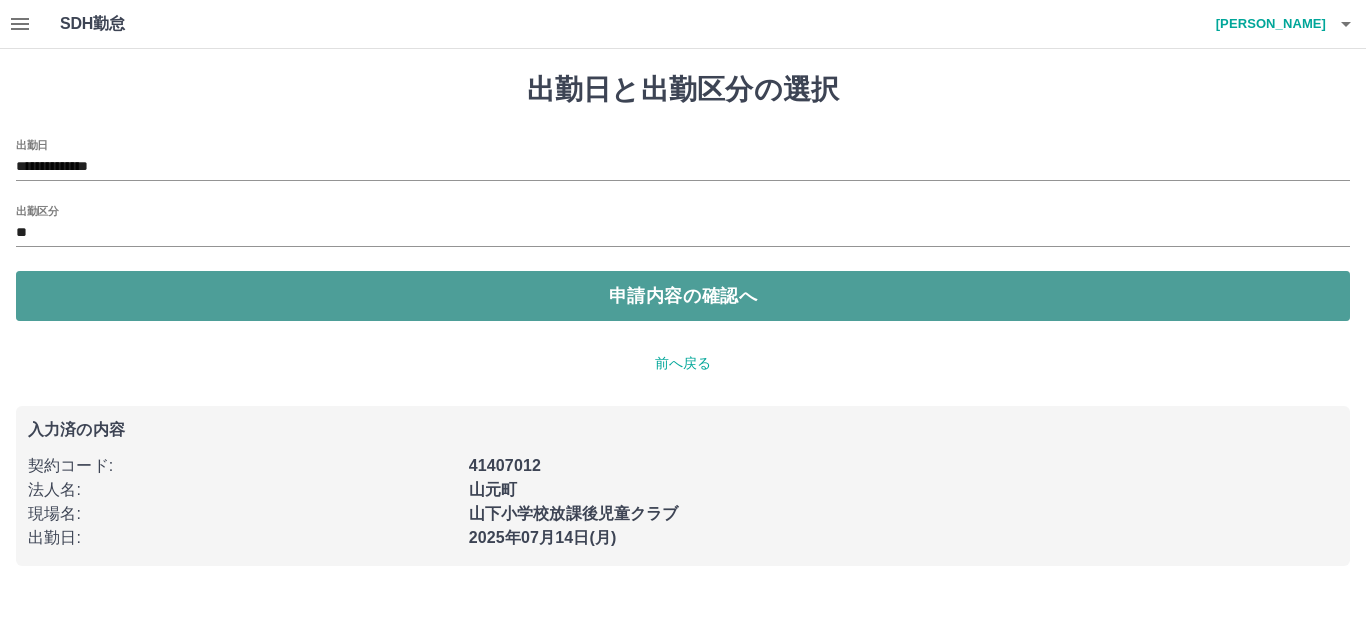 click on "申請内容の確認へ" at bounding box center [683, 296] 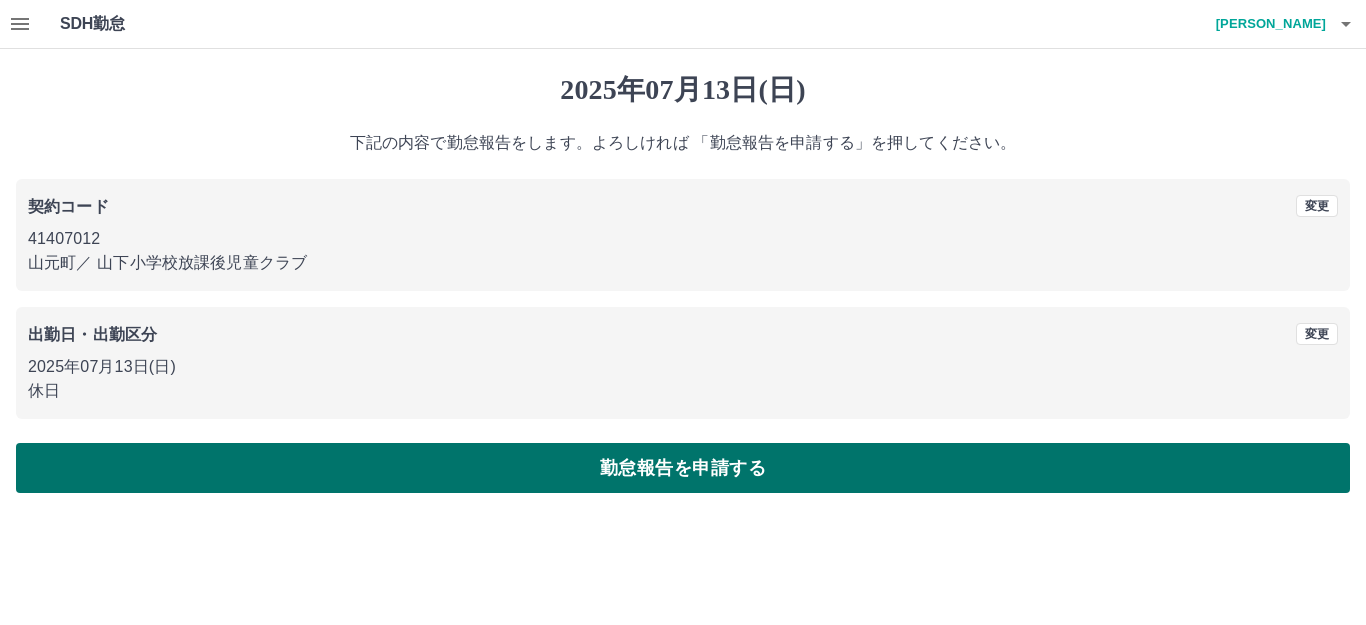 click on "勤怠報告を申請する" at bounding box center [683, 468] 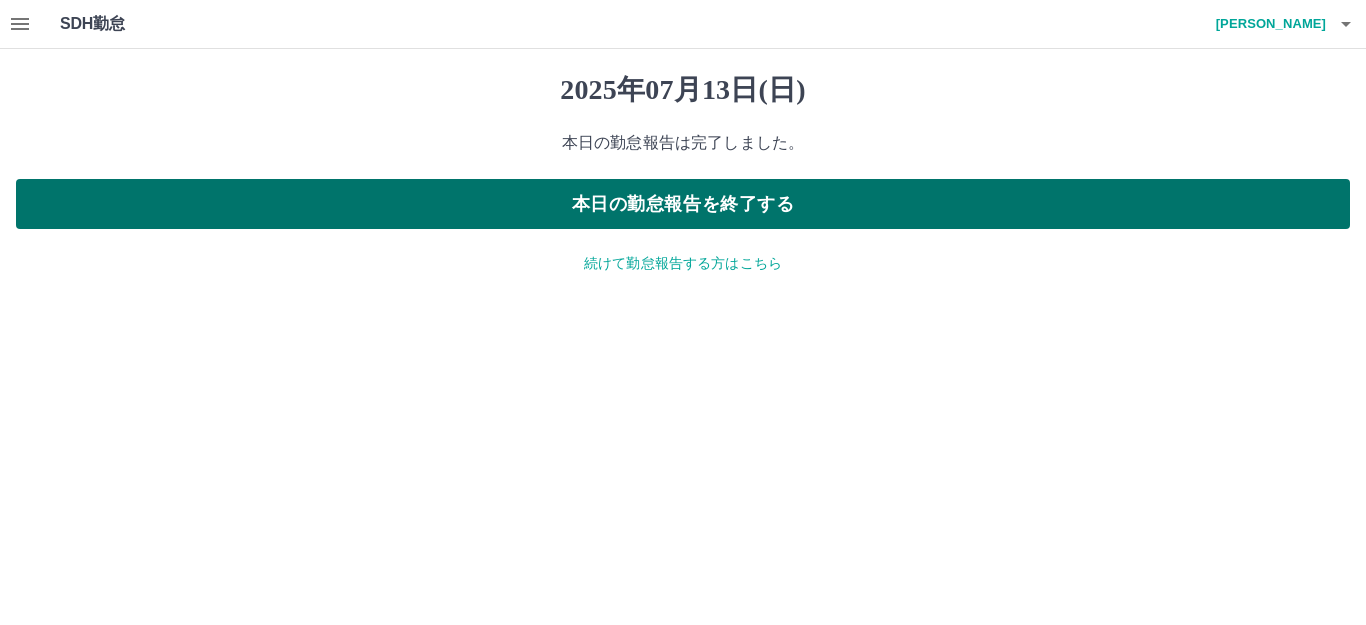 click on "本日の勤怠報告を終了する" at bounding box center [683, 204] 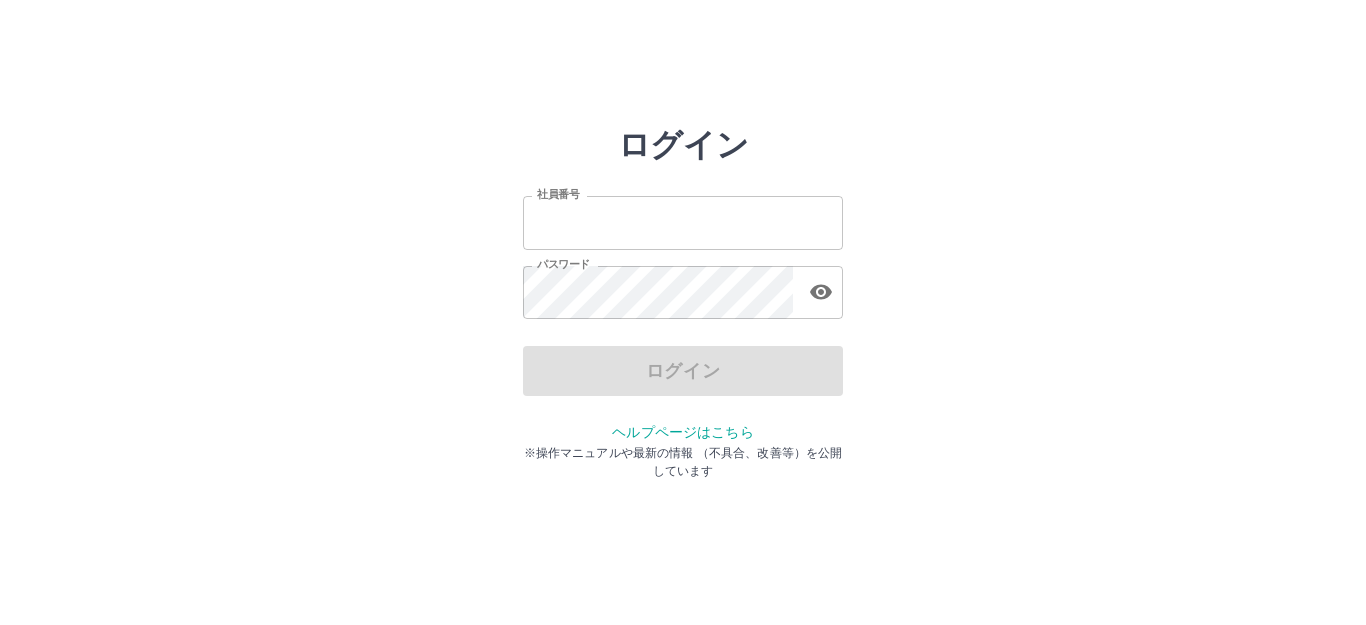 scroll, scrollTop: 0, scrollLeft: 0, axis: both 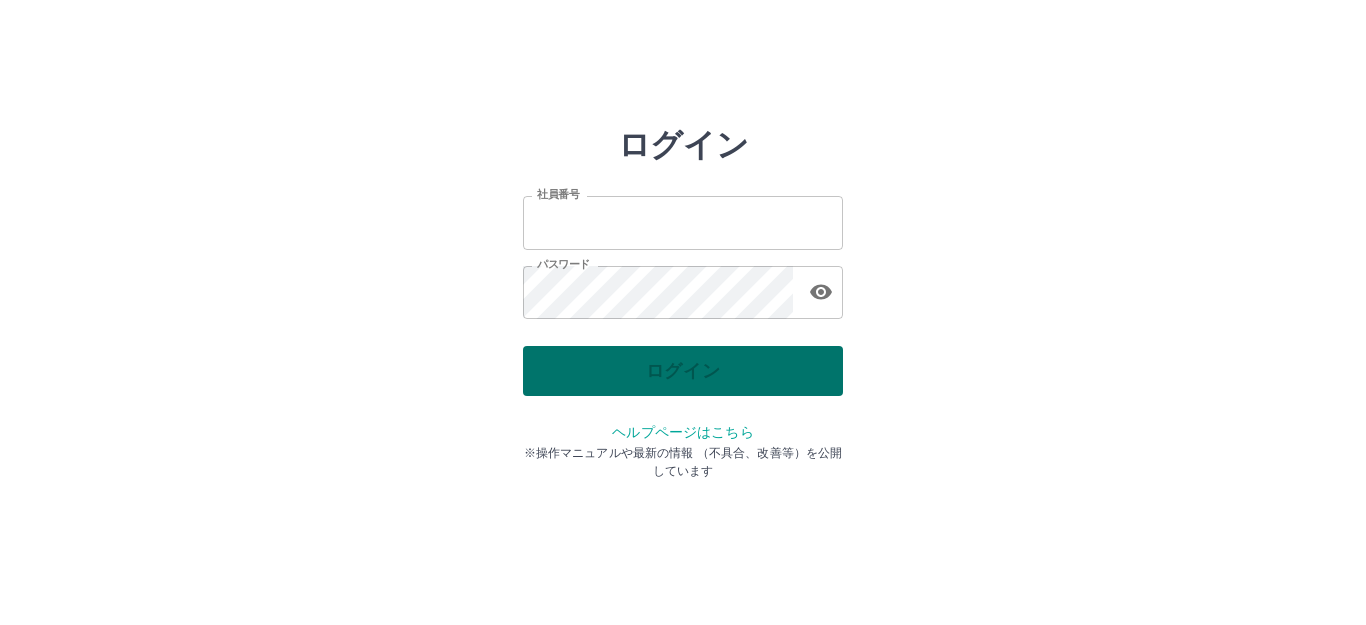 type on "*******" 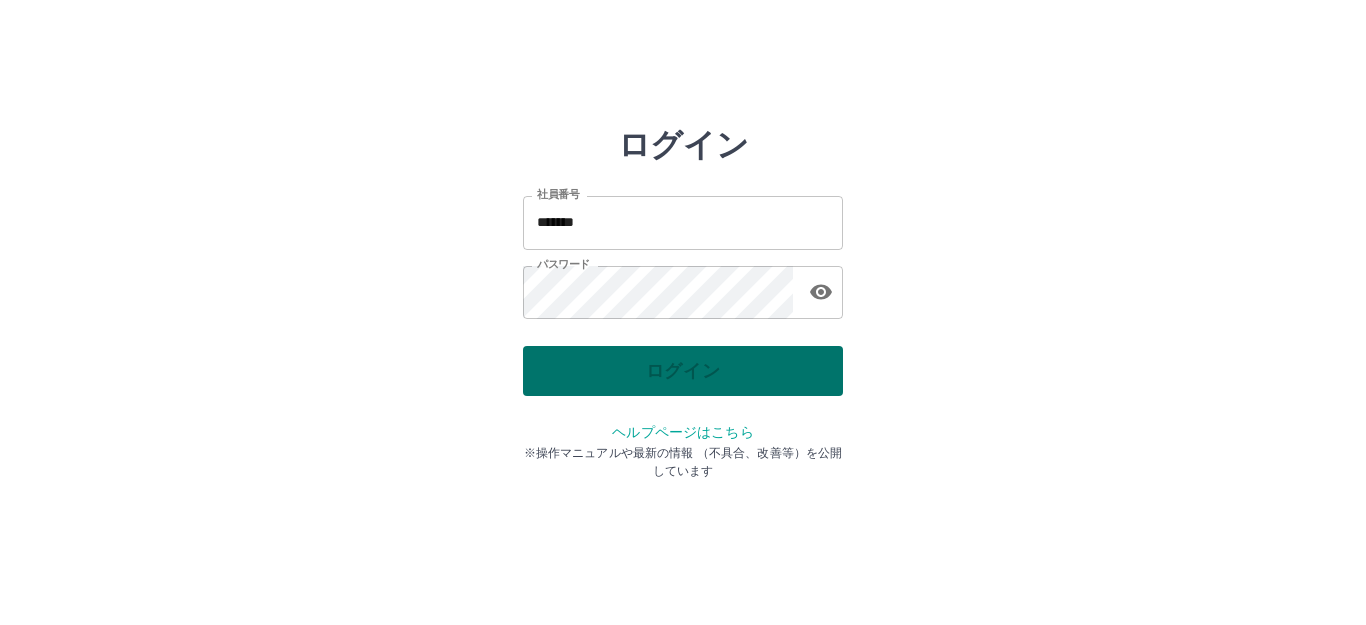 click on "ログイン" at bounding box center (683, 371) 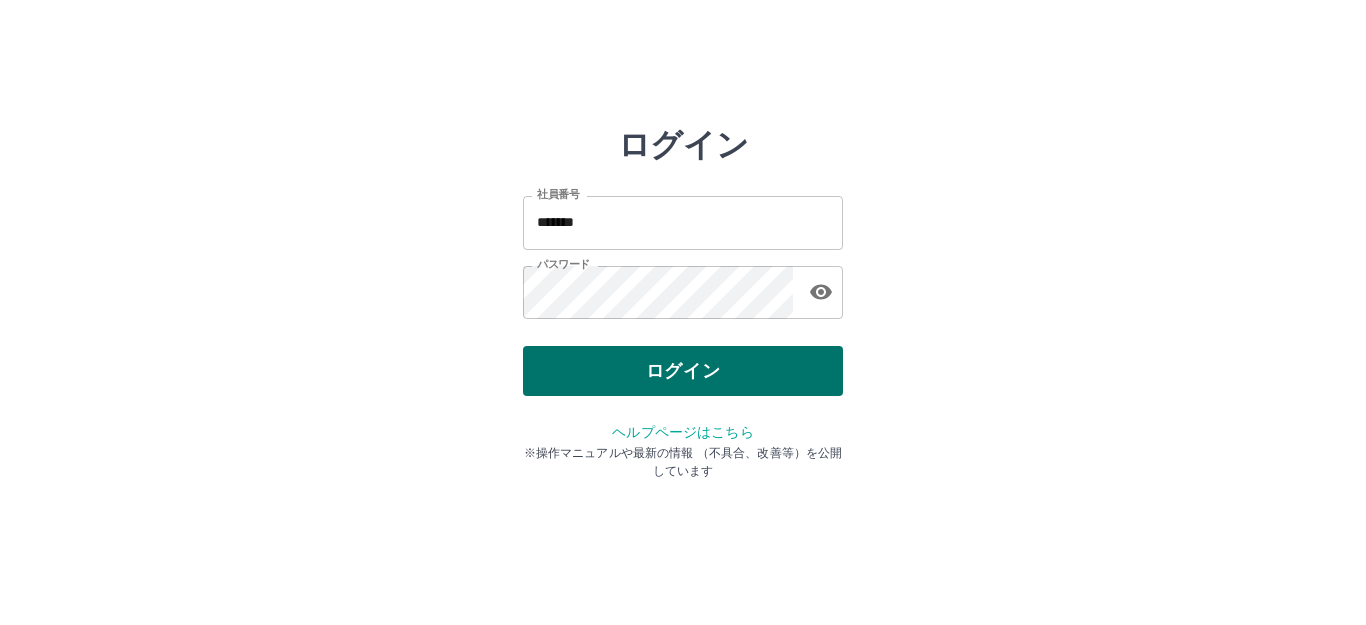 click on "ログイン" at bounding box center [683, 371] 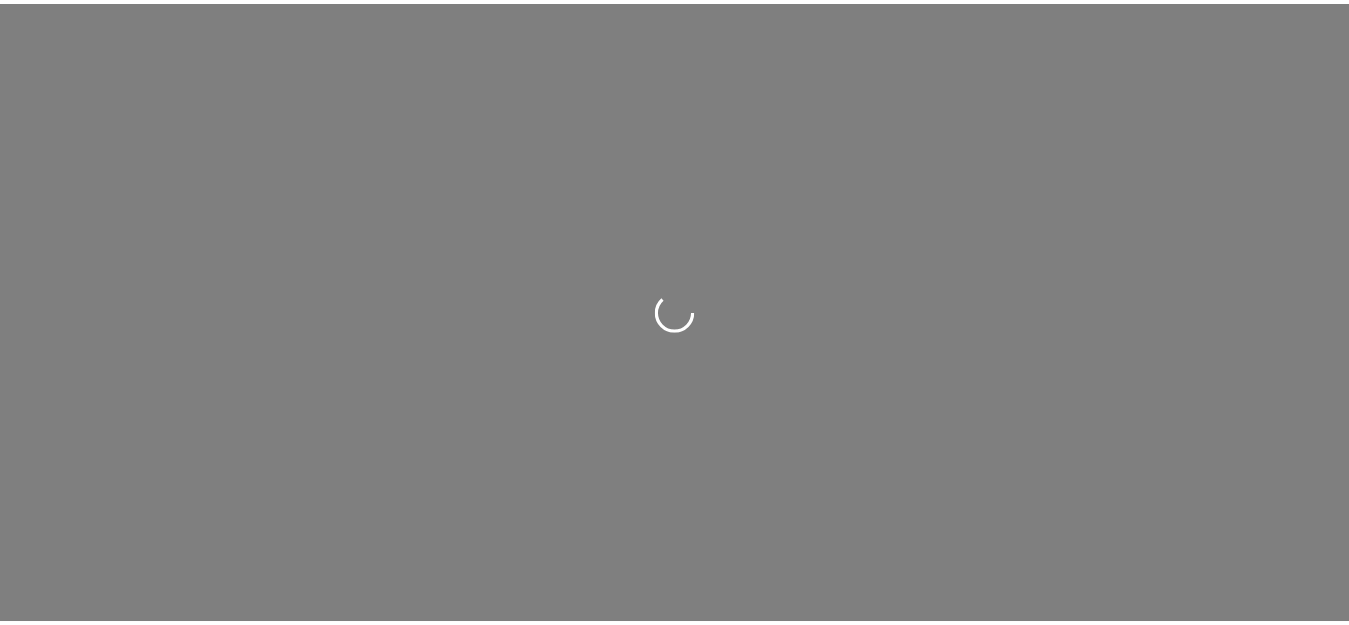 scroll, scrollTop: 0, scrollLeft: 0, axis: both 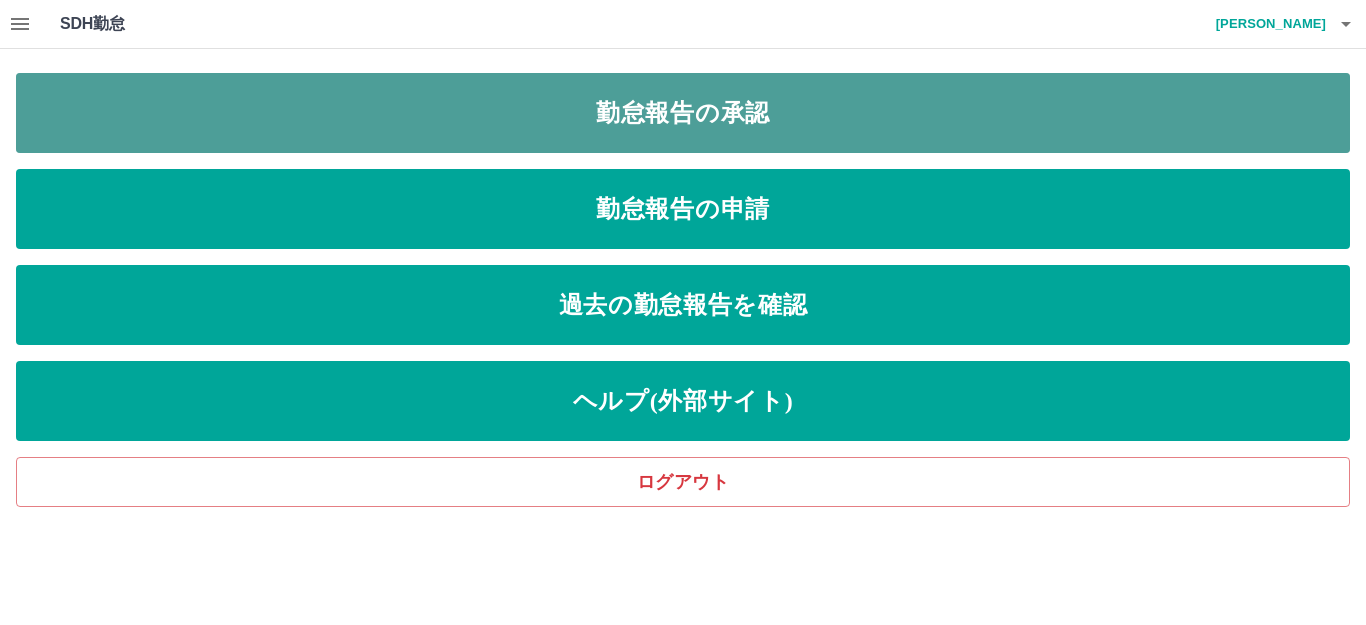 click on "勤怠報告の承認" at bounding box center (683, 113) 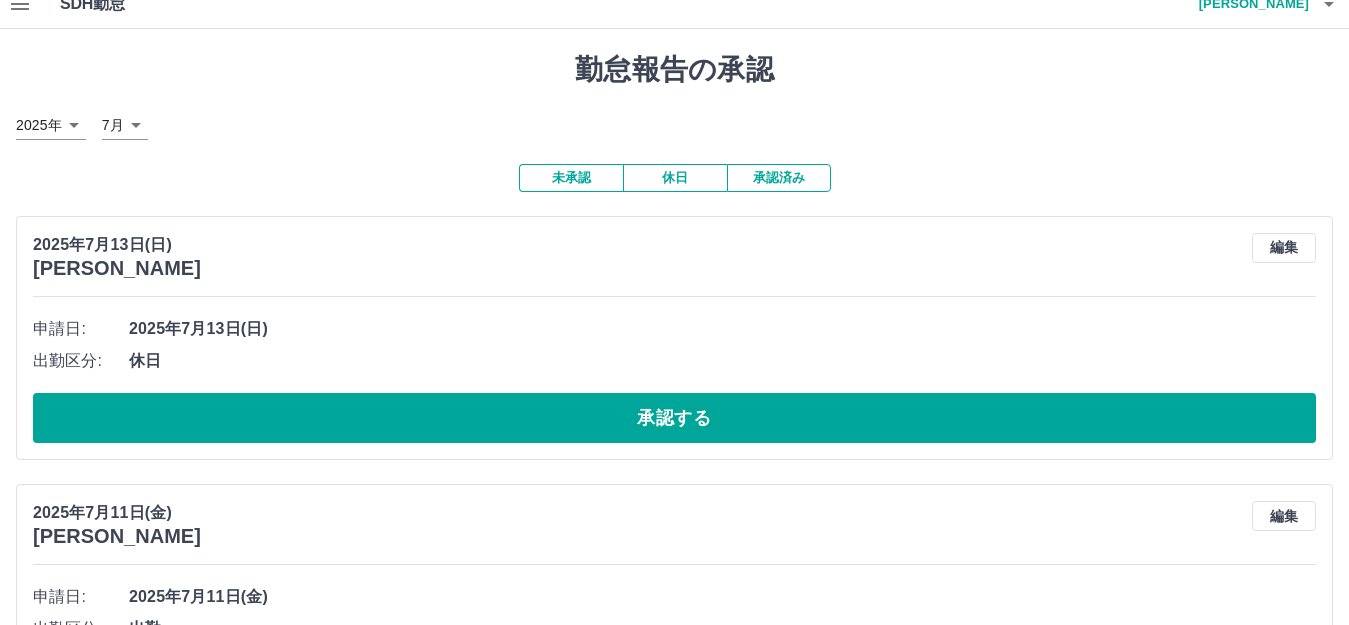 scroll, scrollTop: 0, scrollLeft: 0, axis: both 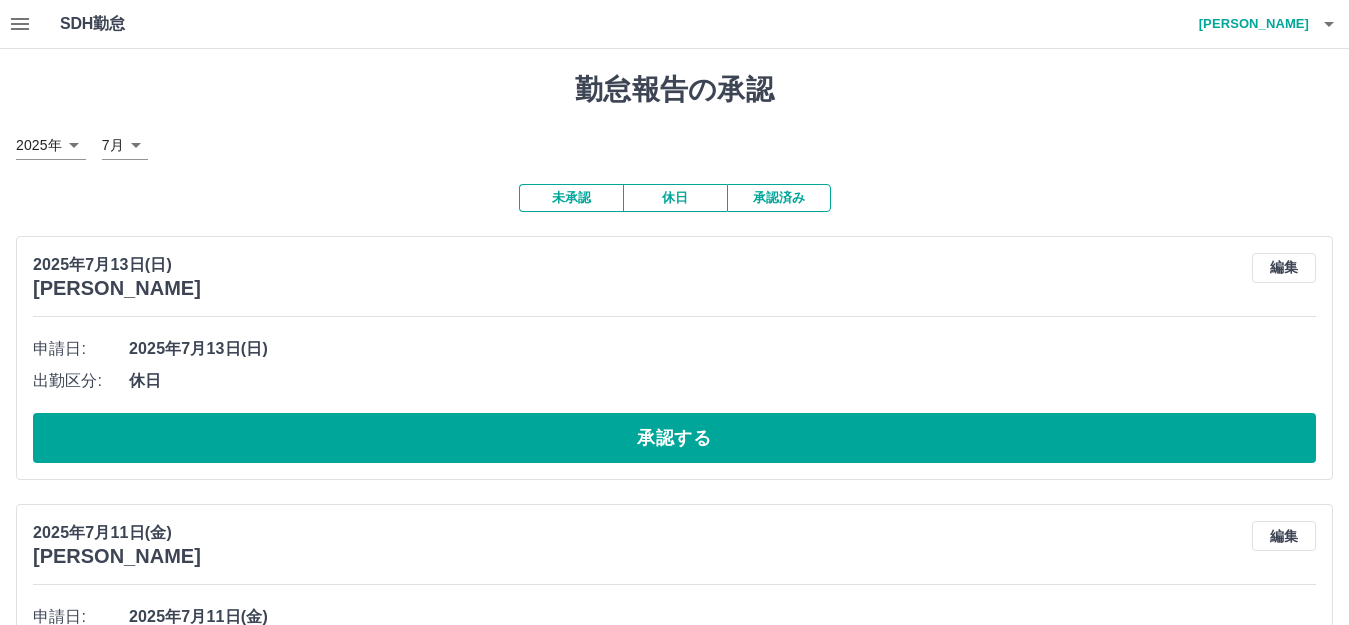 click on "未承認" at bounding box center [571, 198] 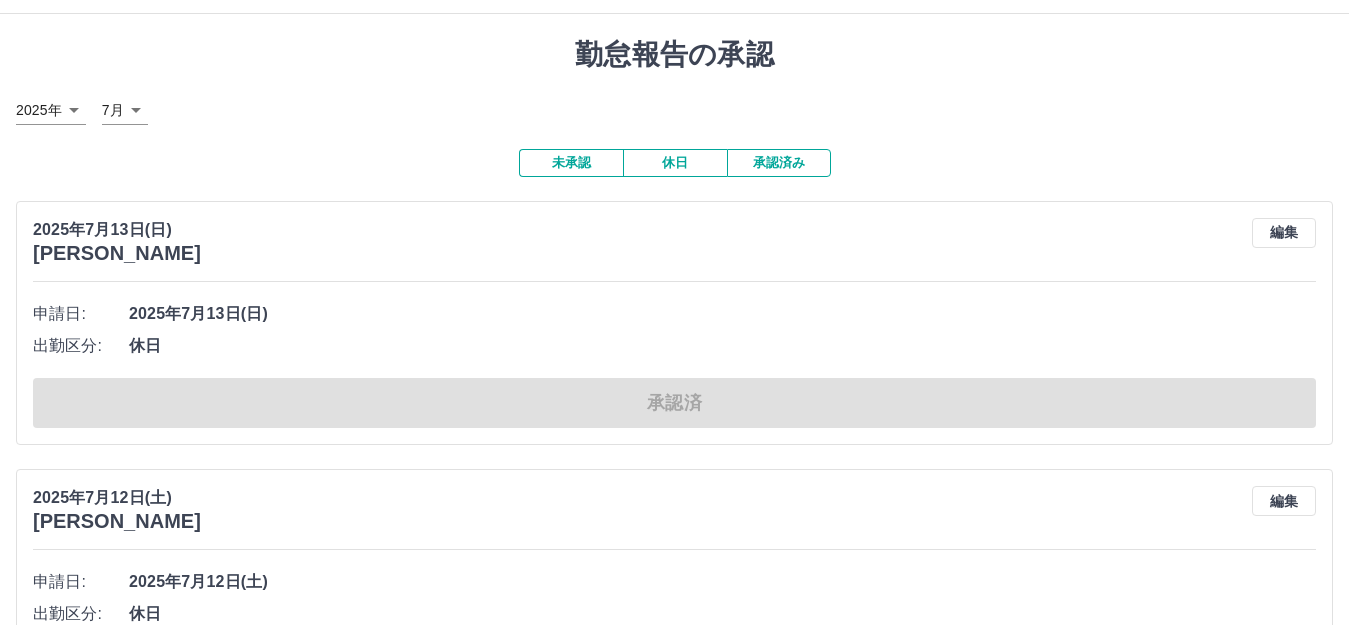scroll, scrollTop: 0, scrollLeft: 0, axis: both 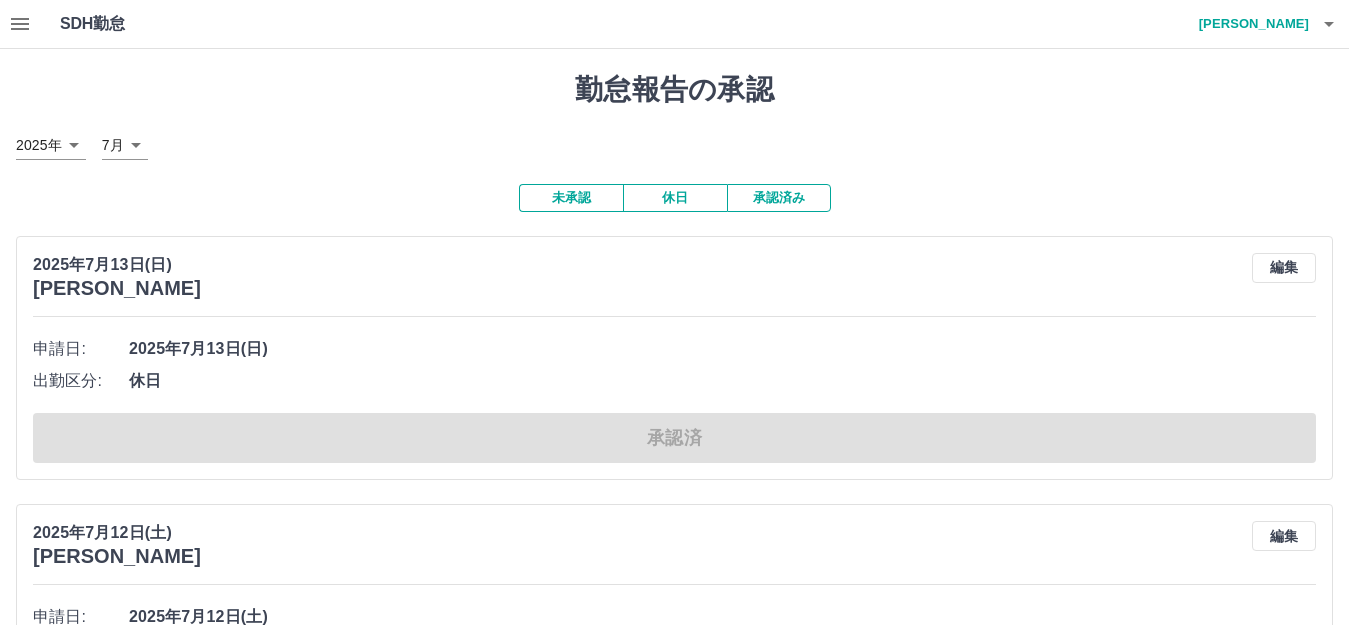 click on "未承認" at bounding box center [571, 198] 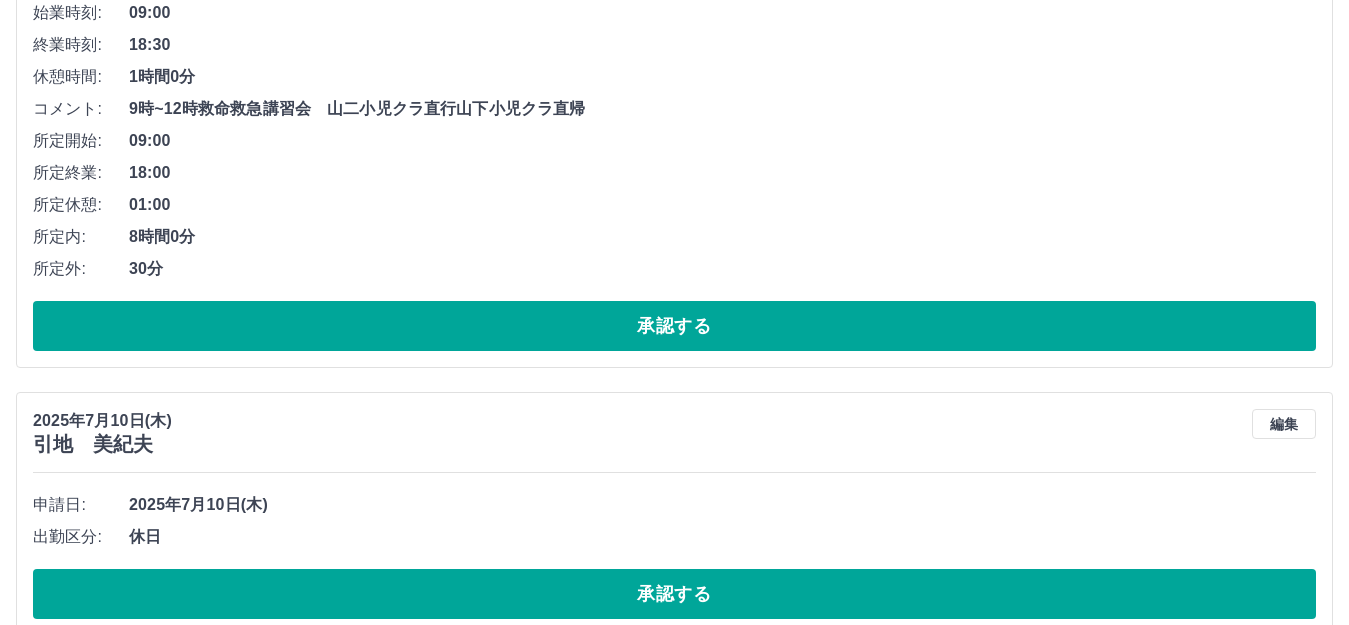 scroll, scrollTop: 0, scrollLeft: 0, axis: both 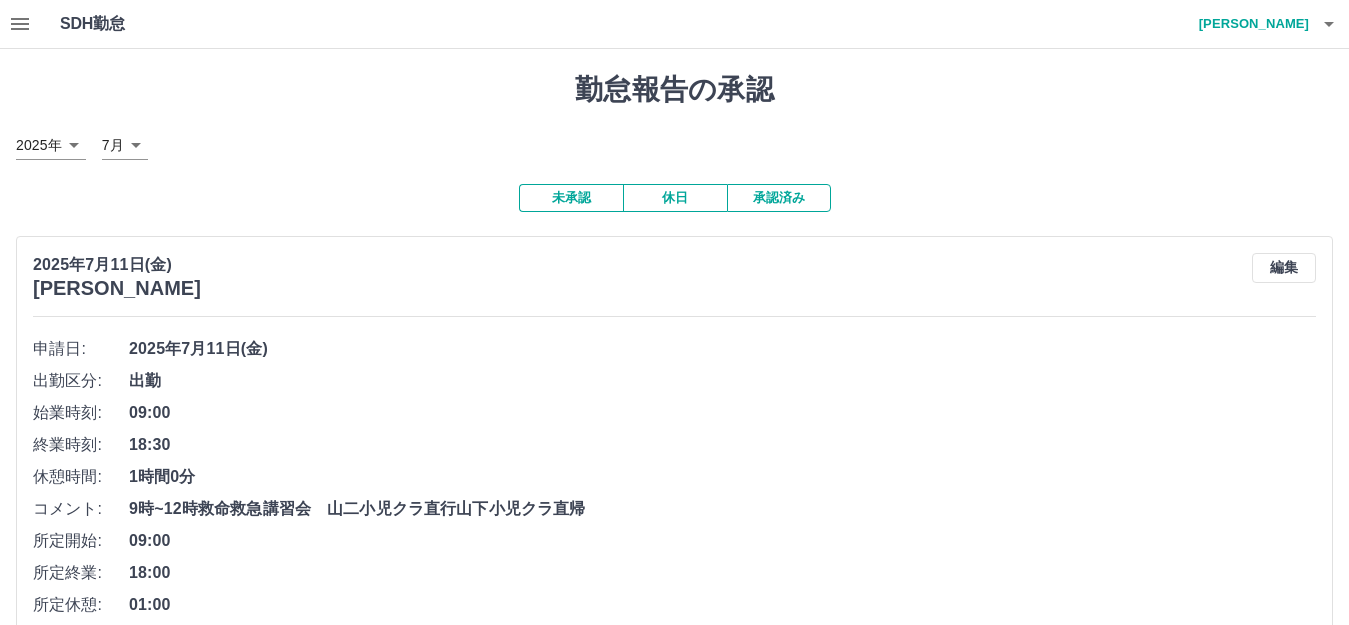 click on "未承認" at bounding box center (571, 198) 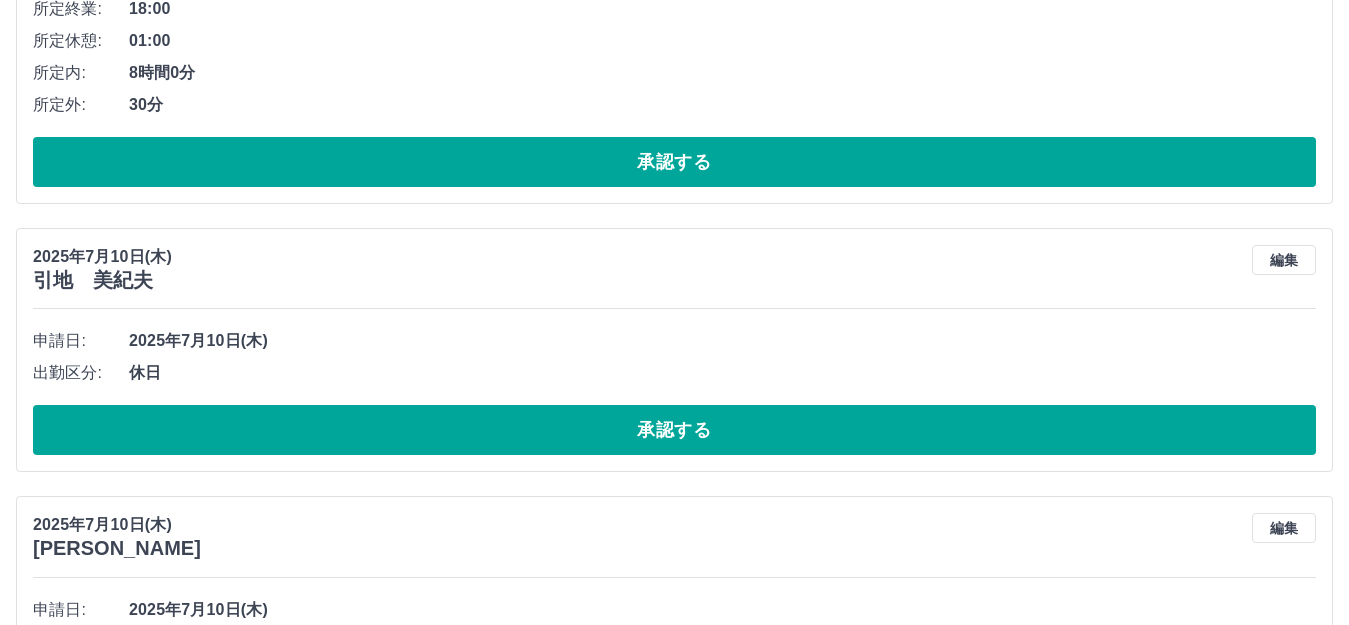 scroll, scrollTop: 600, scrollLeft: 0, axis: vertical 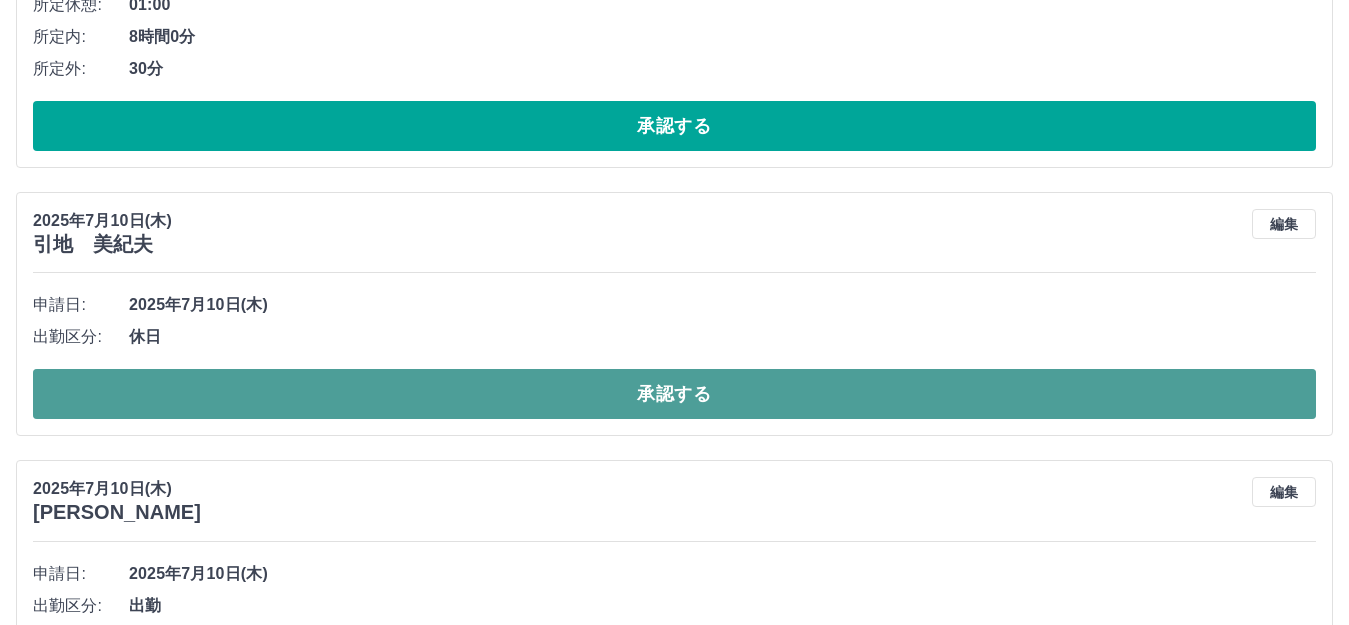click on "承認する" at bounding box center (674, 394) 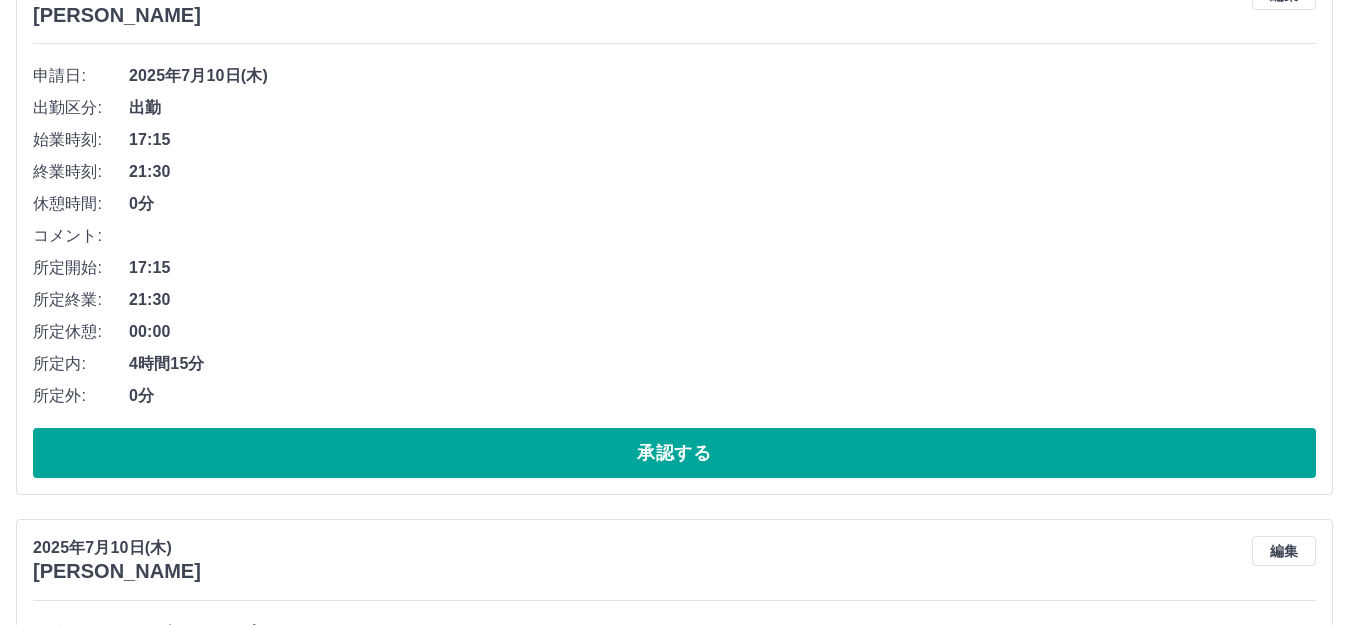 scroll, scrollTop: 832, scrollLeft: 0, axis: vertical 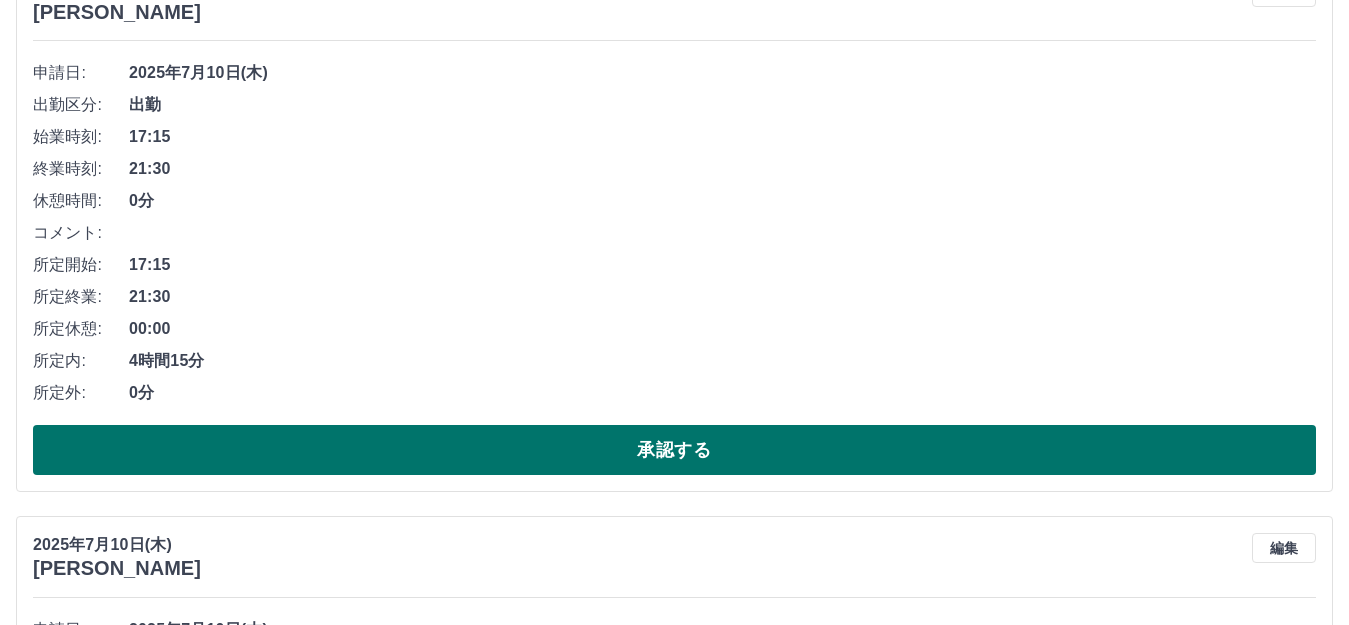 click on "承認する" at bounding box center (674, 450) 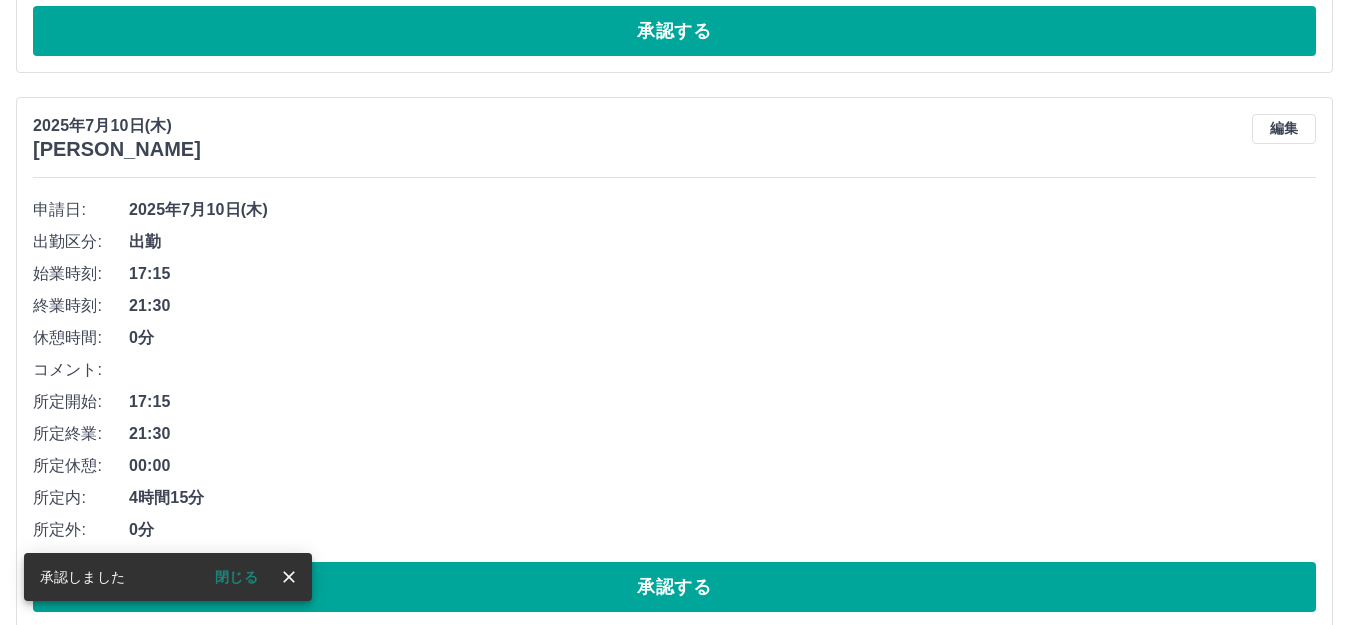 scroll, scrollTop: 676, scrollLeft: 0, axis: vertical 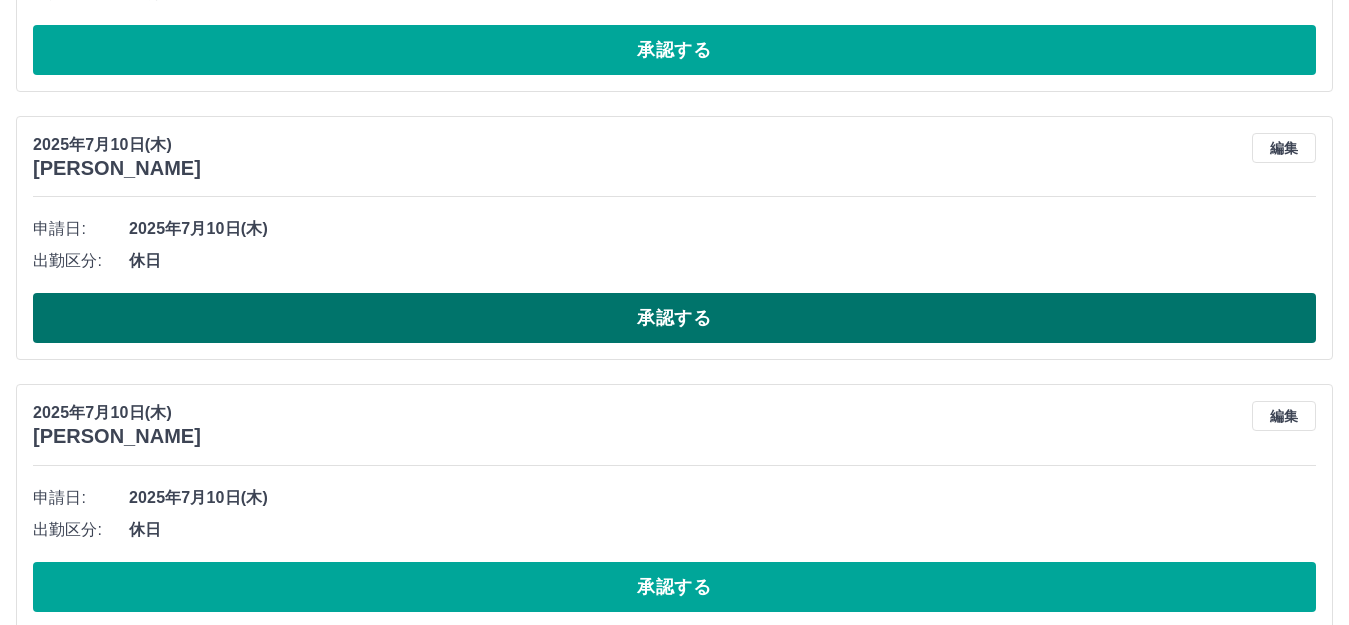 click on "承認する" at bounding box center [674, 318] 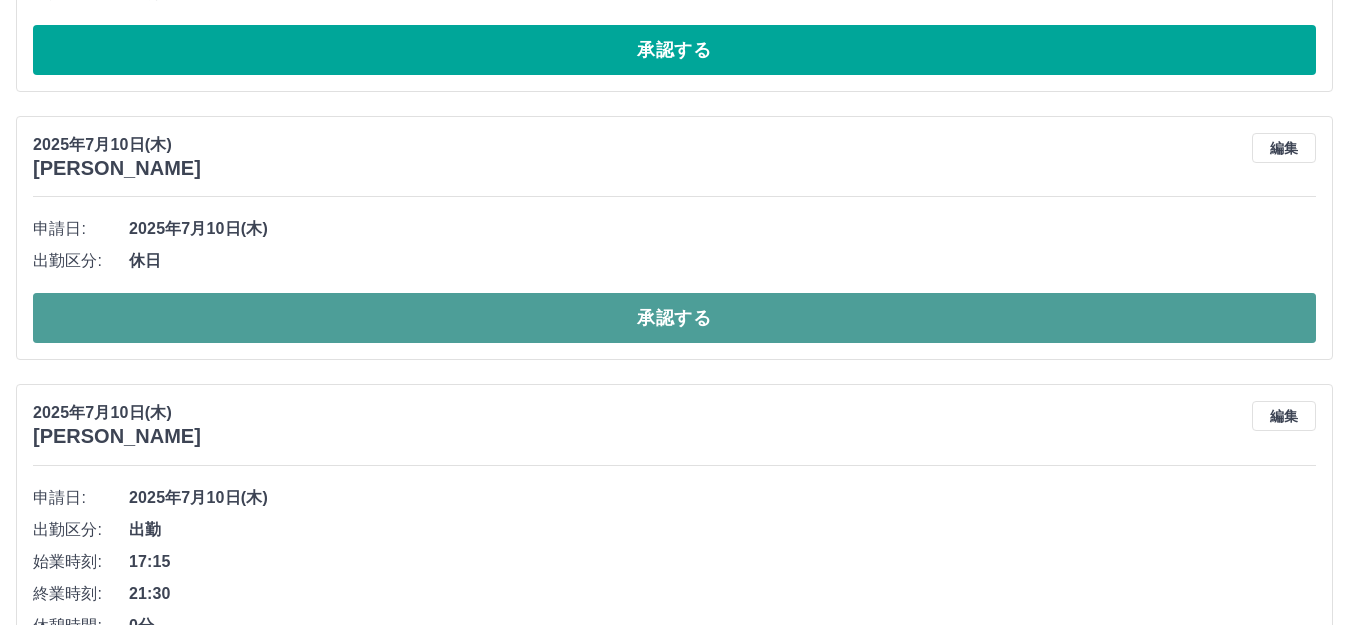 click on "承認する" at bounding box center [674, 318] 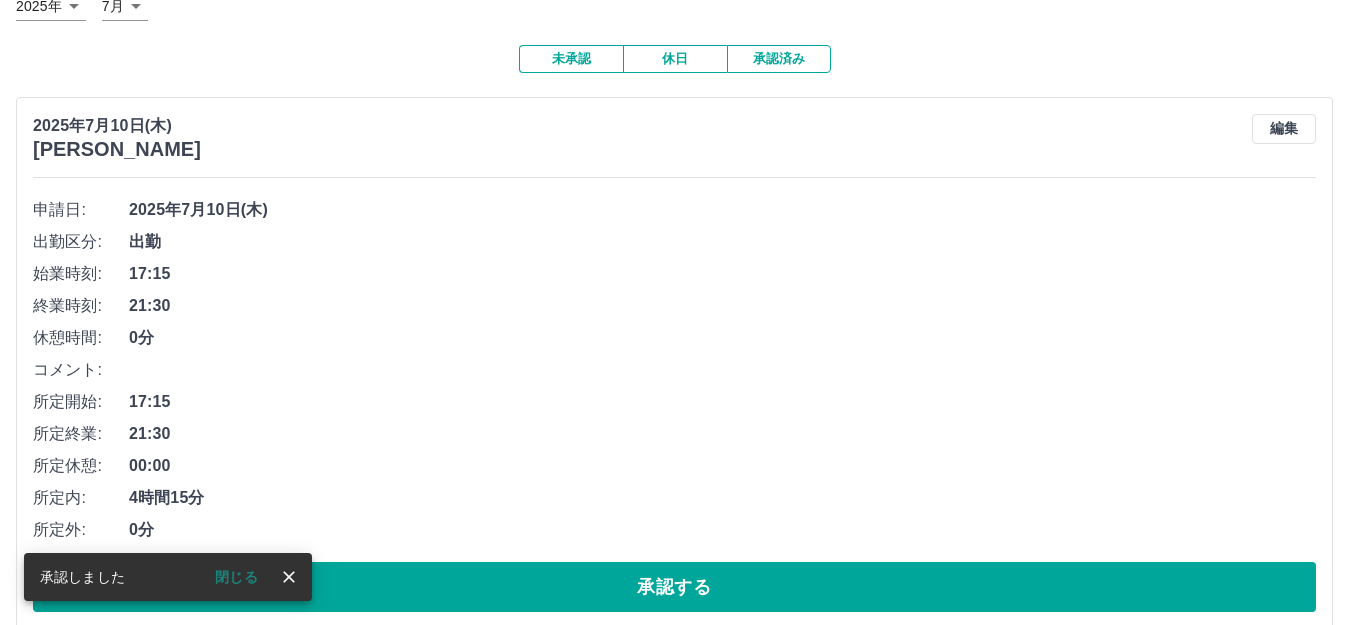 scroll, scrollTop: 175, scrollLeft: 0, axis: vertical 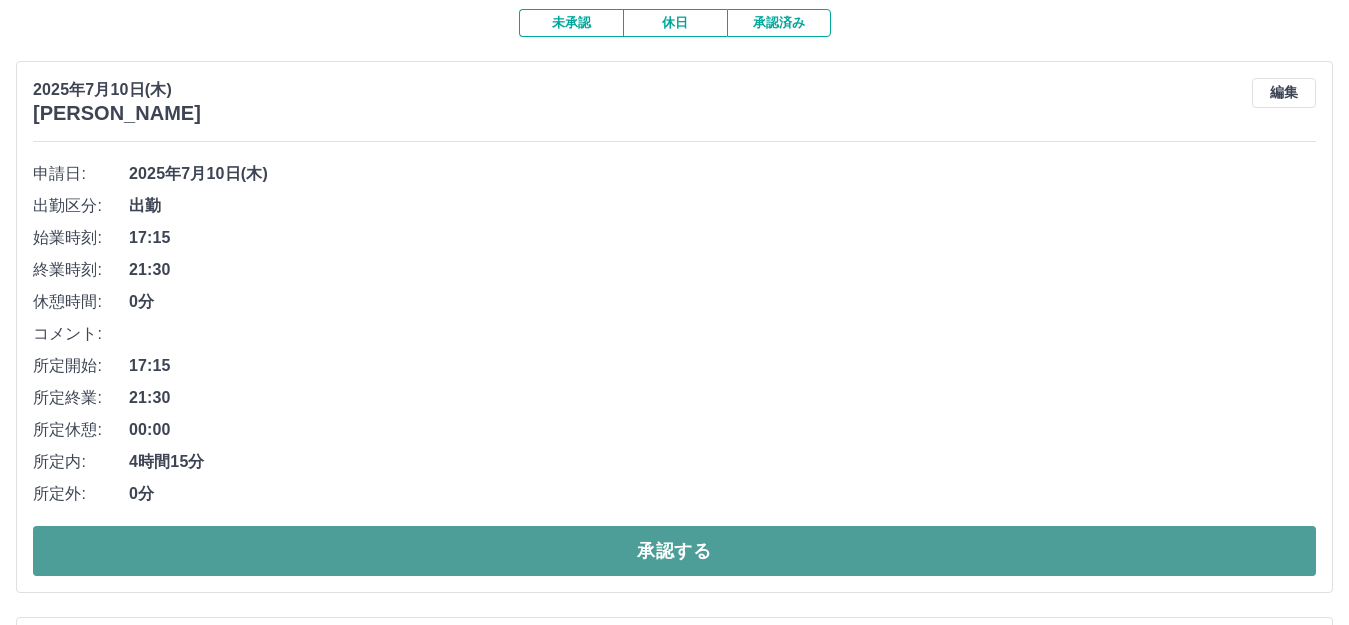 click on "承認する" at bounding box center (674, 551) 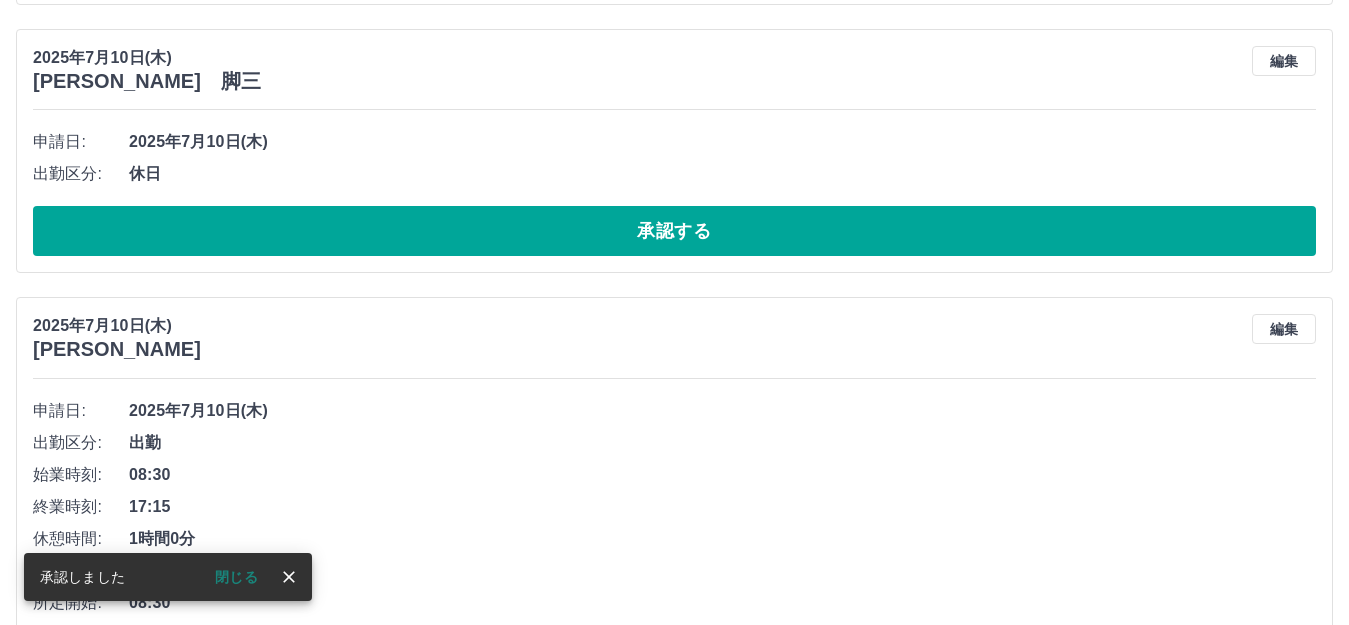 scroll, scrollTop: 0, scrollLeft: 0, axis: both 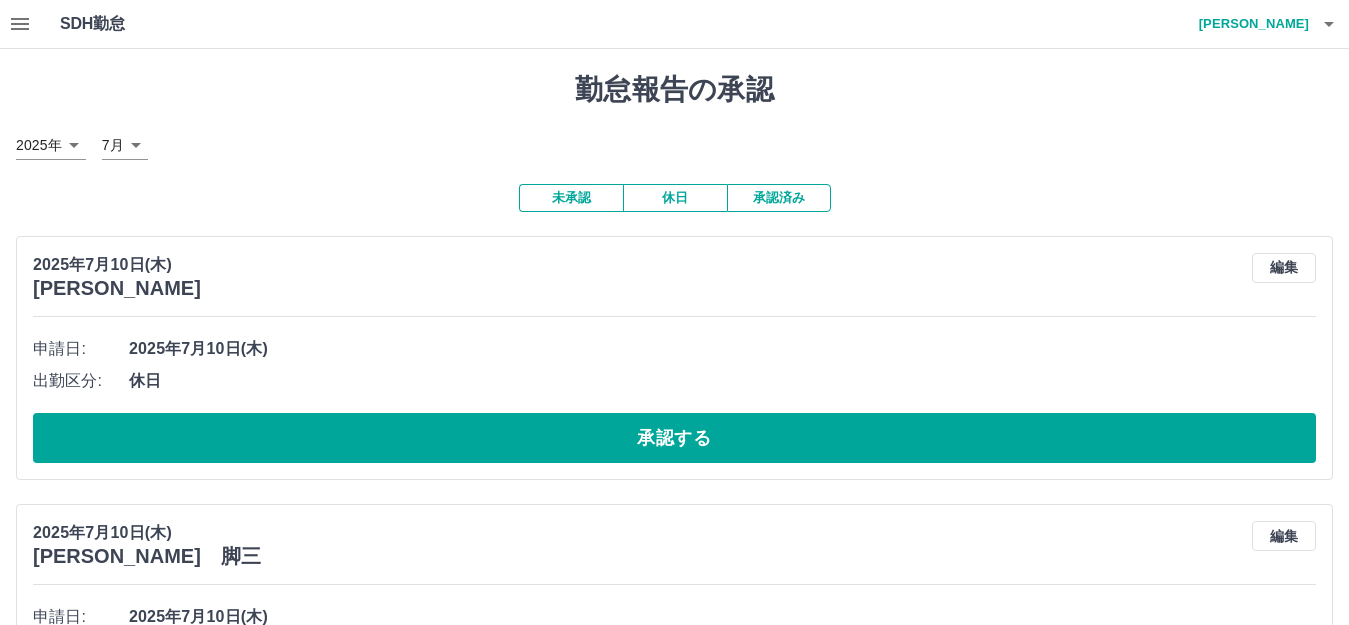 click on "2025年7月10日(木) 松山　脚三 編集 申請日: 2025年7月10日(木) 出勤区分: 休日 承認する" at bounding box center [674, 626] 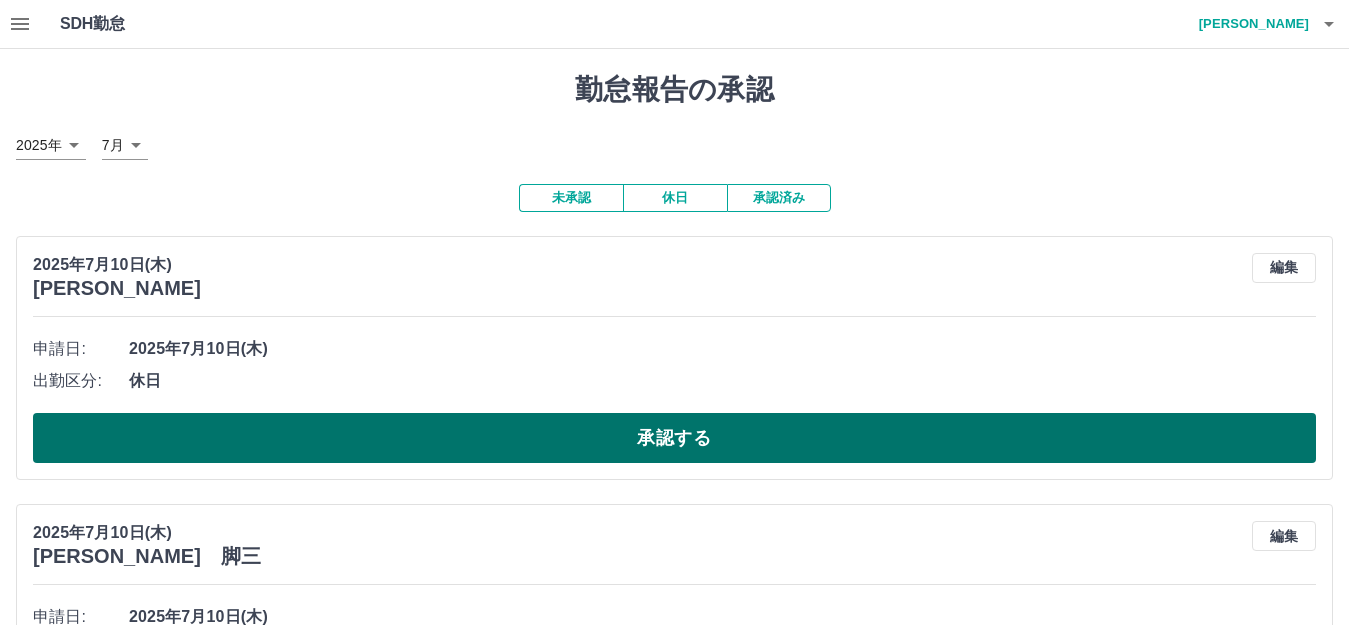 click on "承認する" at bounding box center (674, 438) 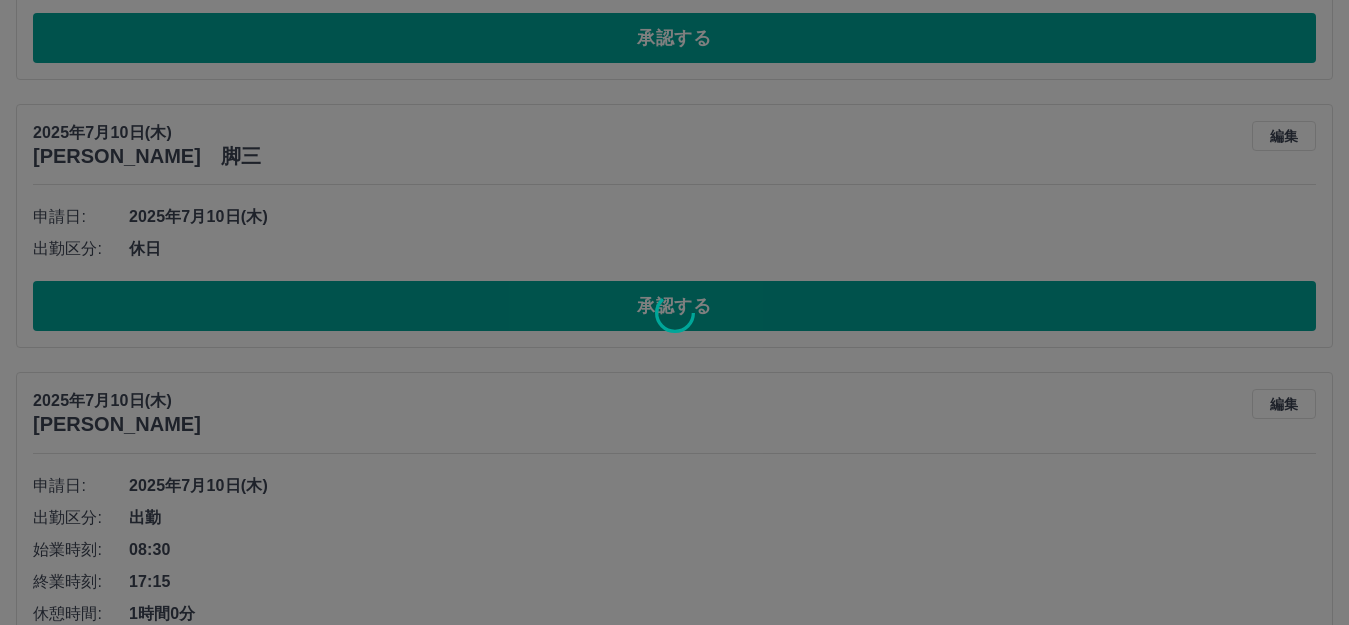 scroll, scrollTop: 132, scrollLeft: 0, axis: vertical 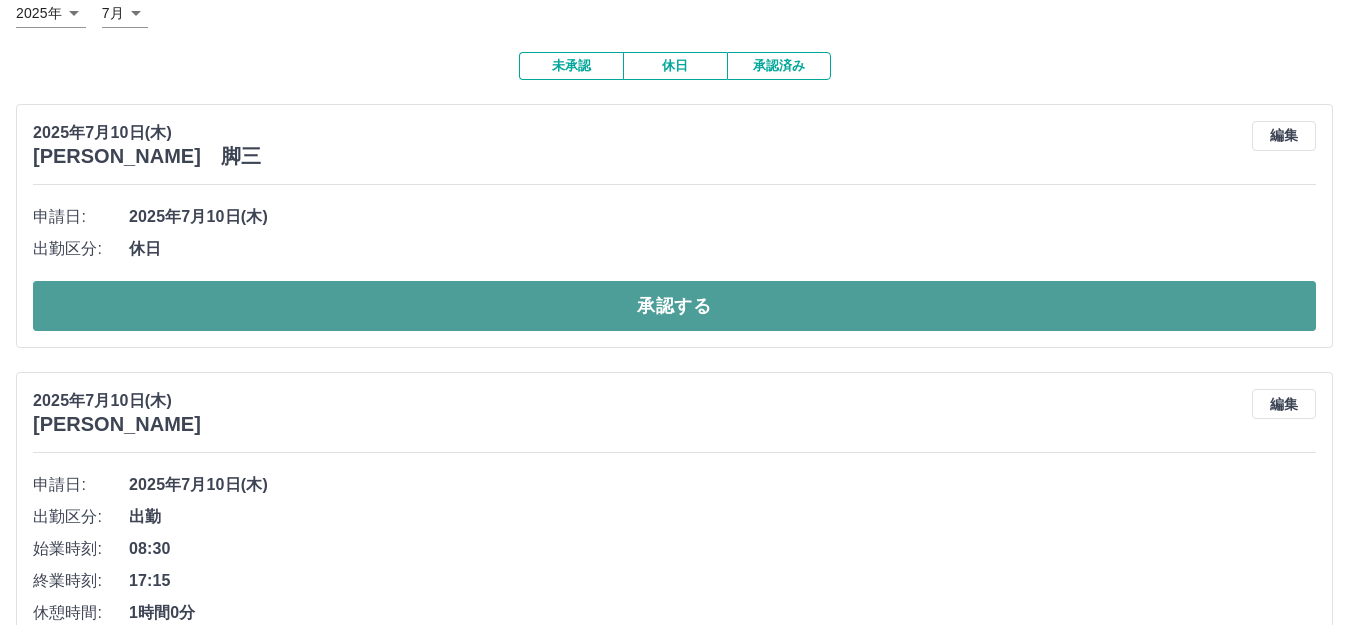 click on "承認する" at bounding box center (674, 306) 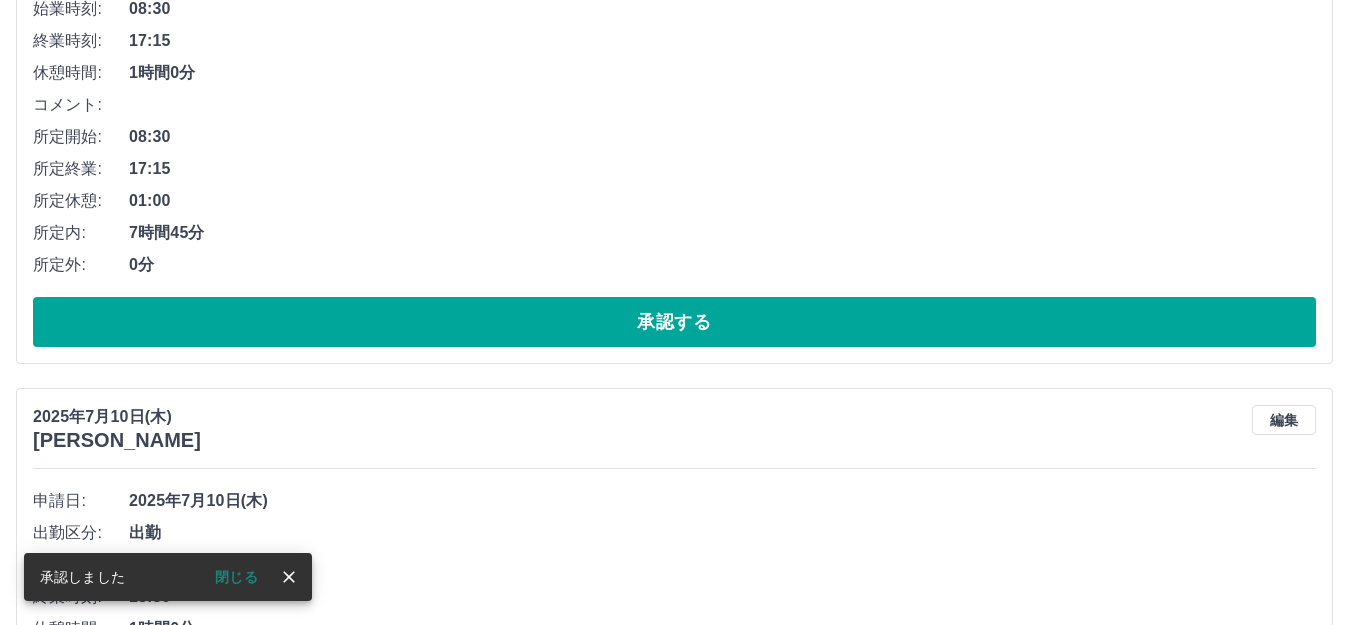 scroll, scrollTop: 432, scrollLeft: 0, axis: vertical 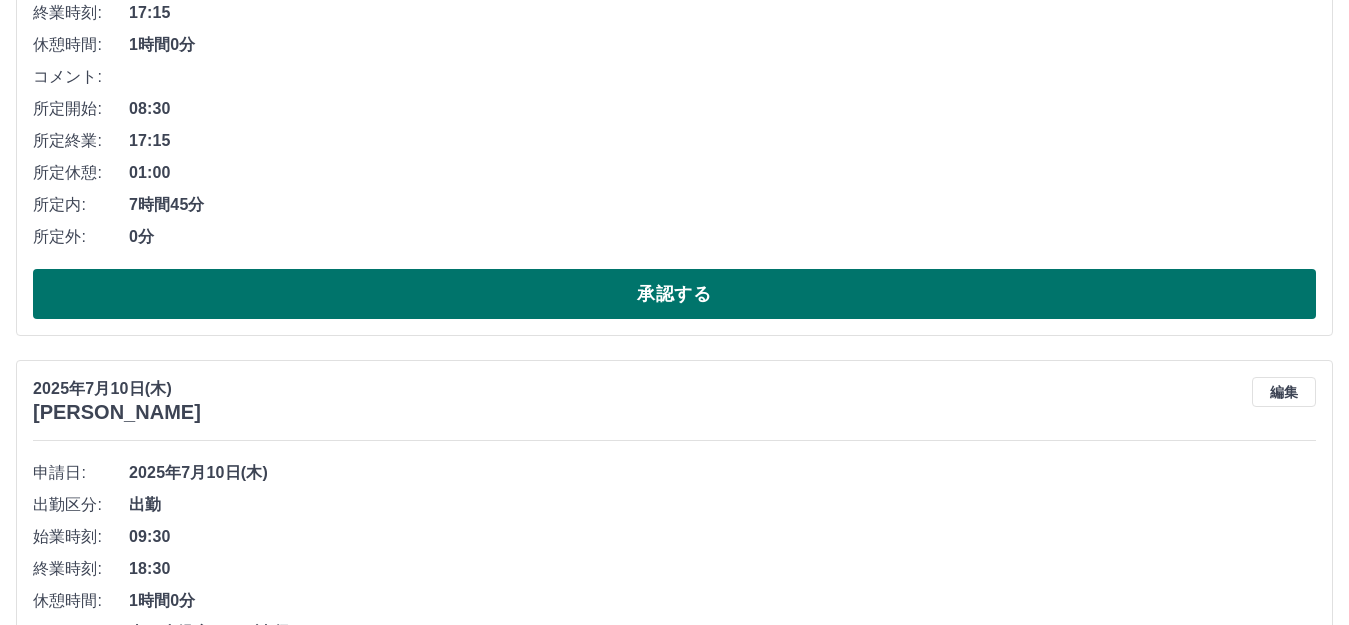 click on "承認する" at bounding box center [674, 294] 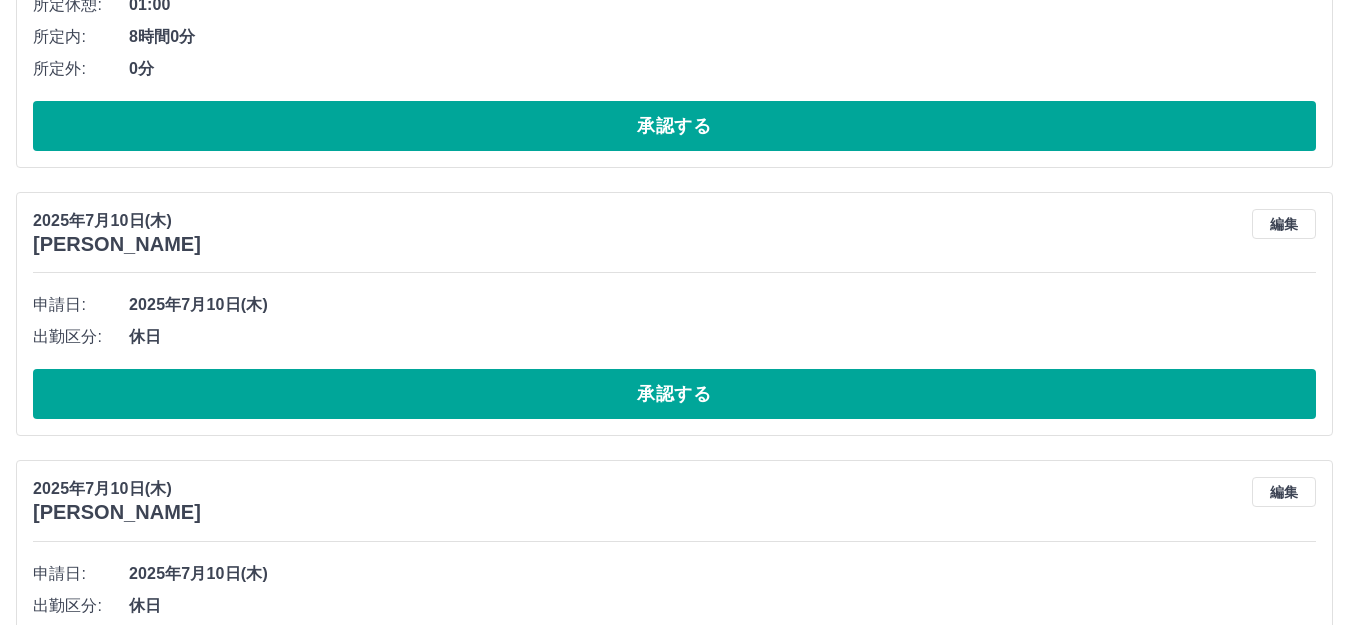 scroll, scrollTop: 700, scrollLeft: 0, axis: vertical 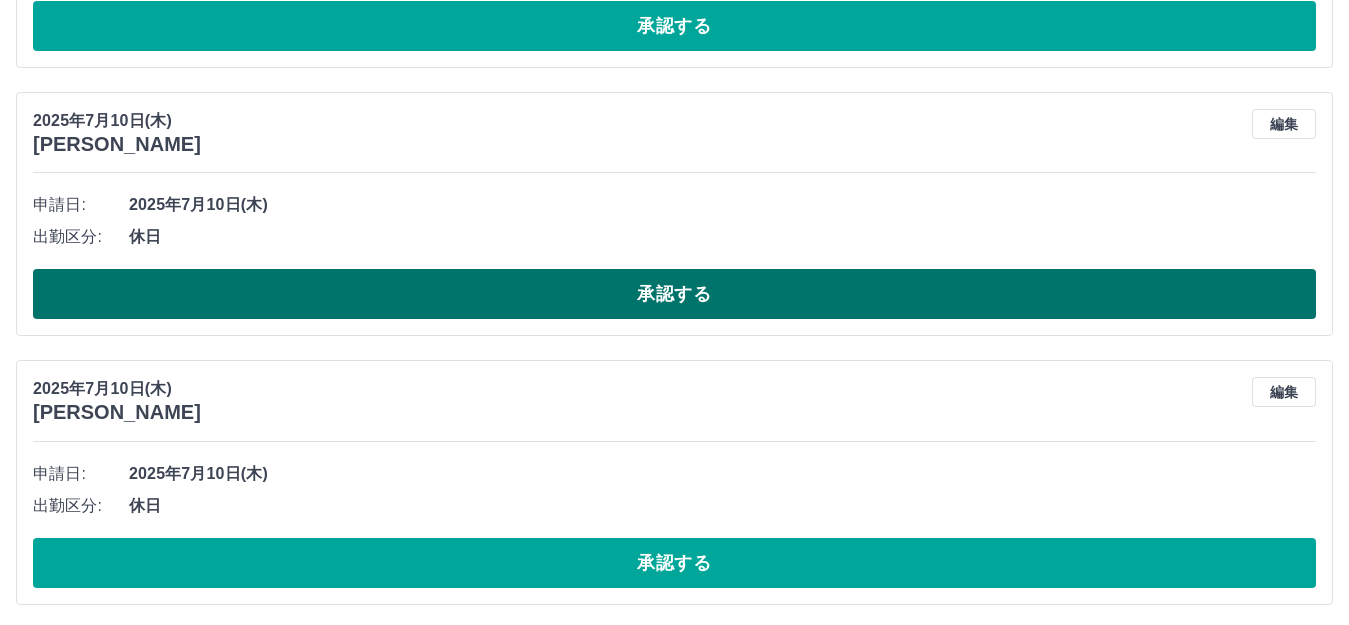 click on "承認する" at bounding box center (674, 294) 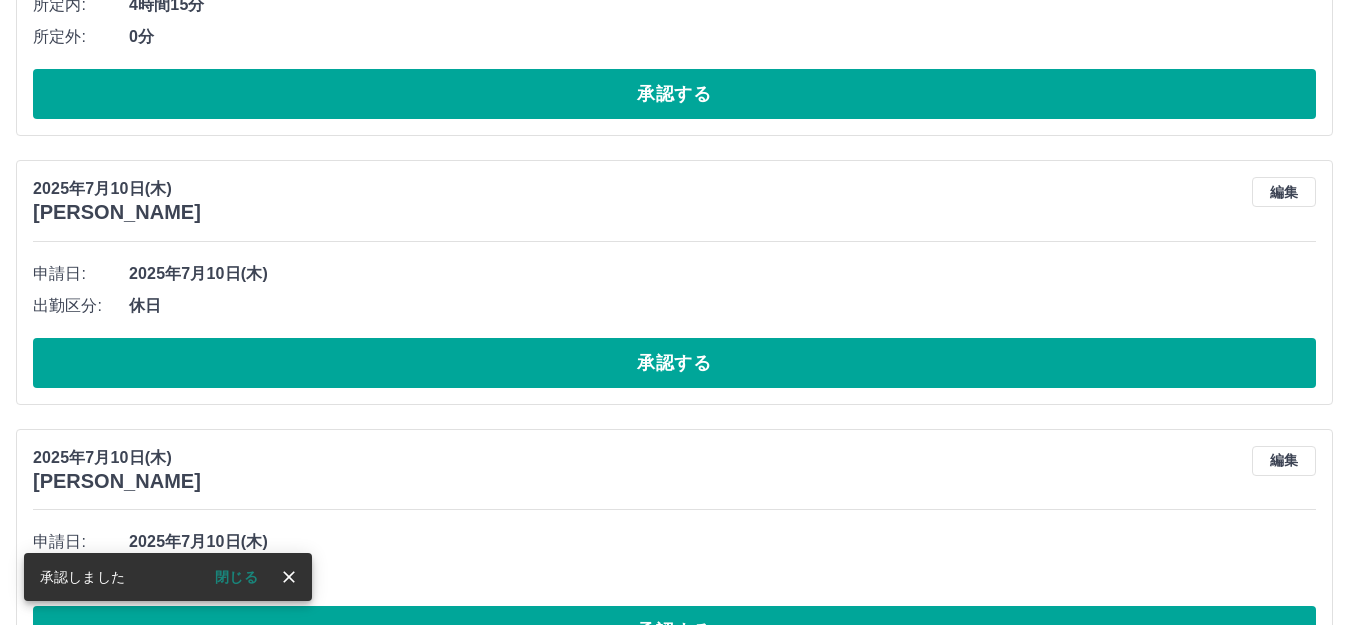 scroll, scrollTop: 76, scrollLeft: 0, axis: vertical 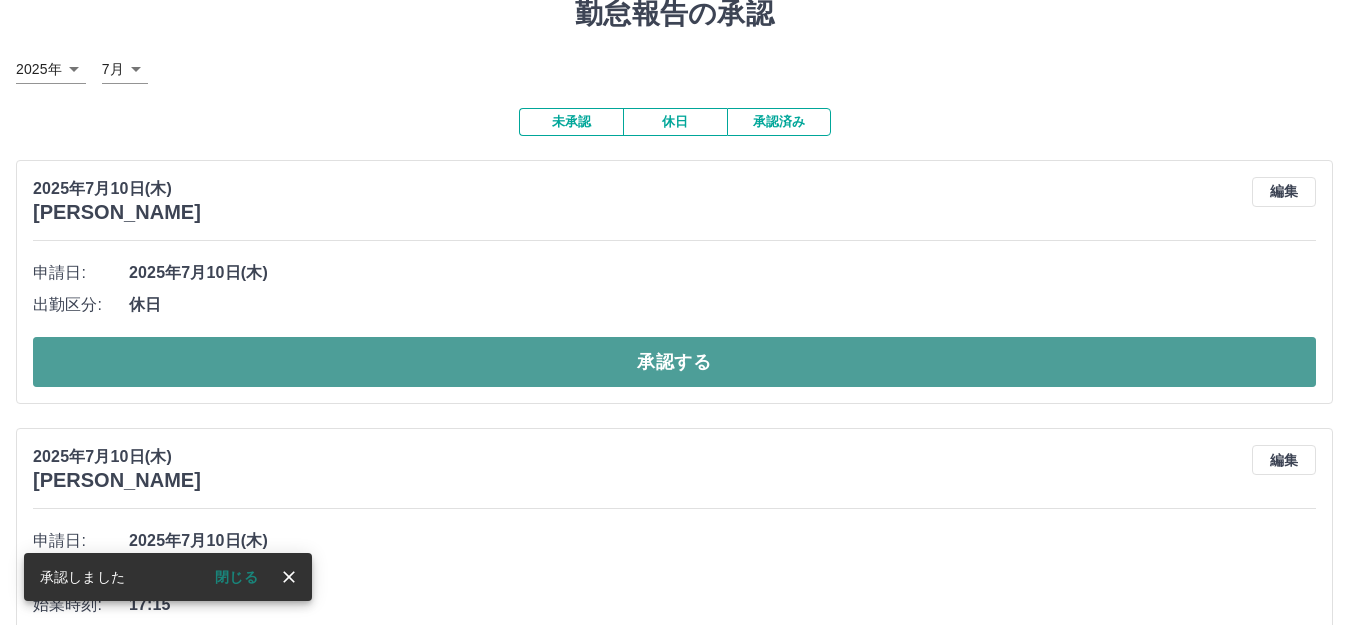 click on "承認する" at bounding box center [674, 362] 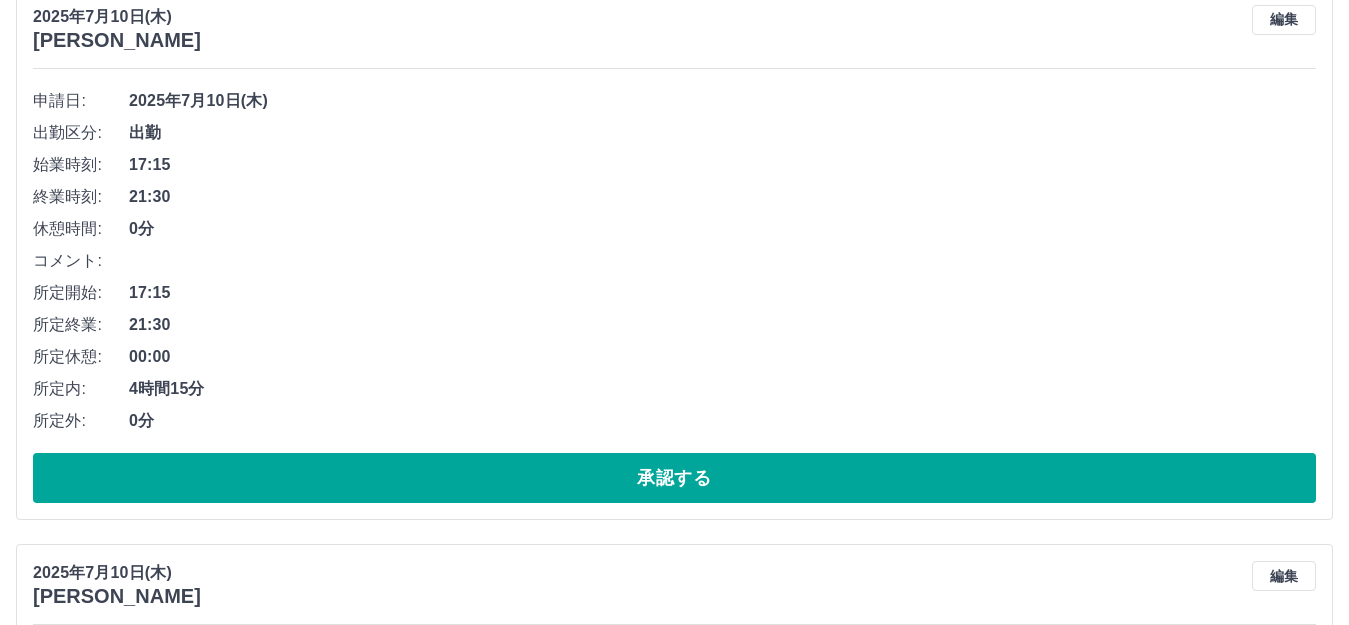 scroll, scrollTop: 476, scrollLeft: 0, axis: vertical 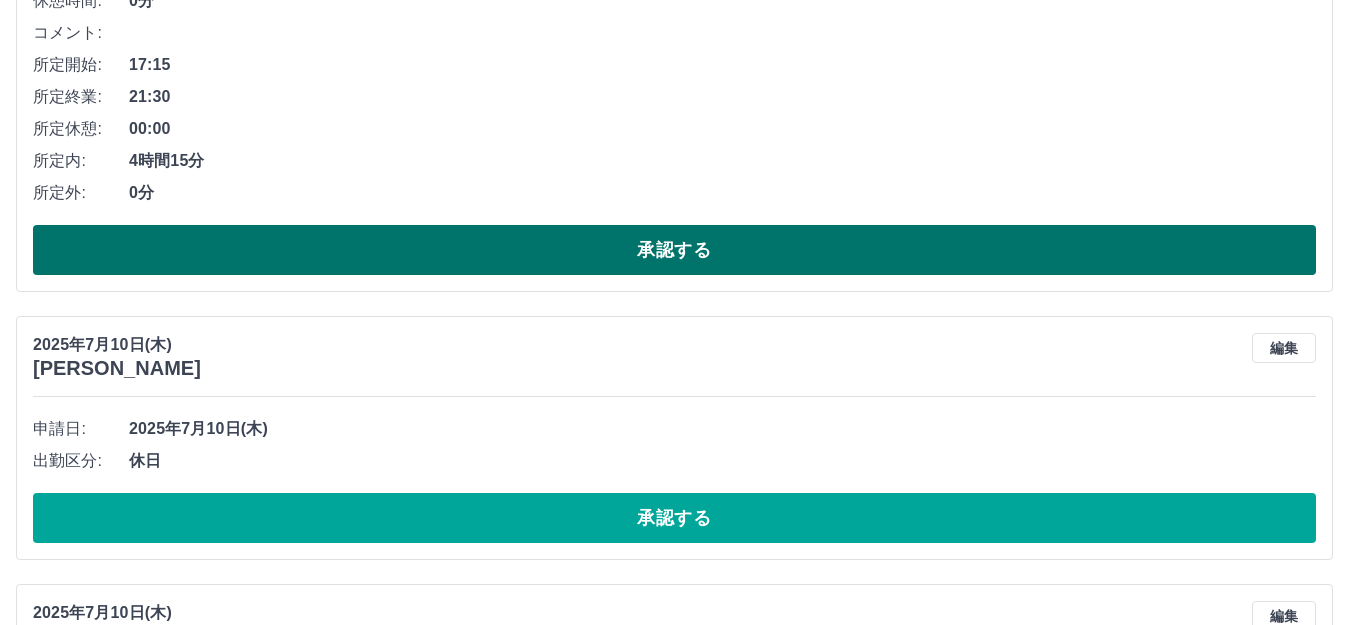 click on "承認する" at bounding box center (674, 250) 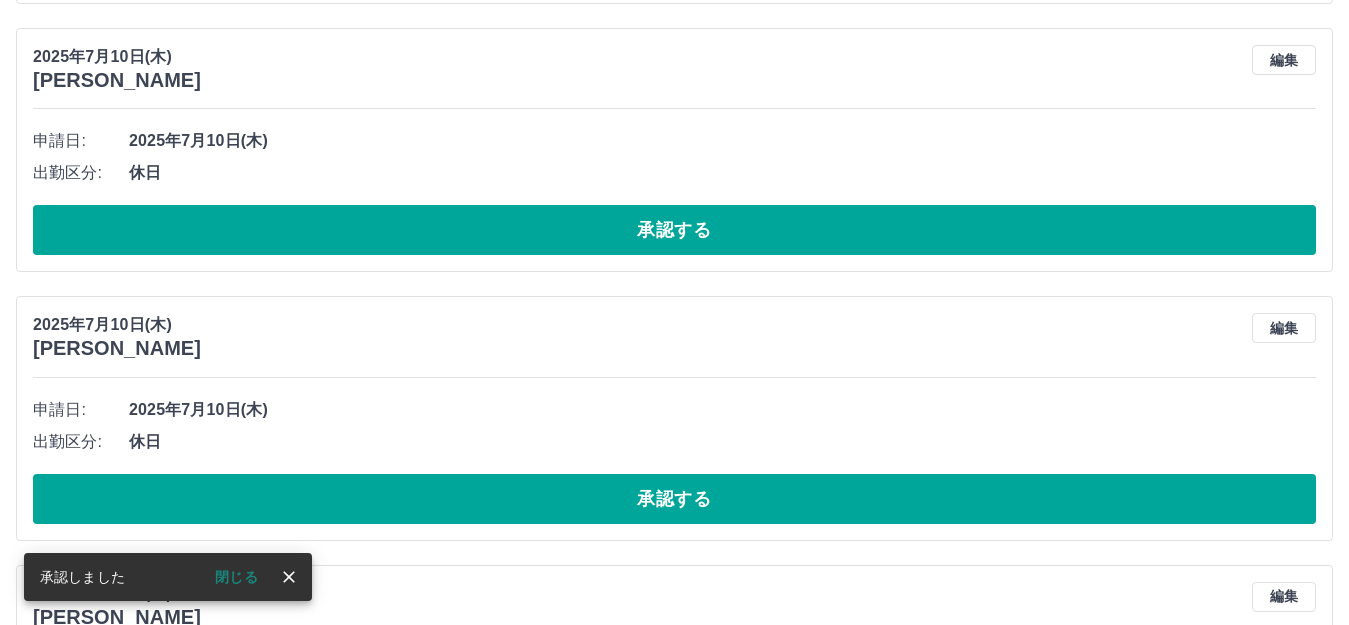 scroll, scrollTop: 0, scrollLeft: 0, axis: both 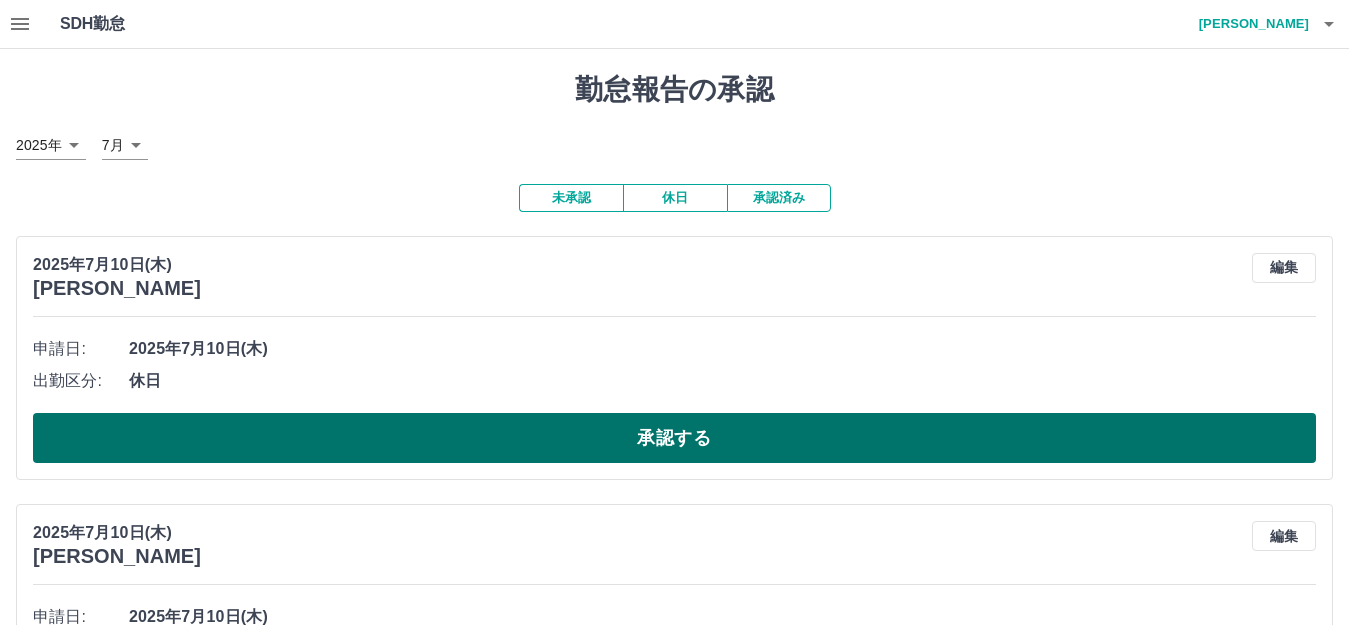 click on "承認する" at bounding box center [674, 438] 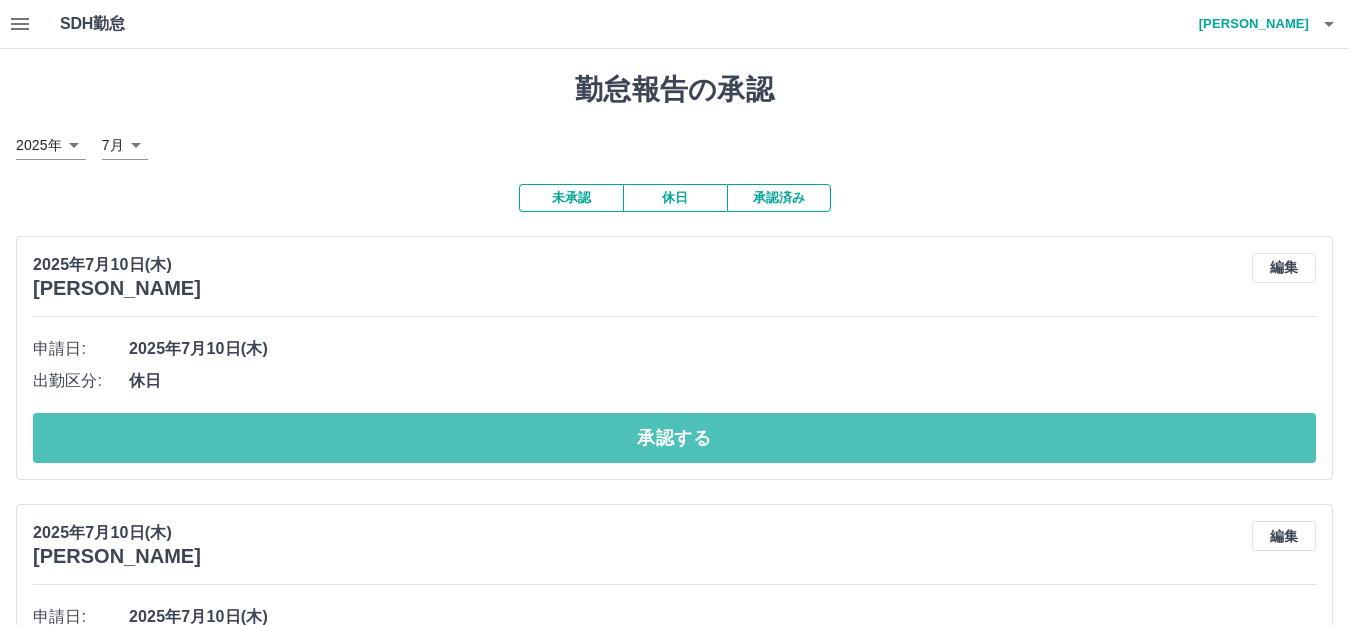 click on "承認する" at bounding box center (674, 438) 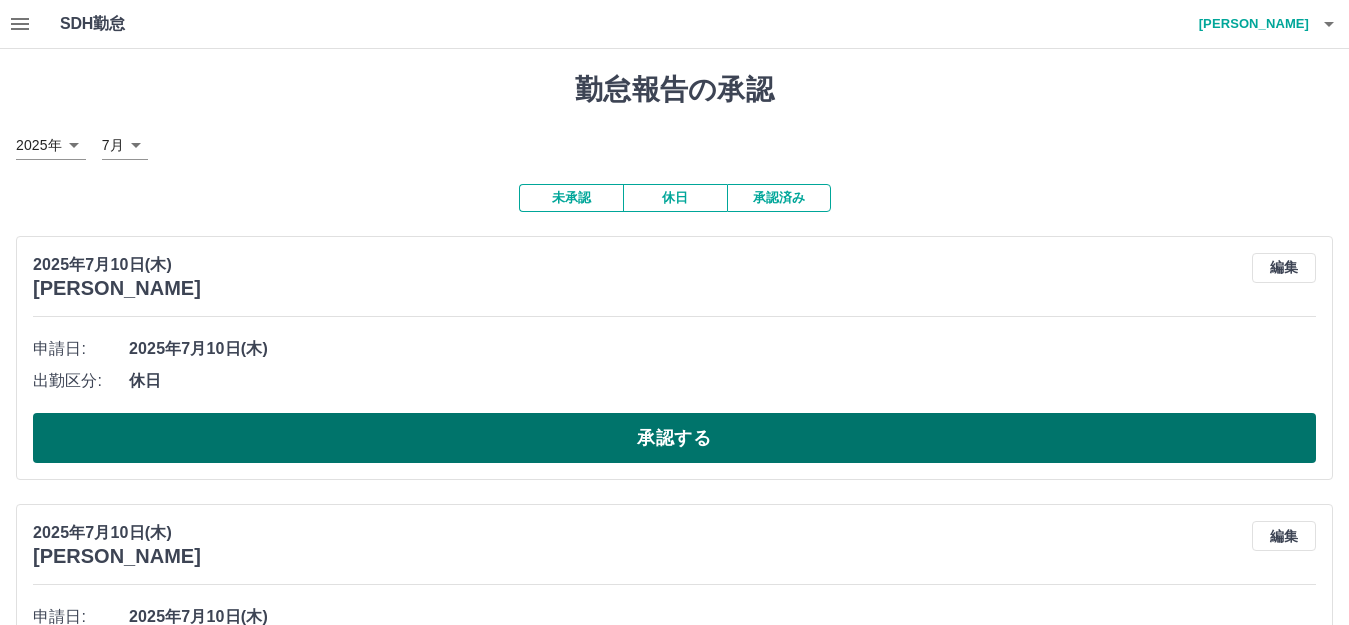 click on "承認する" at bounding box center [674, 438] 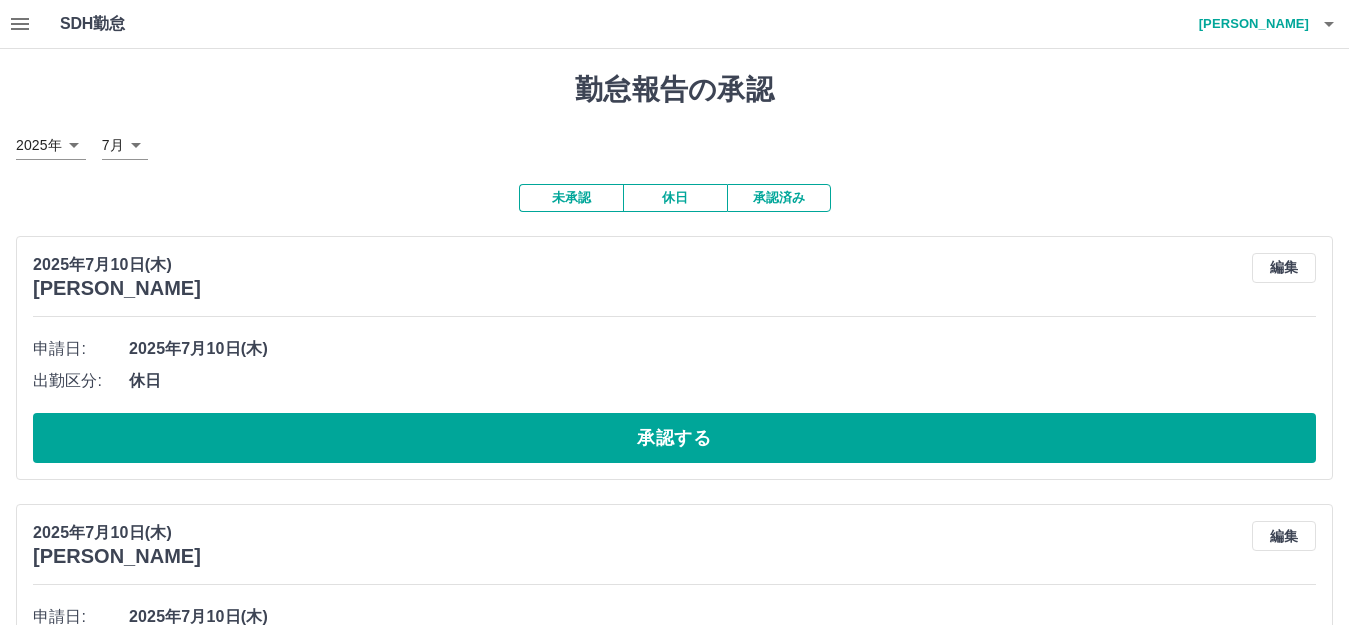 click on "承認する" at bounding box center (674, 438) 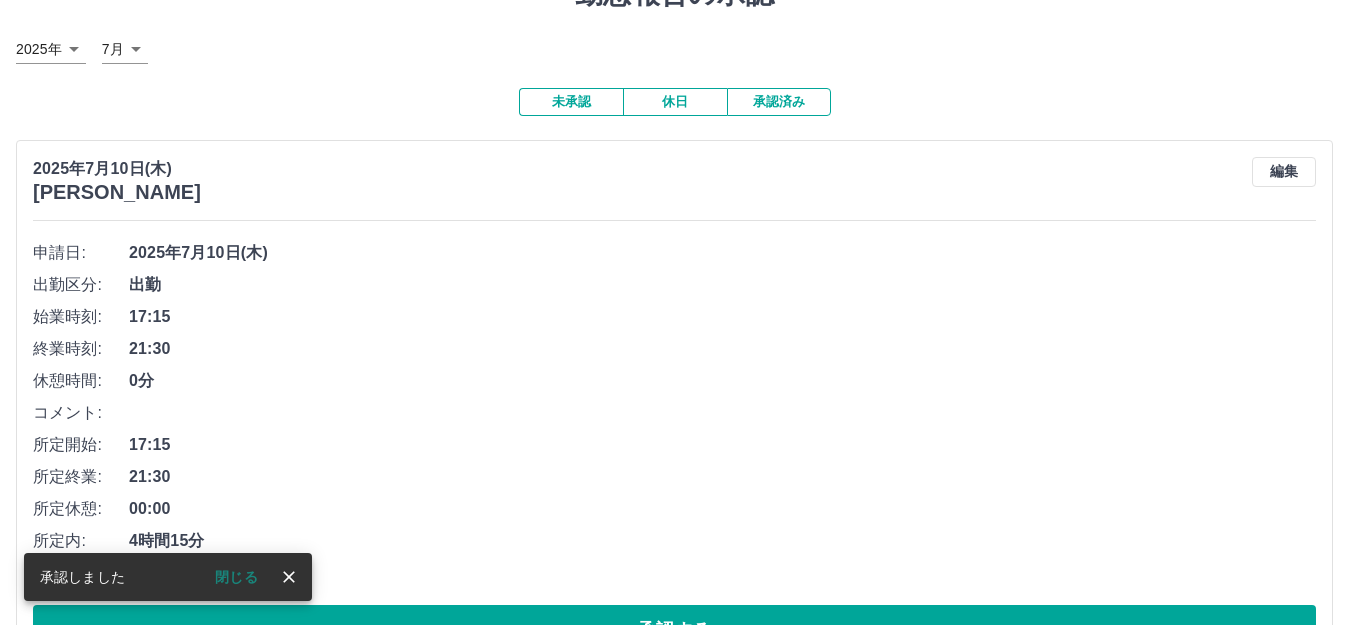 scroll, scrollTop: 200, scrollLeft: 0, axis: vertical 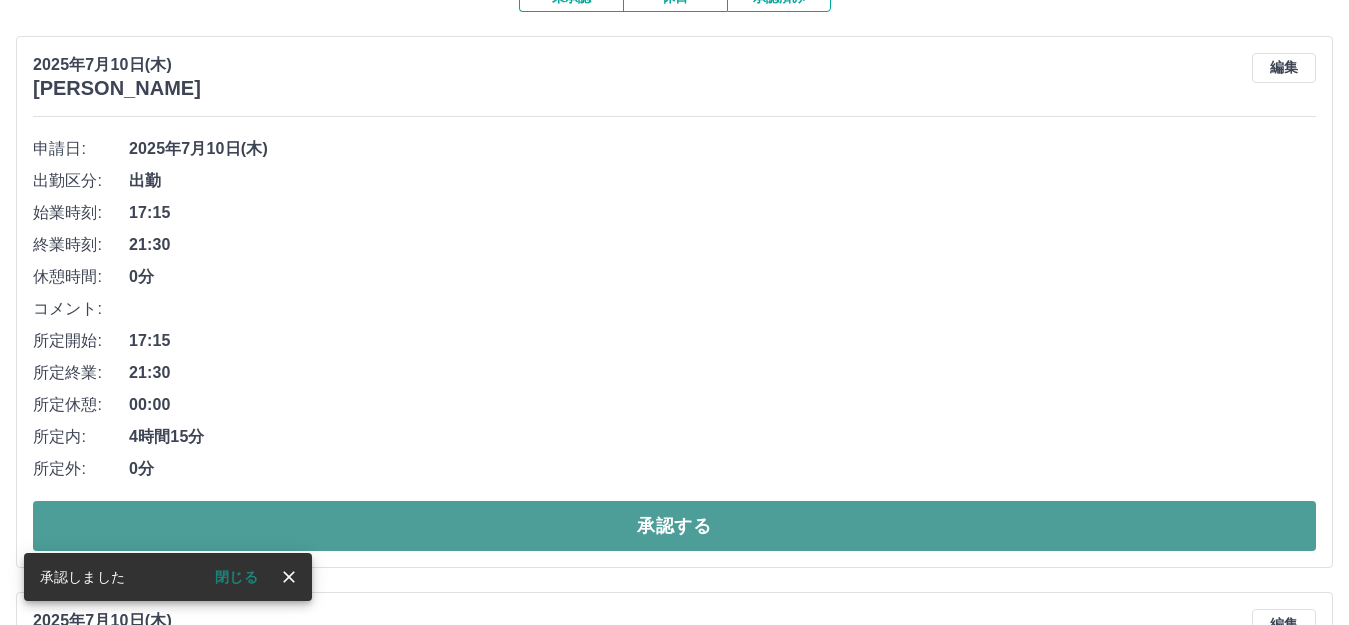 click on "承認する" at bounding box center [674, 526] 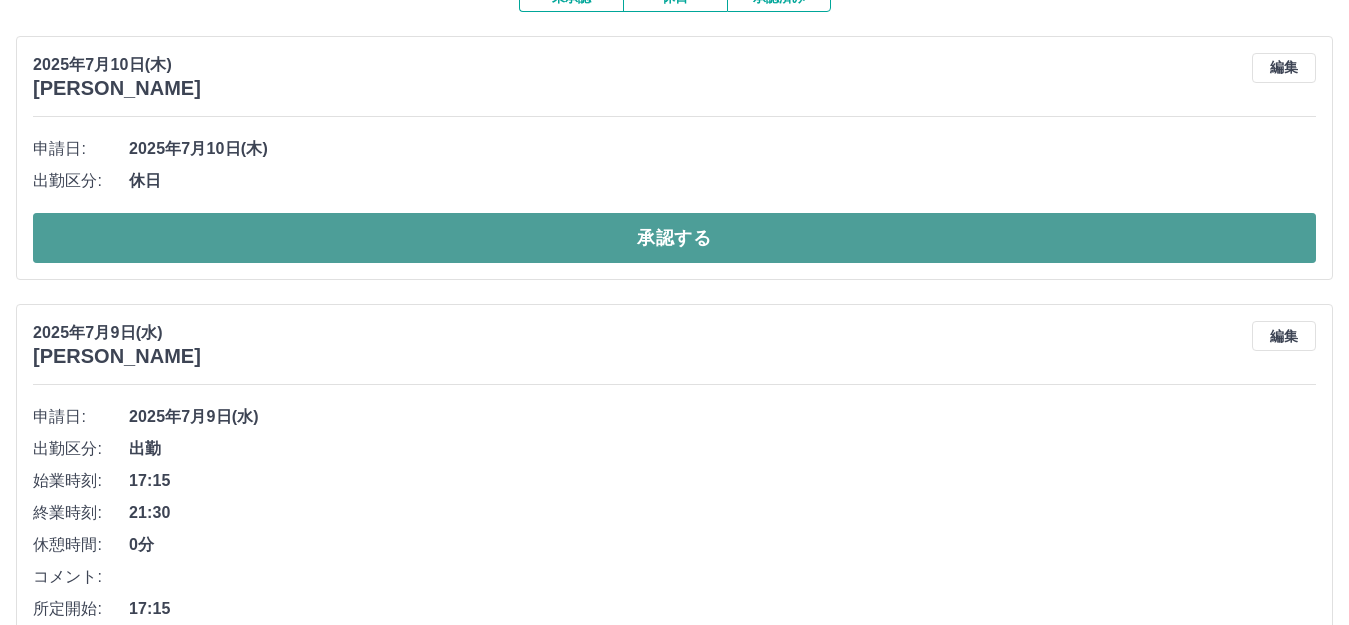 click on "承認する" at bounding box center [674, 238] 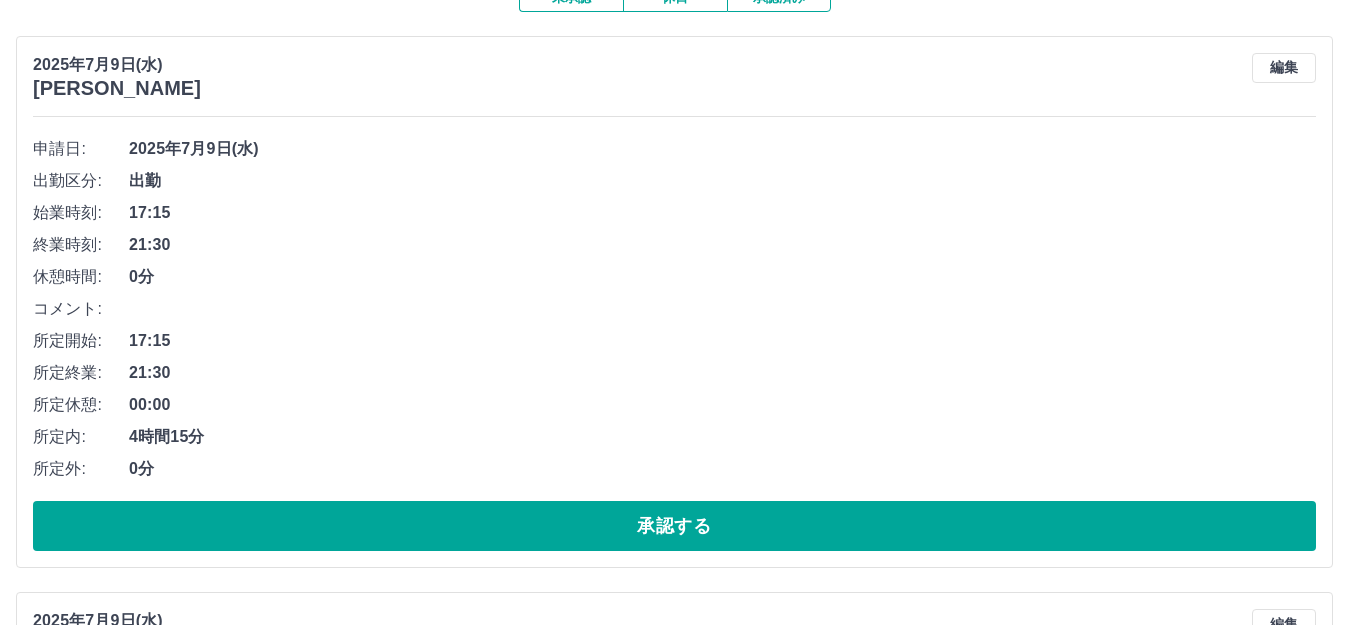 scroll, scrollTop: 300, scrollLeft: 0, axis: vertical 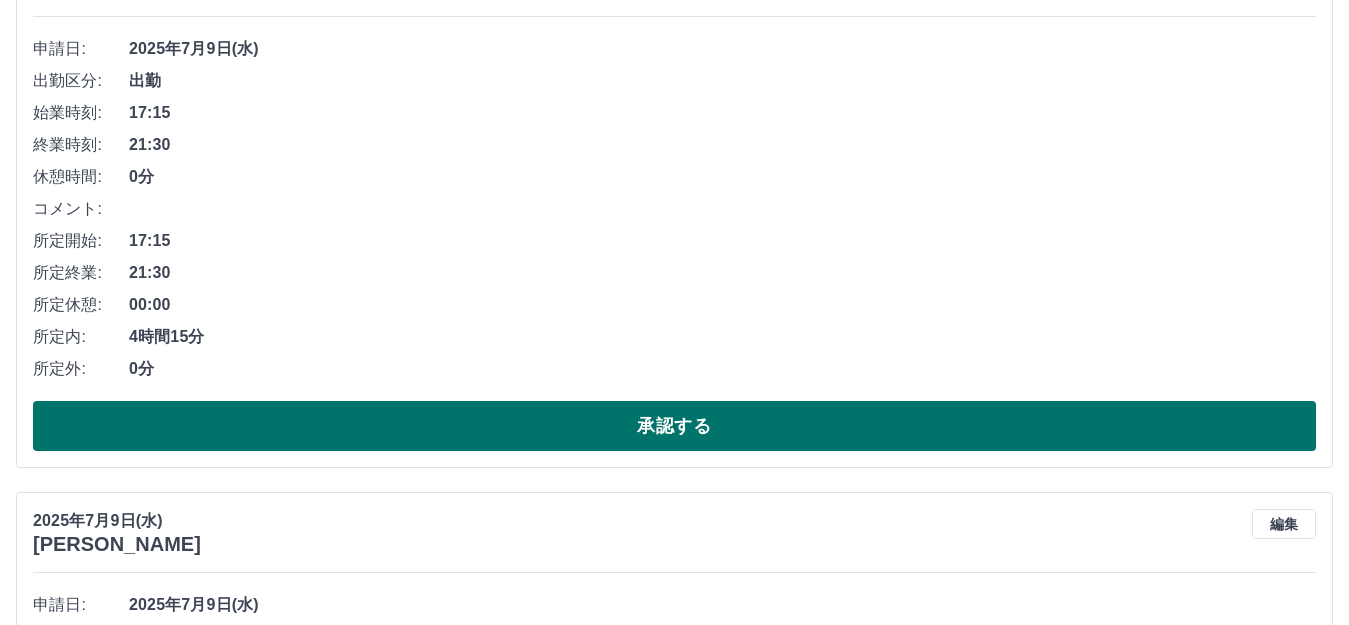 click on "承認する" at bounding box center (674, 426) 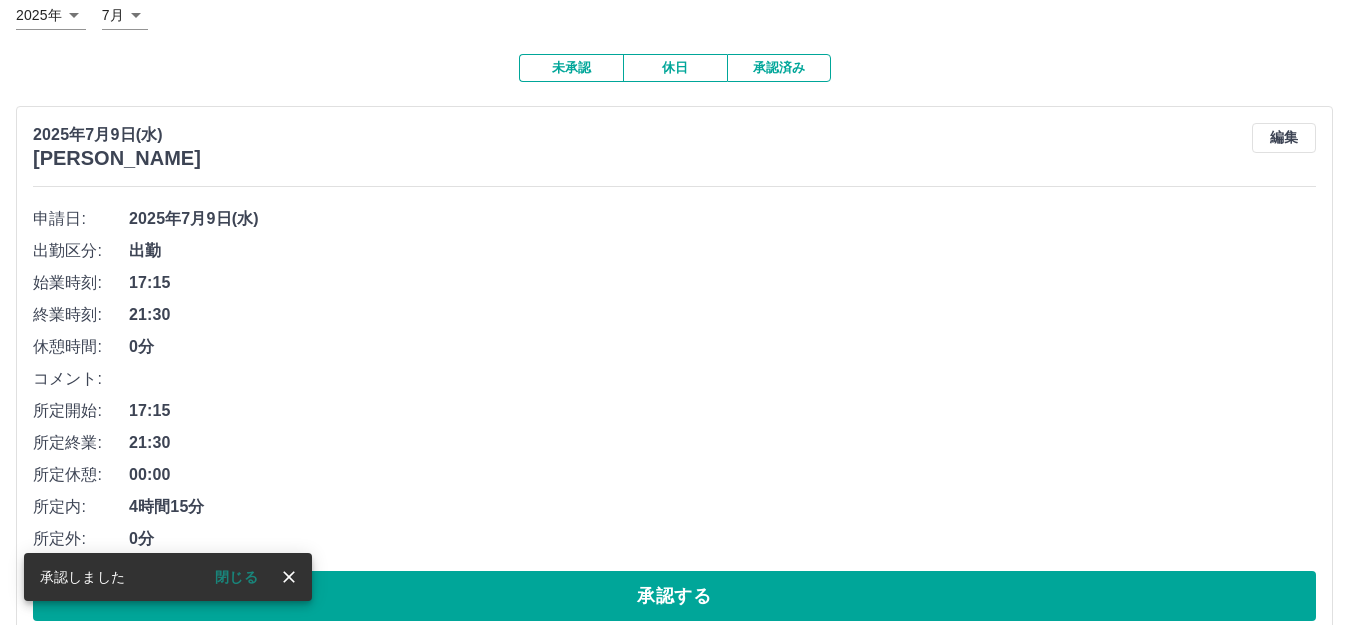 scroll, scrollTop: 244, scrollLeft: 0, axis: vertical 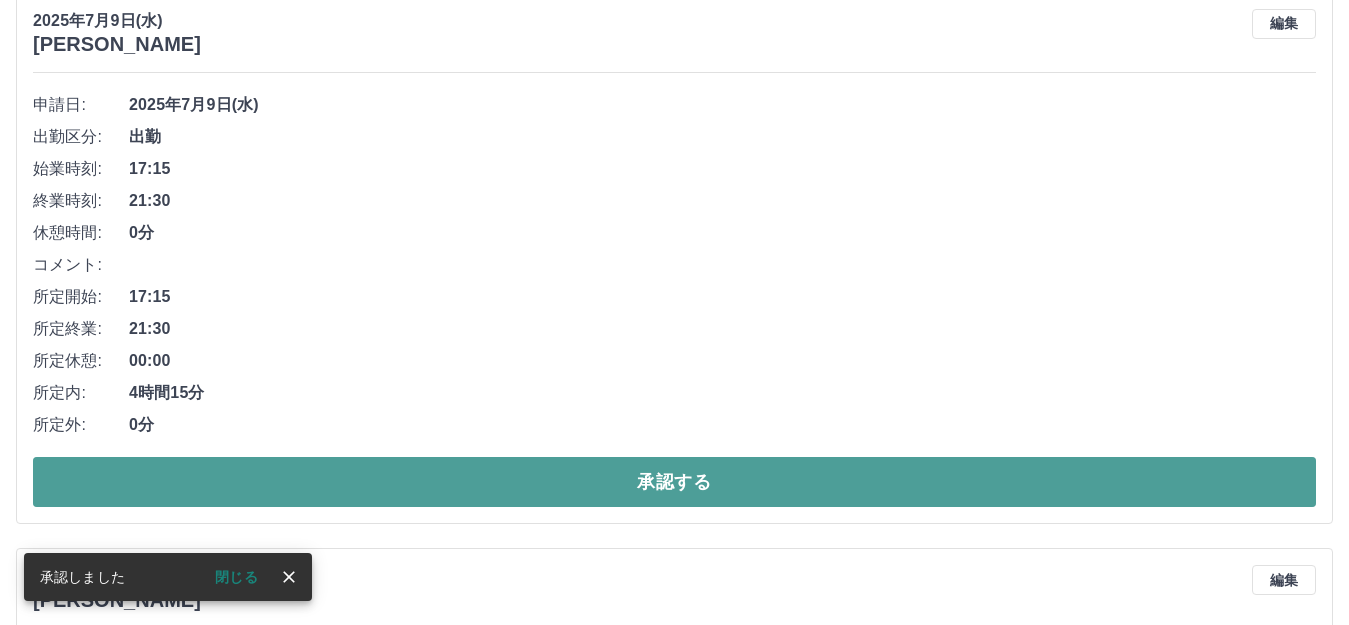 click on "承認する" at bounding box center (674, 482) 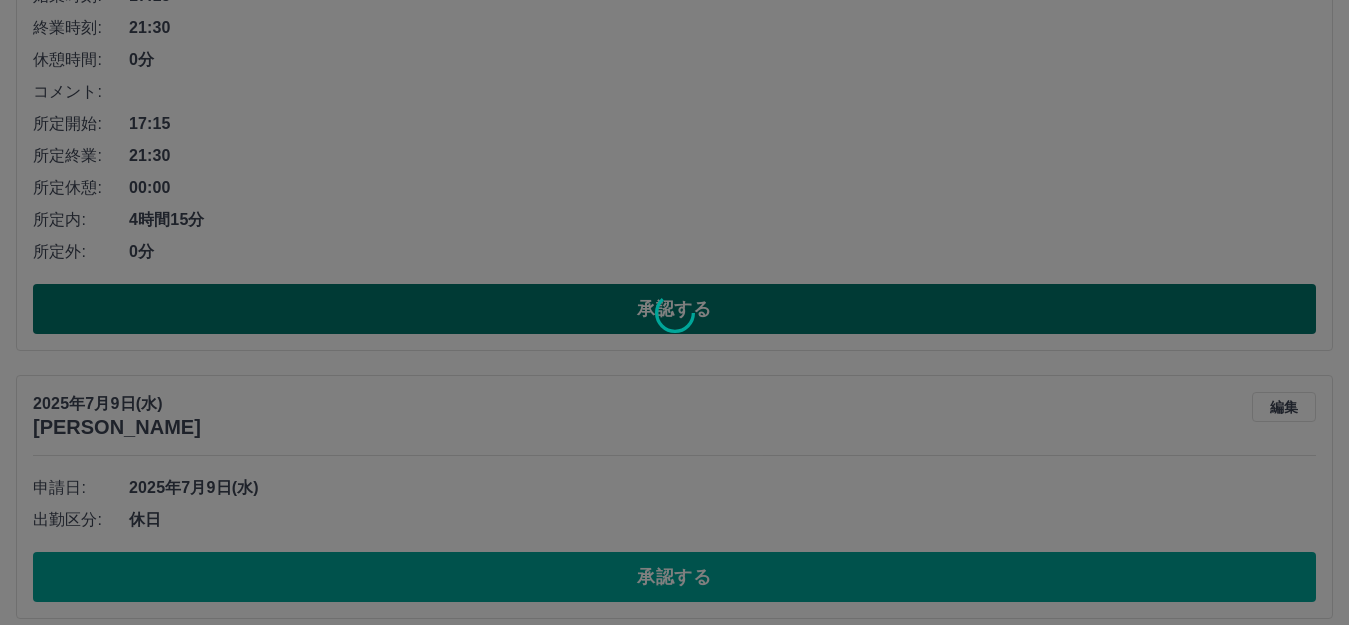 scroll, scrollTop: 0, scrollLeft: 0, axis: both 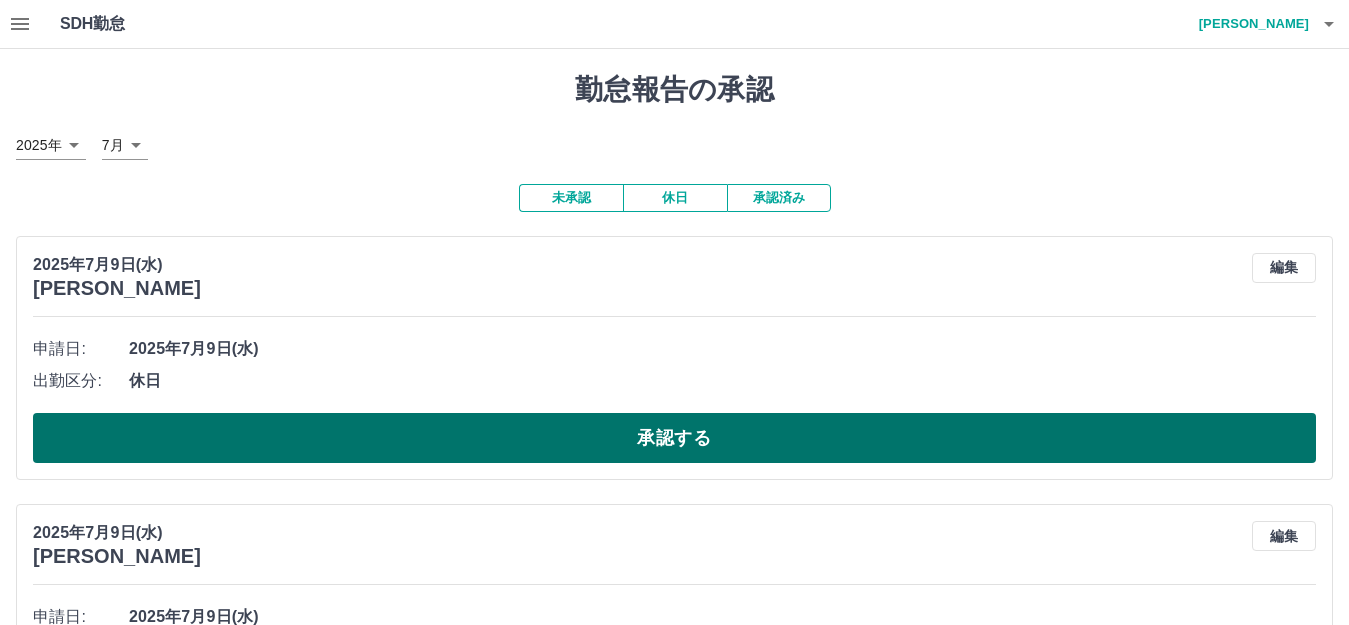 click on "承認する" at bounding box center (674, 438) 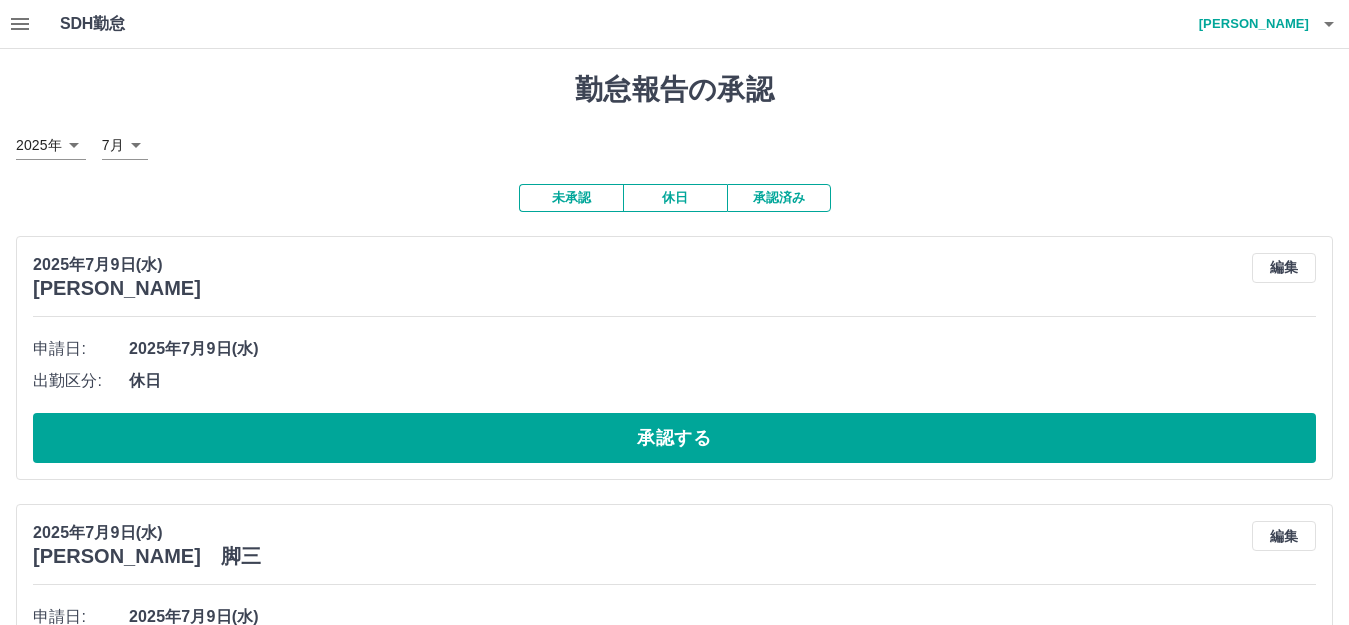 click on "承認する" at bounding box center (674, 438) 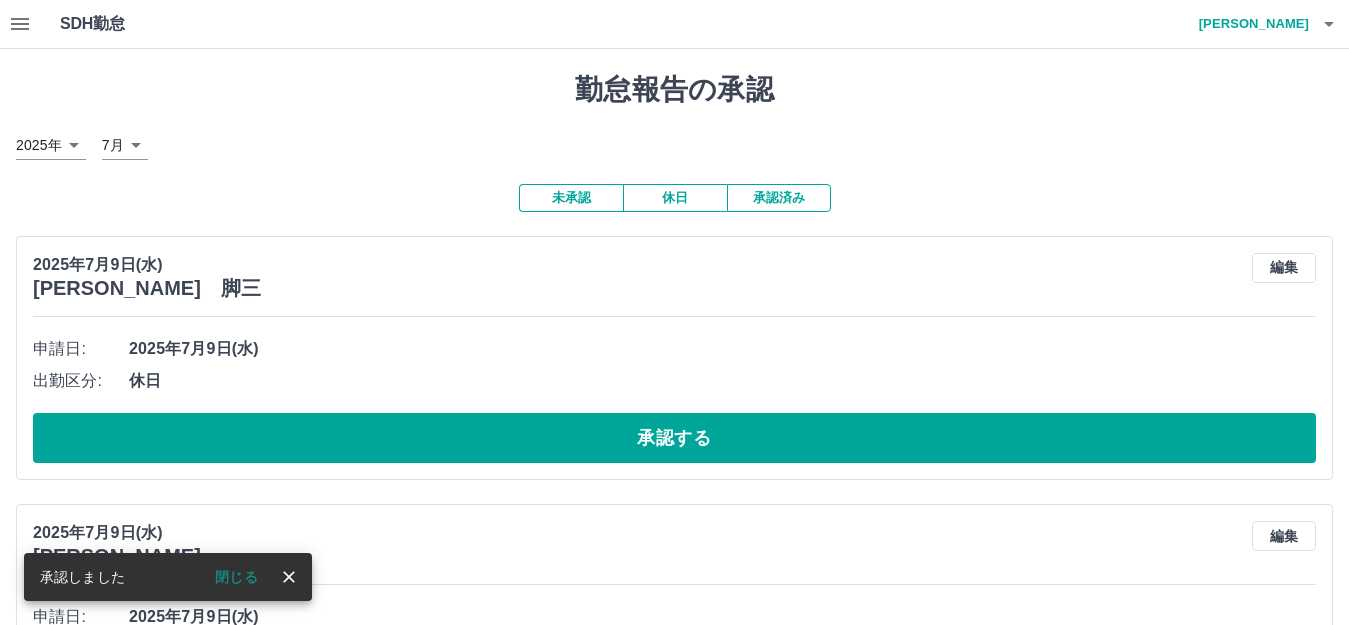 click on "承認する" at bounding box center (674, 438) 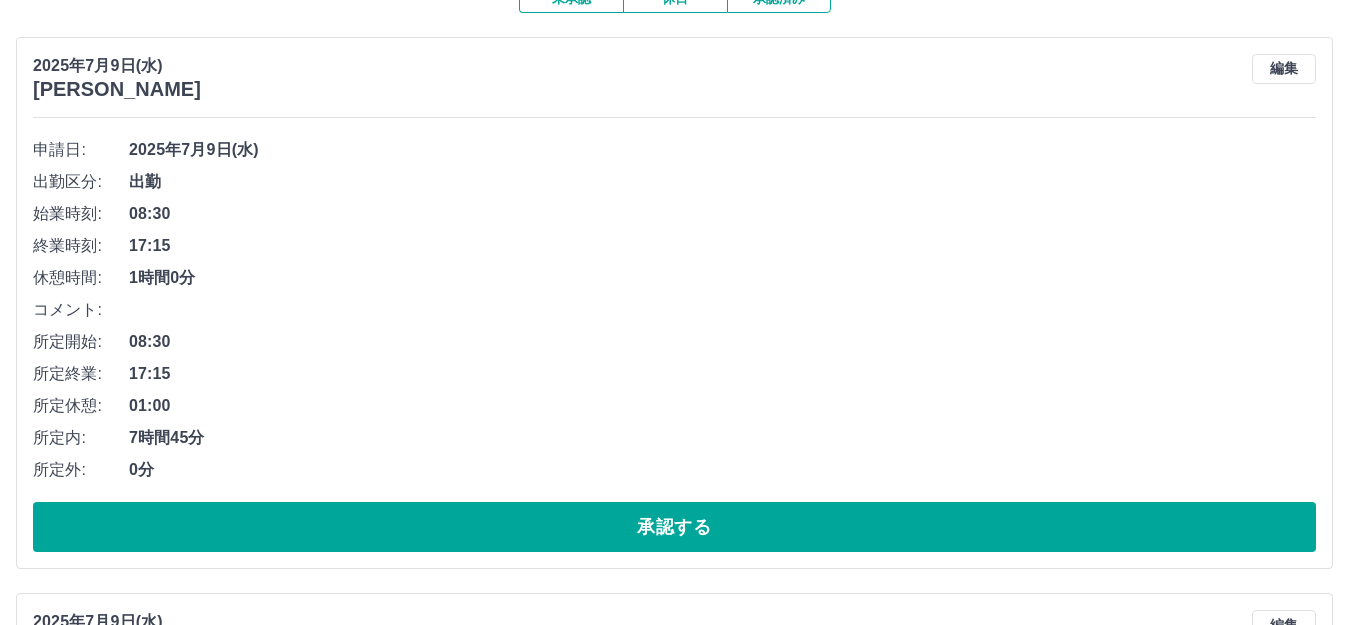 scroll, scrollTop: 200, scrollLeft: 0, axis: vertical 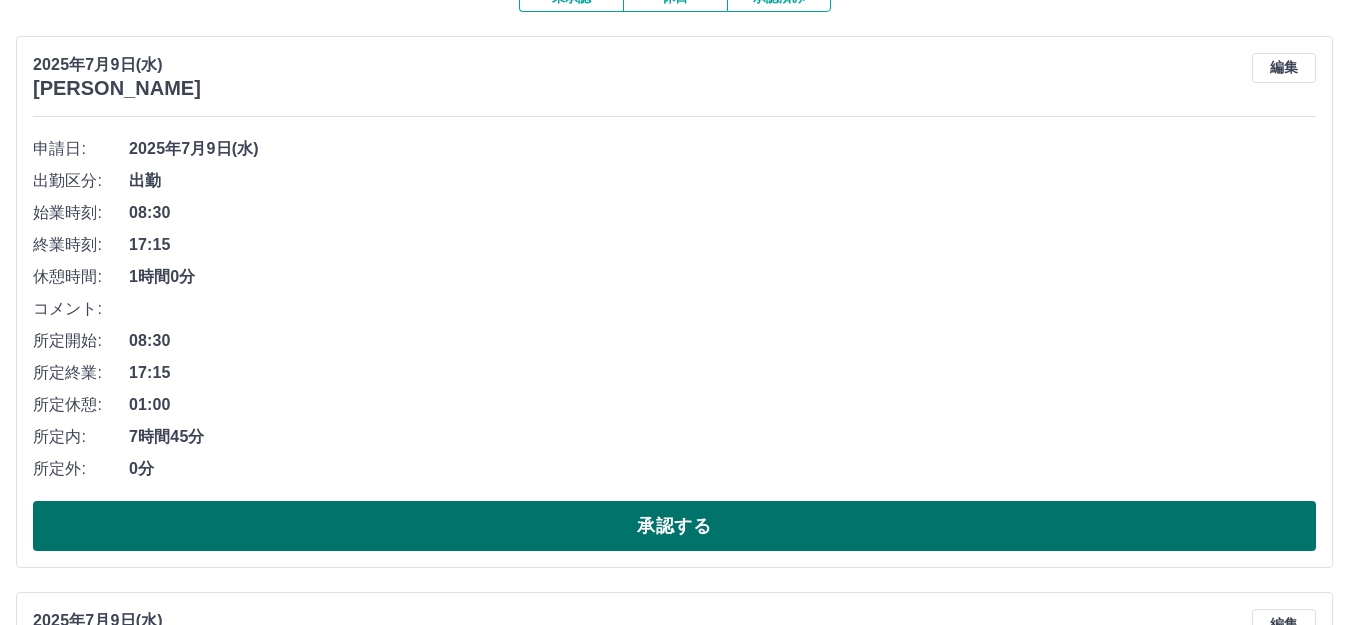 click on "承認する" at bounding box center (674, 526) 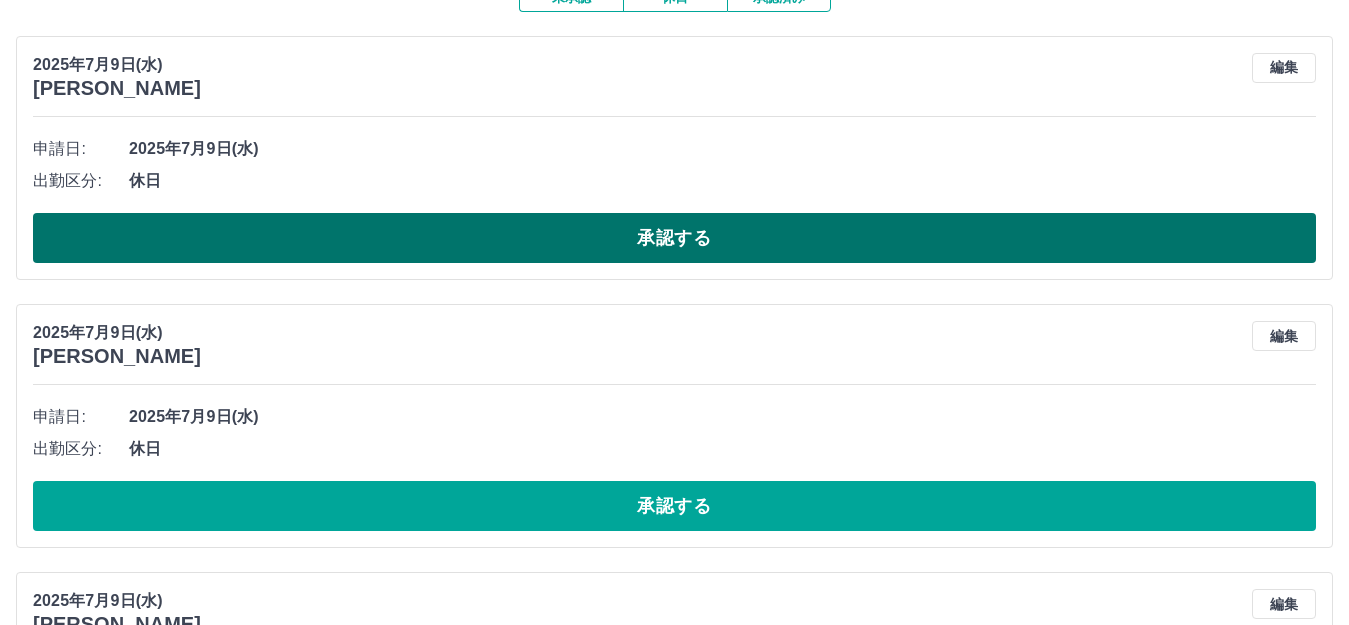 click on "承認する" at bounding box center (674, 238) 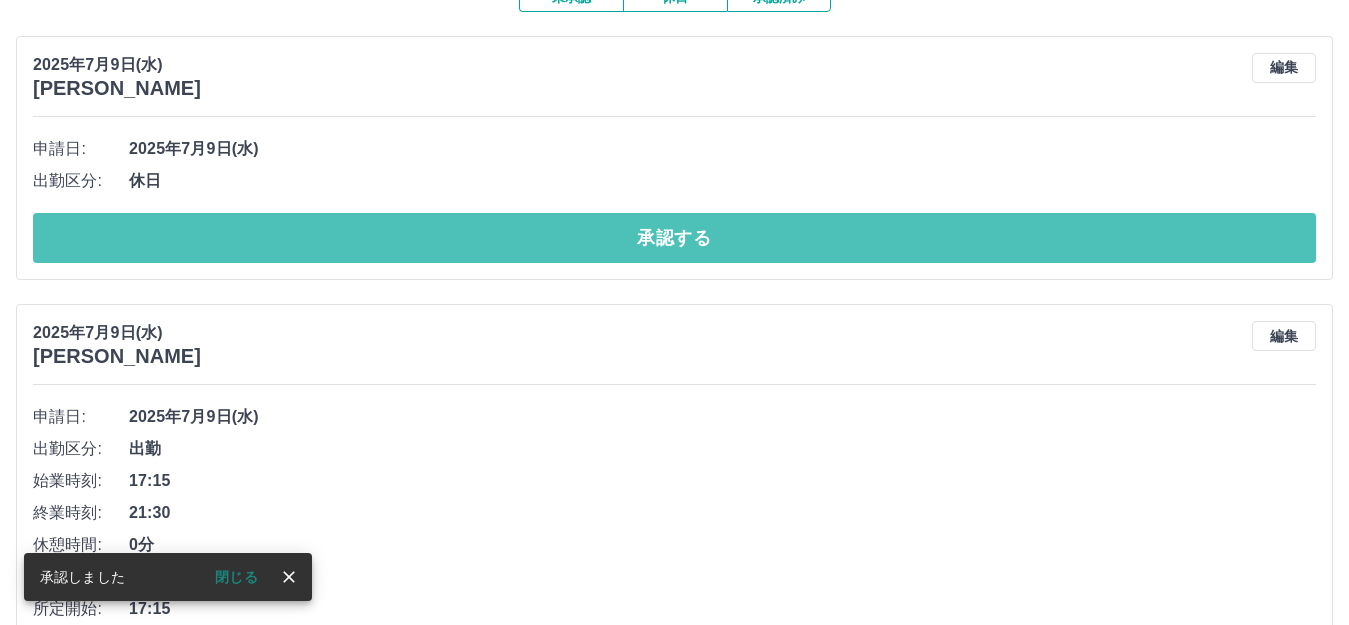 click on "承認する" at bounding box center (674, 238) 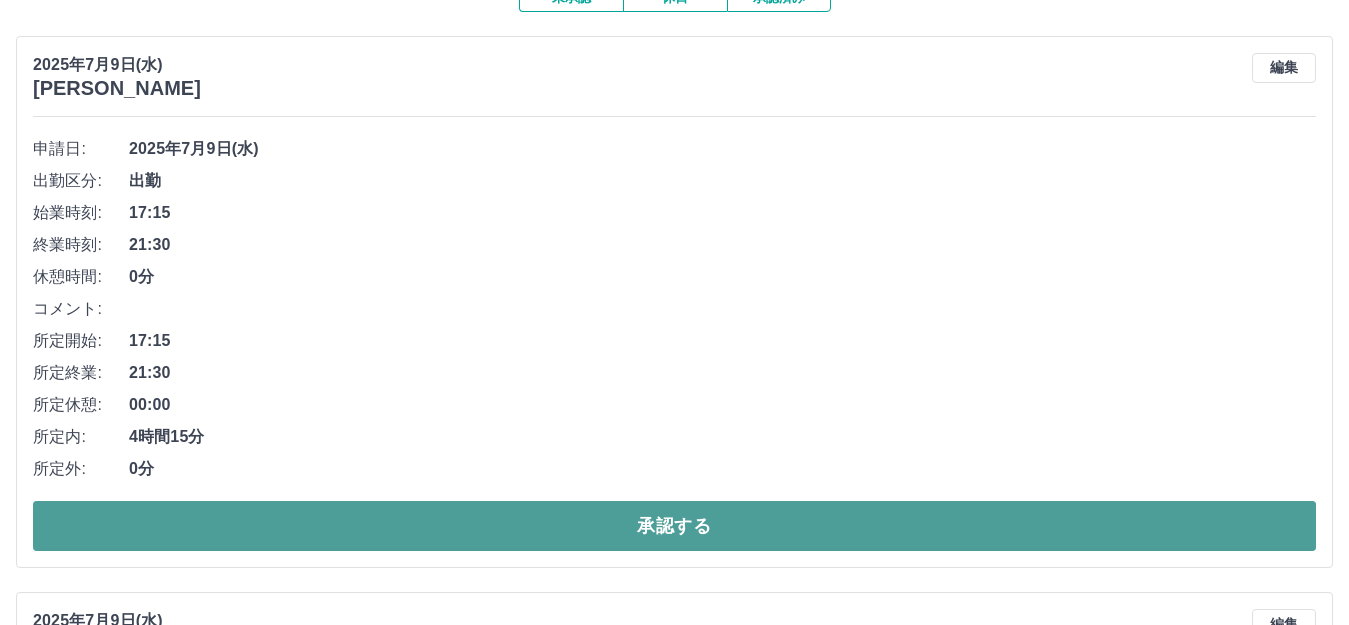 click on "承認する" at bounding box center (674, 526) 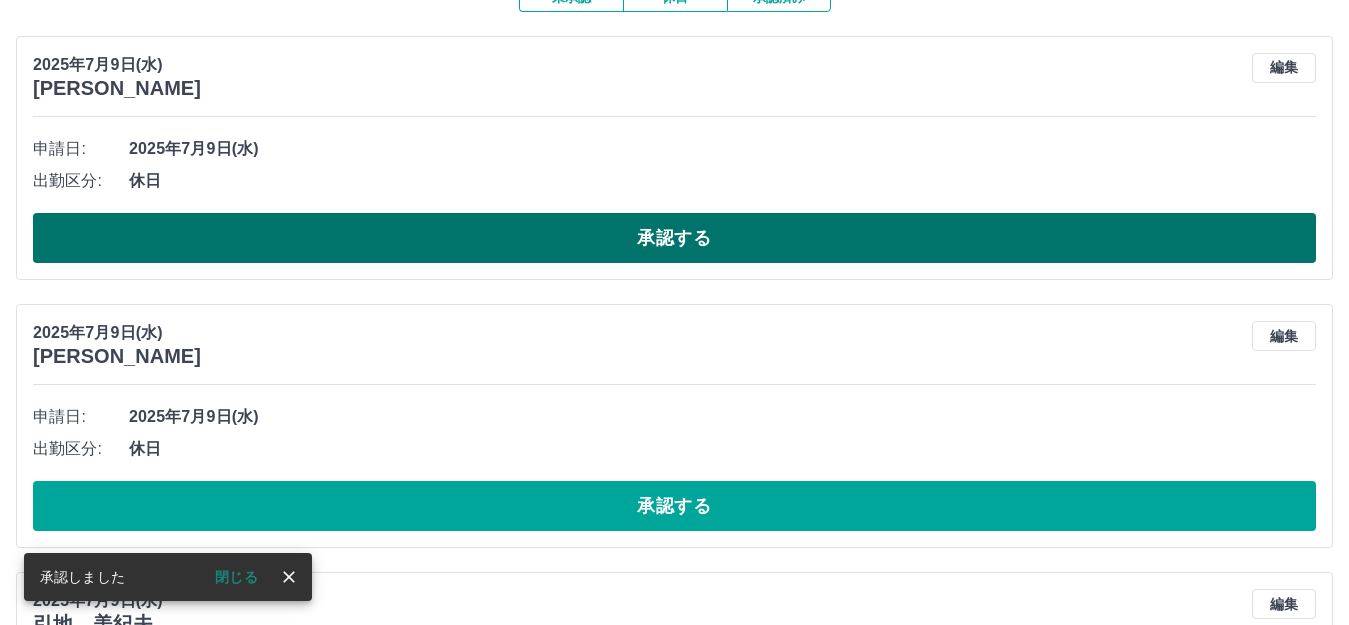 click on "承認する" at bounding box center (674, 238) 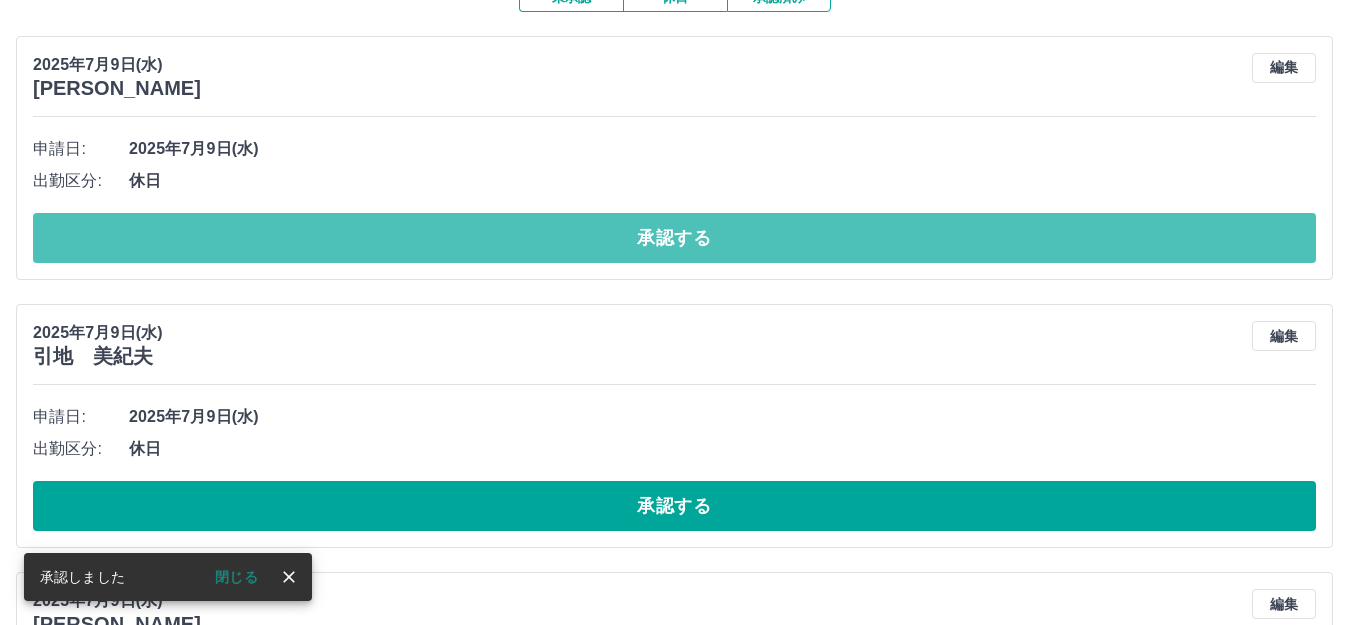 click on "承認する" at bounding box center [674, 238] 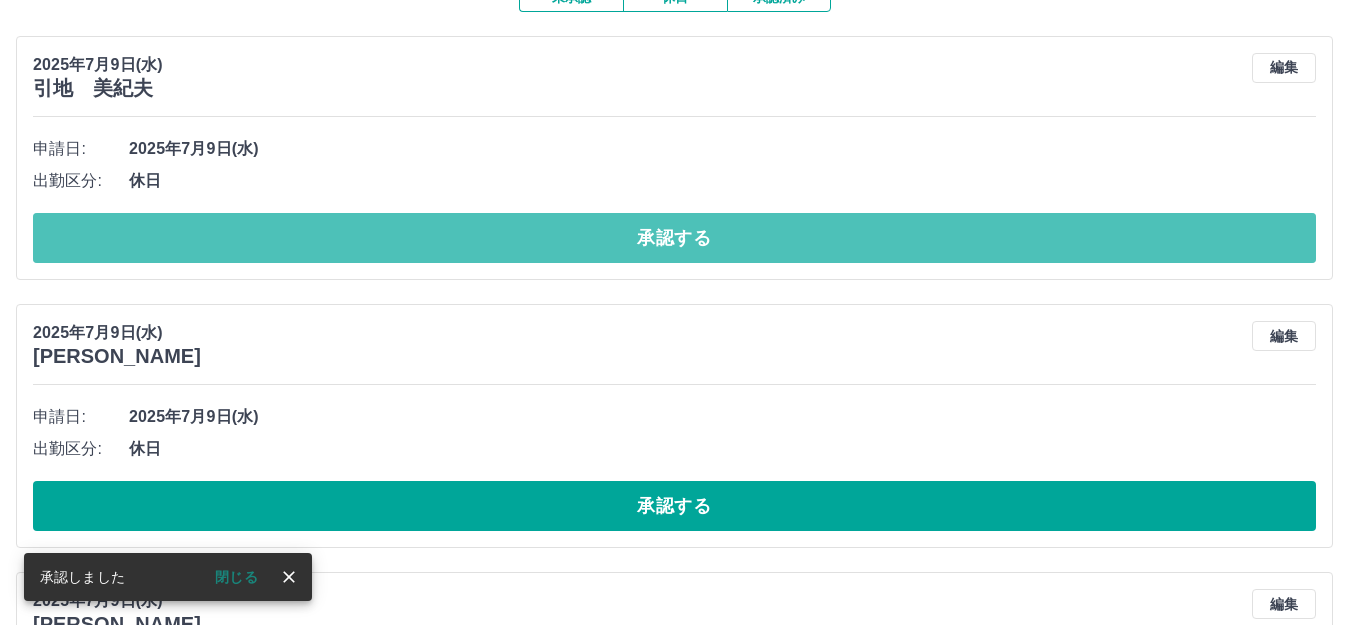 click on "承認する" at bounding box center (674, 238) 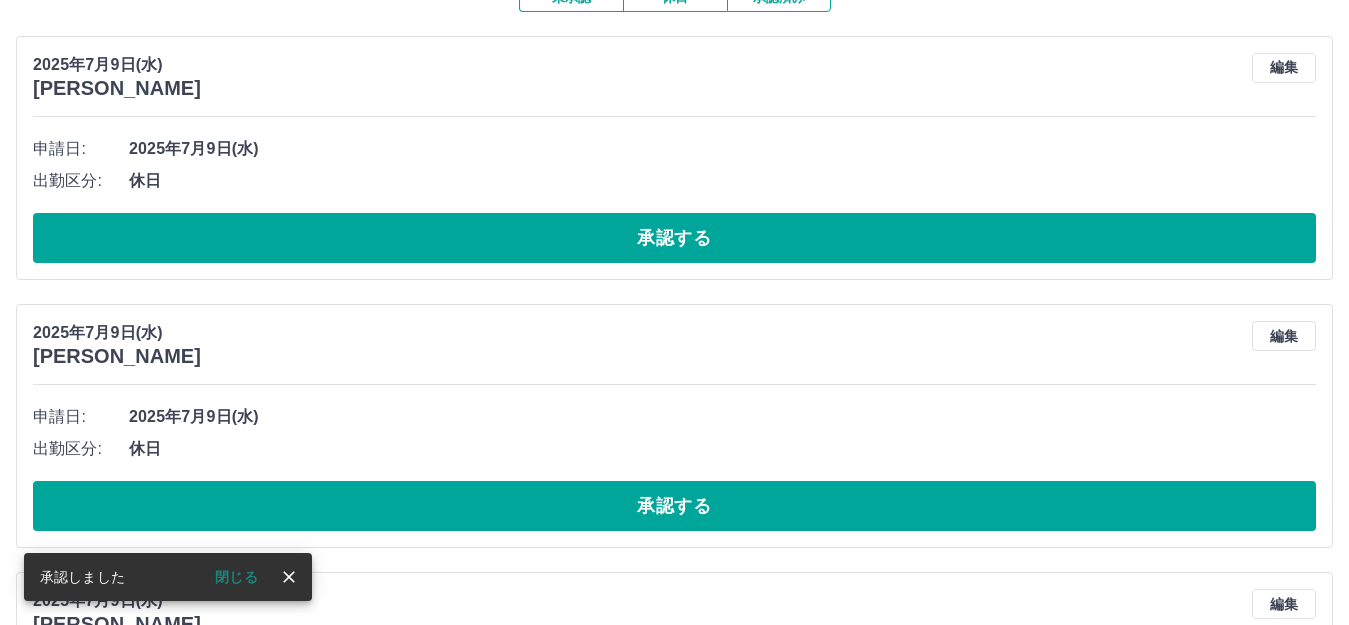 click on "承認する" at bounding box center [674, 238] 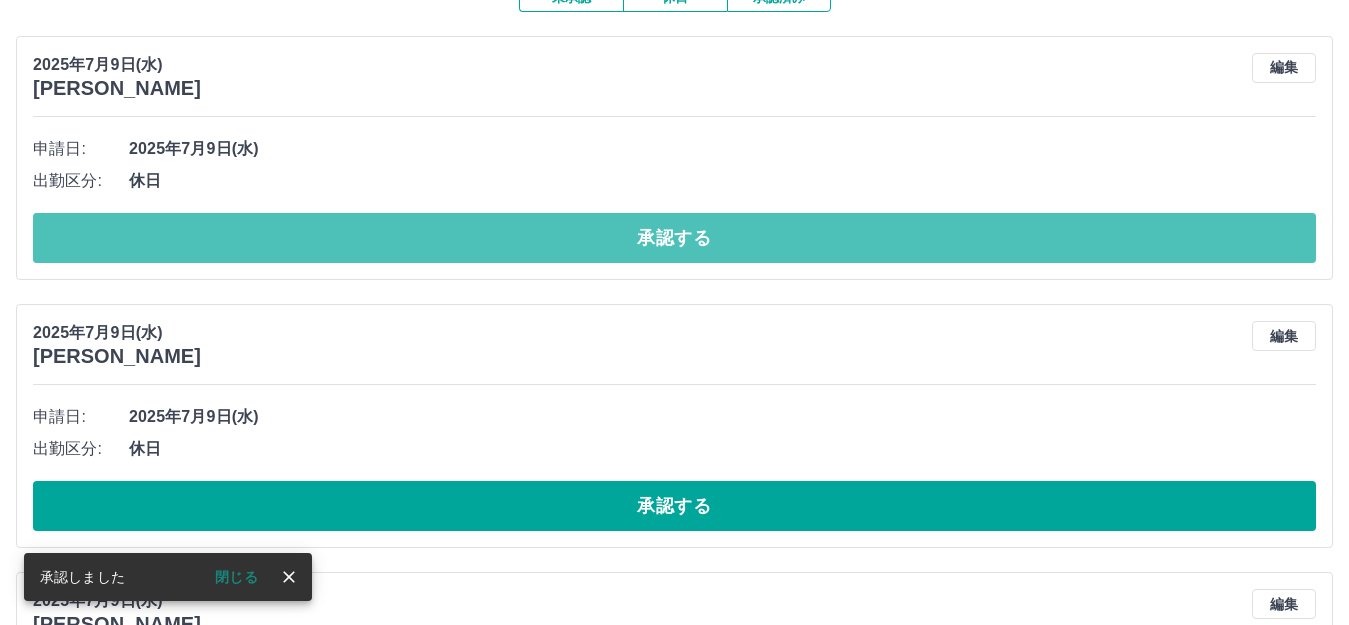 click on "承認する" at bounding box center [674, 238] 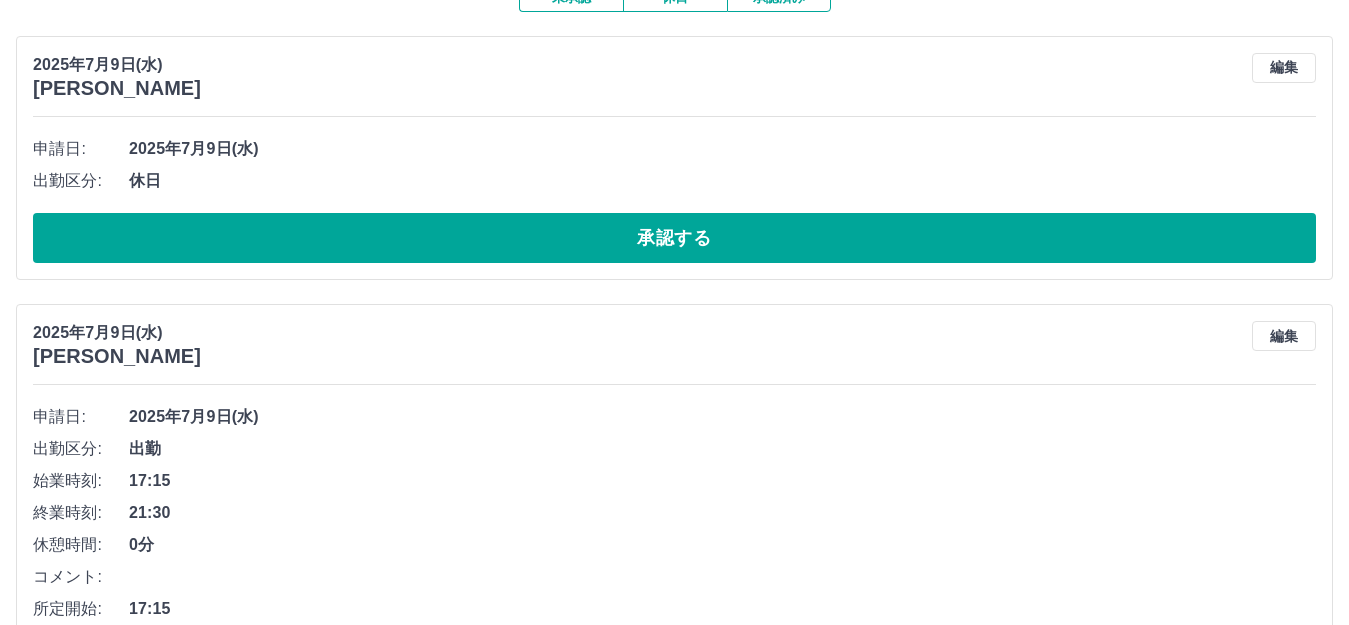 click on "承認する" at bounding box center [674, 238] 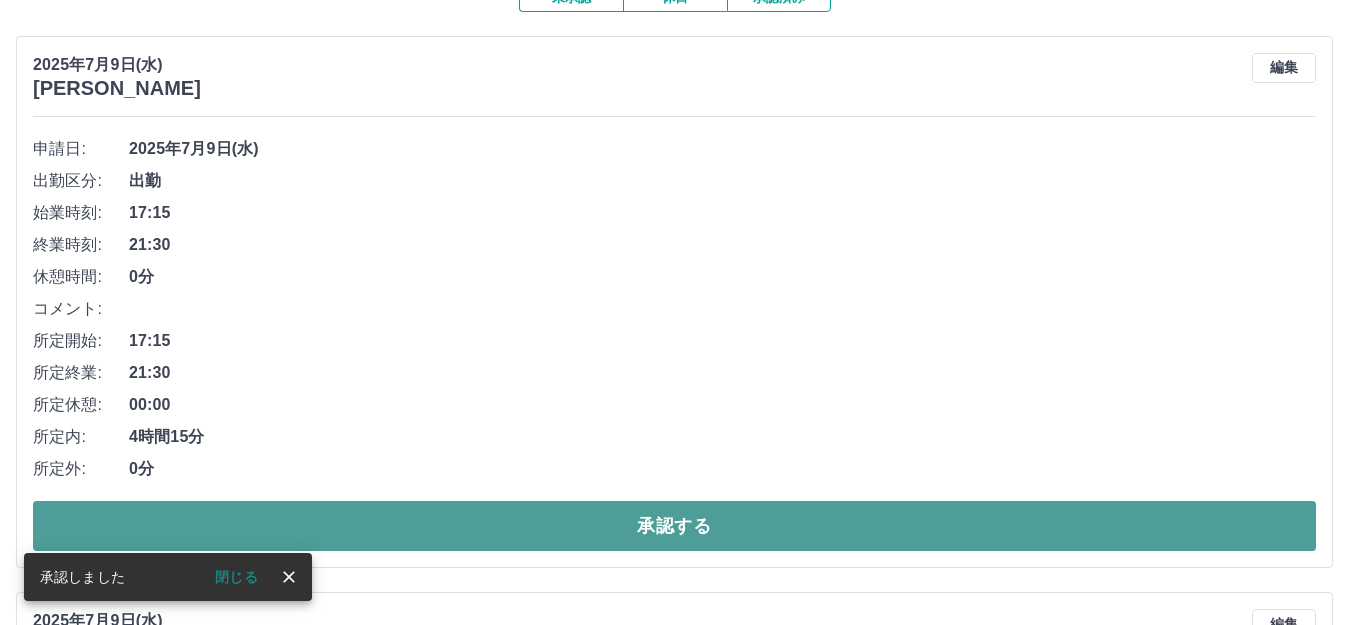 click on "承認する" at bounding box center (674, 526) 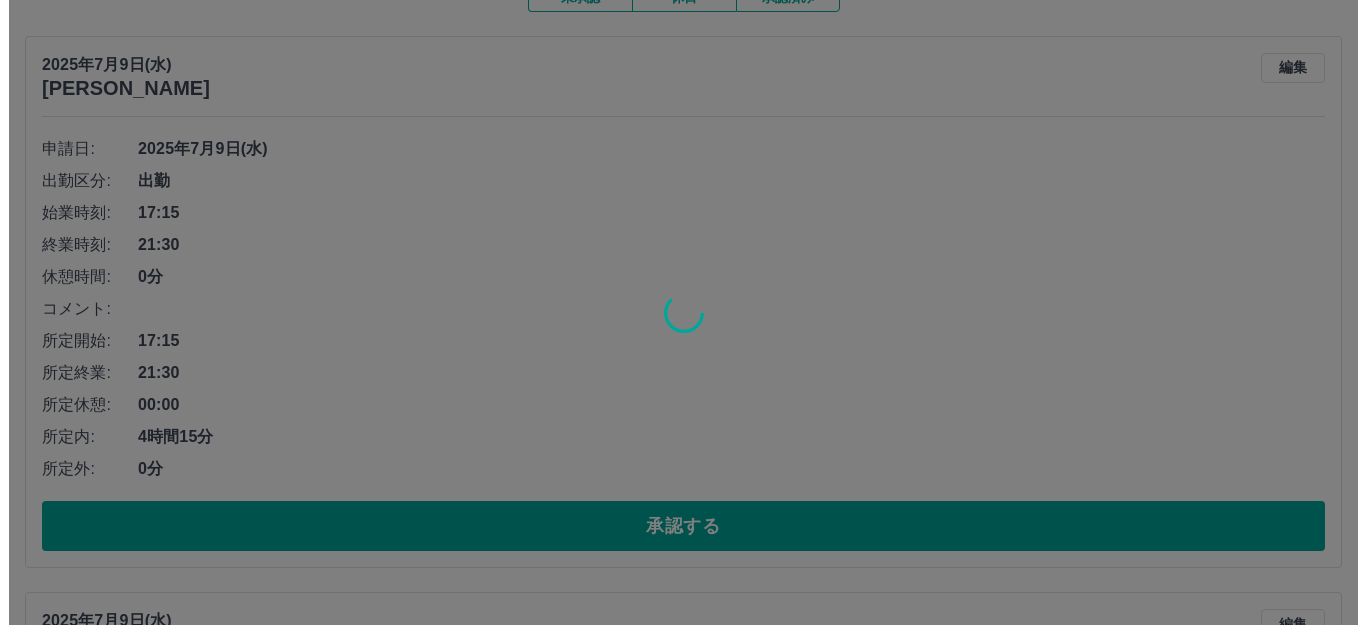 scroll, scrollTop: 0, scrollLeft: 0, axis: both 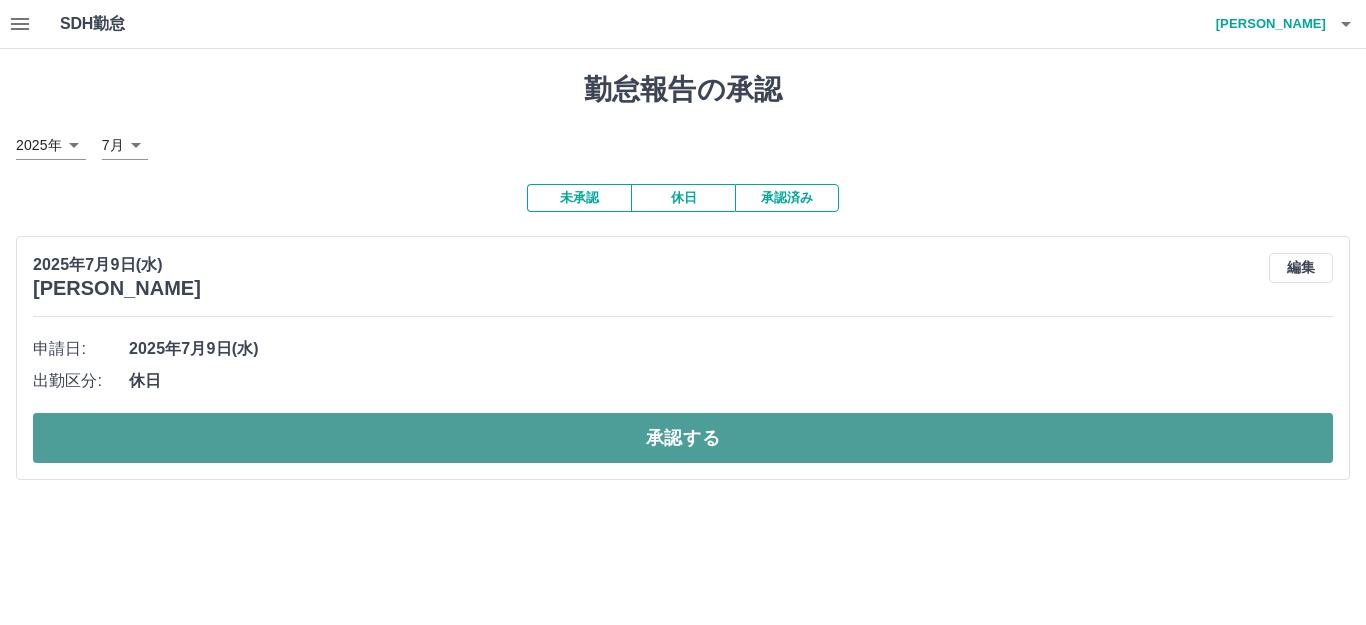 click on "承認する" at bounding box center [683, 438] 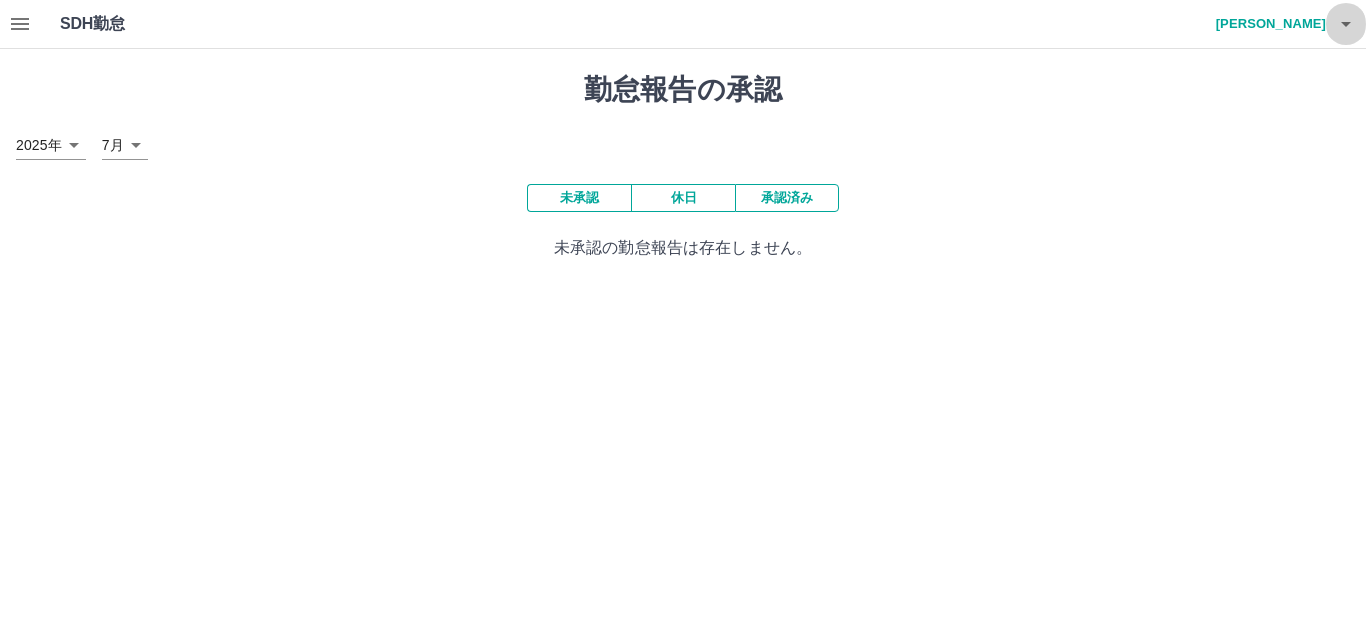 click 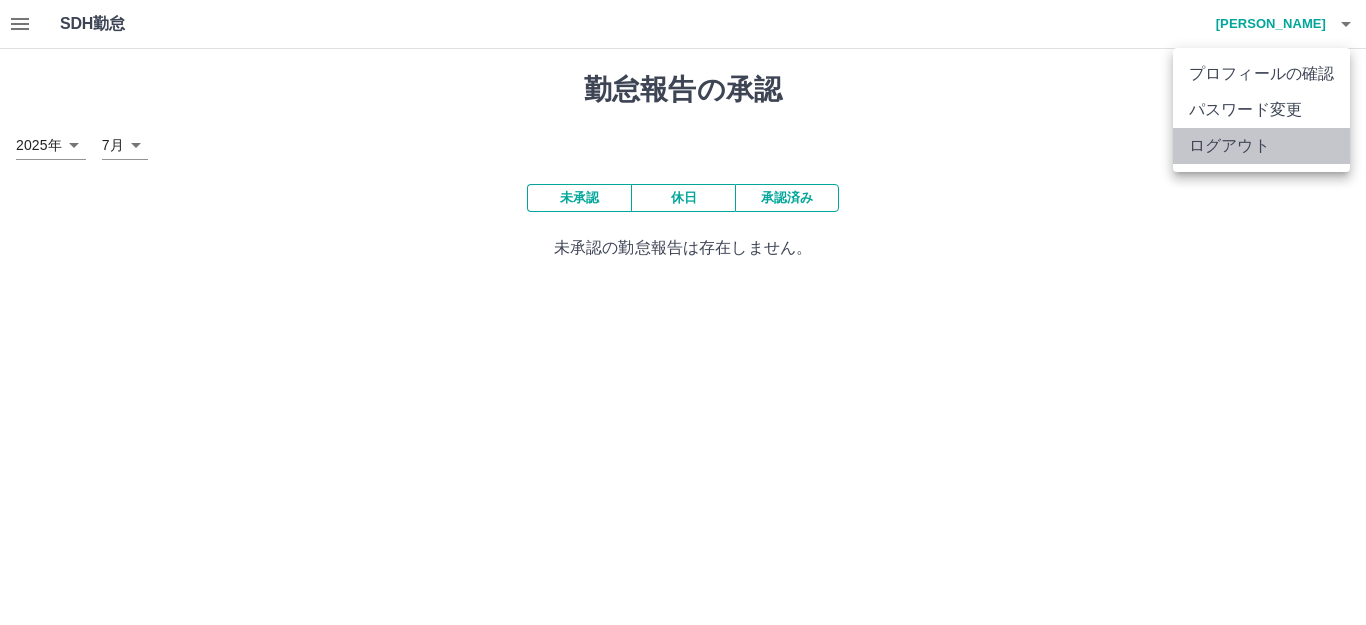 click on "ログアウト" at bounding box center (1261, 146) 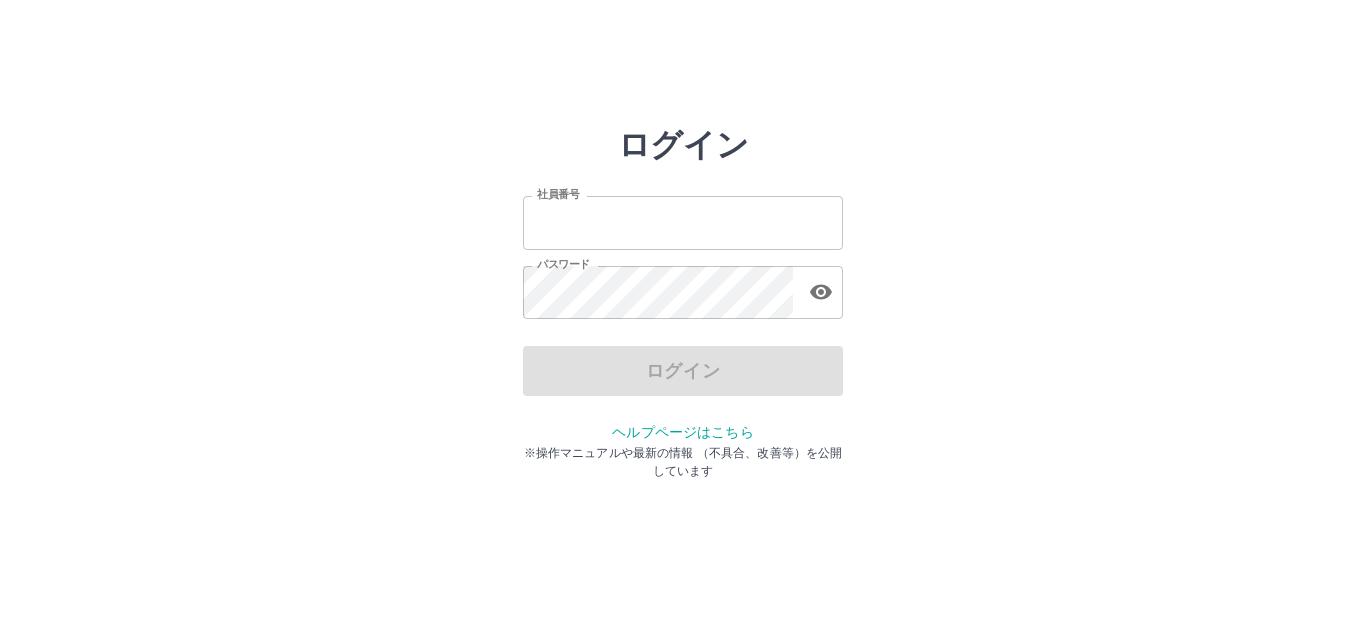 scroll, scrollTop: 0, scrollLeft: 0, axis: both 